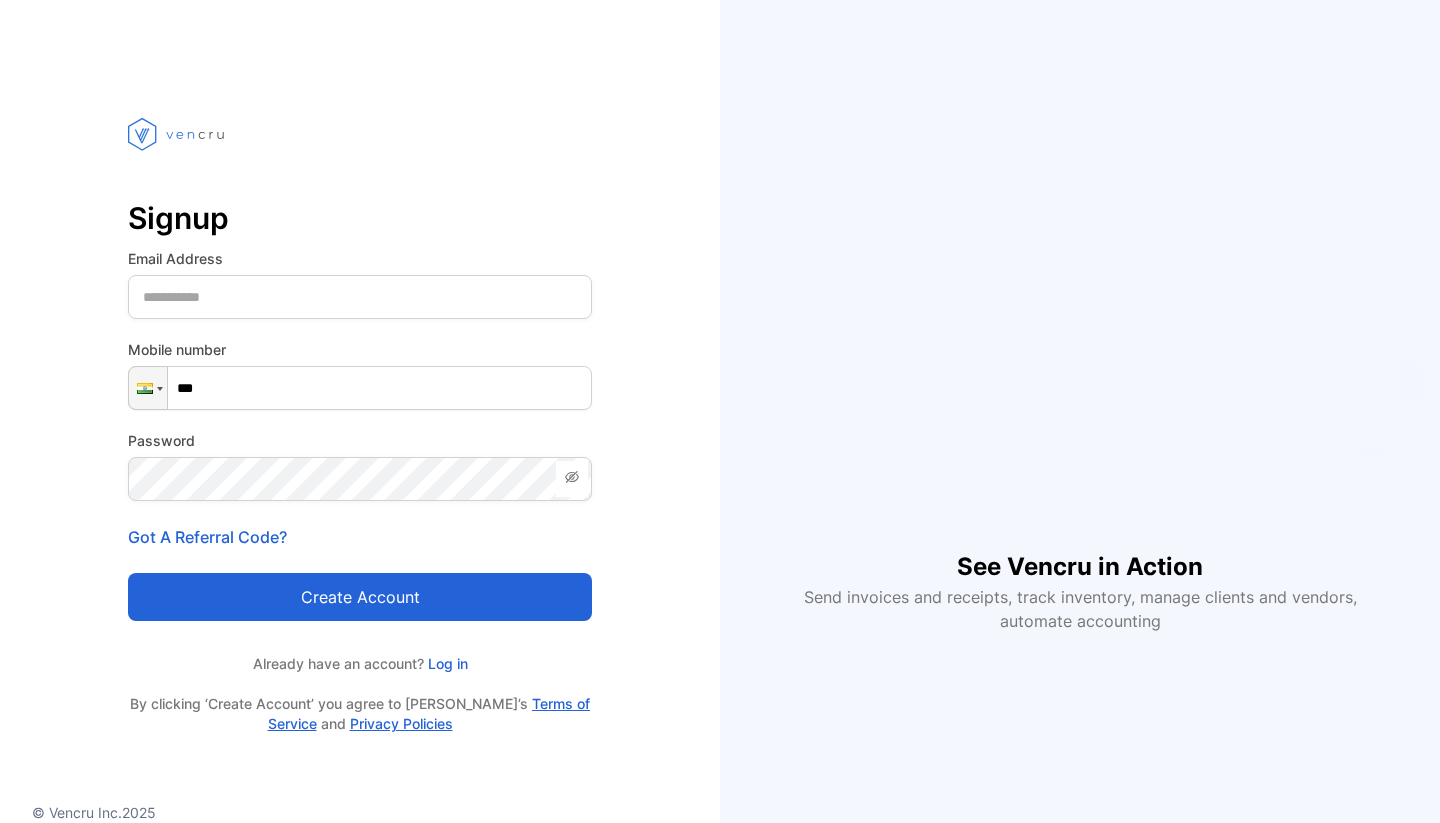 scroll, scrollTop: 0, scrollLeft: 0, axis: both 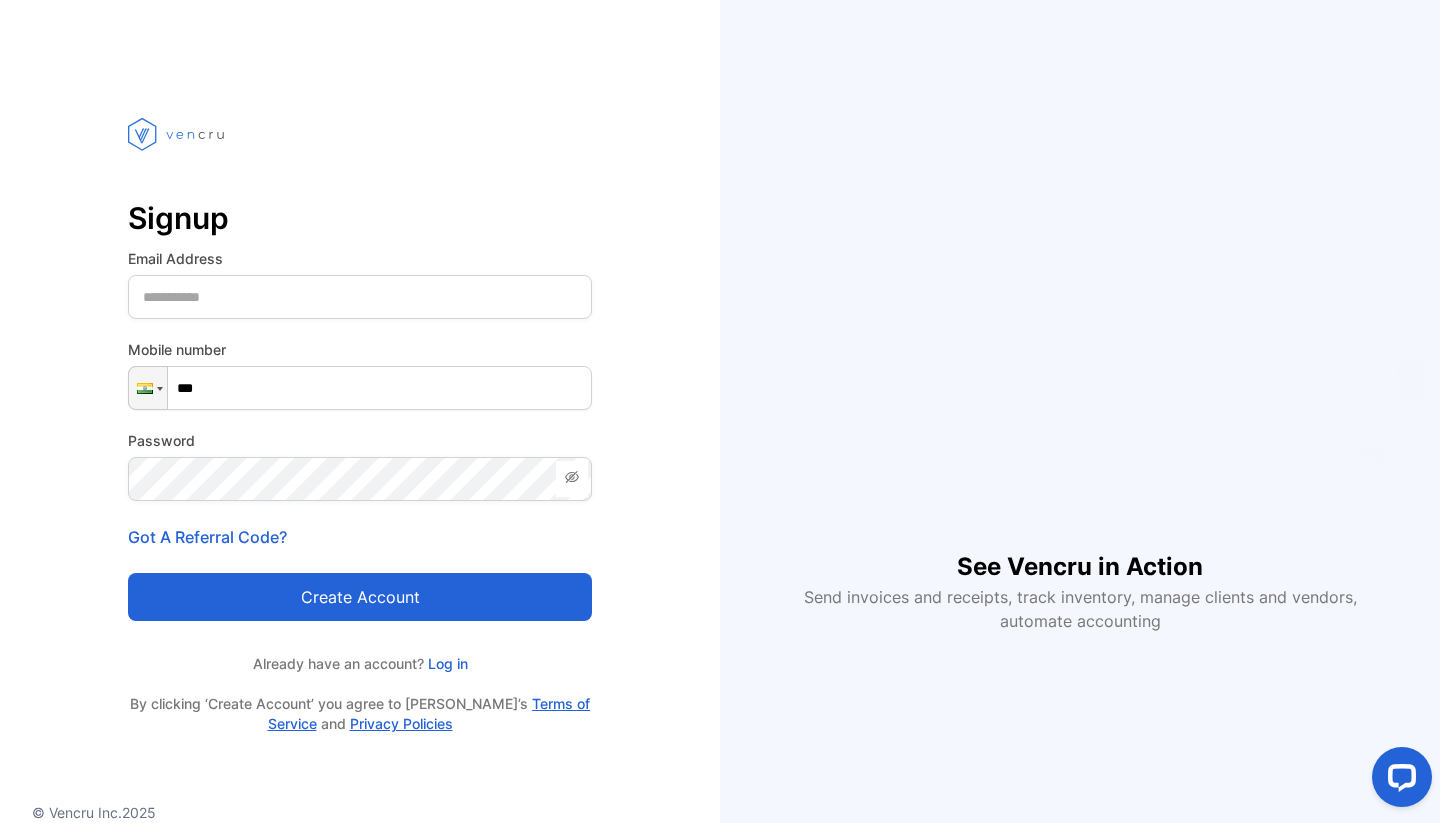 click at bounding box center (360, 137) 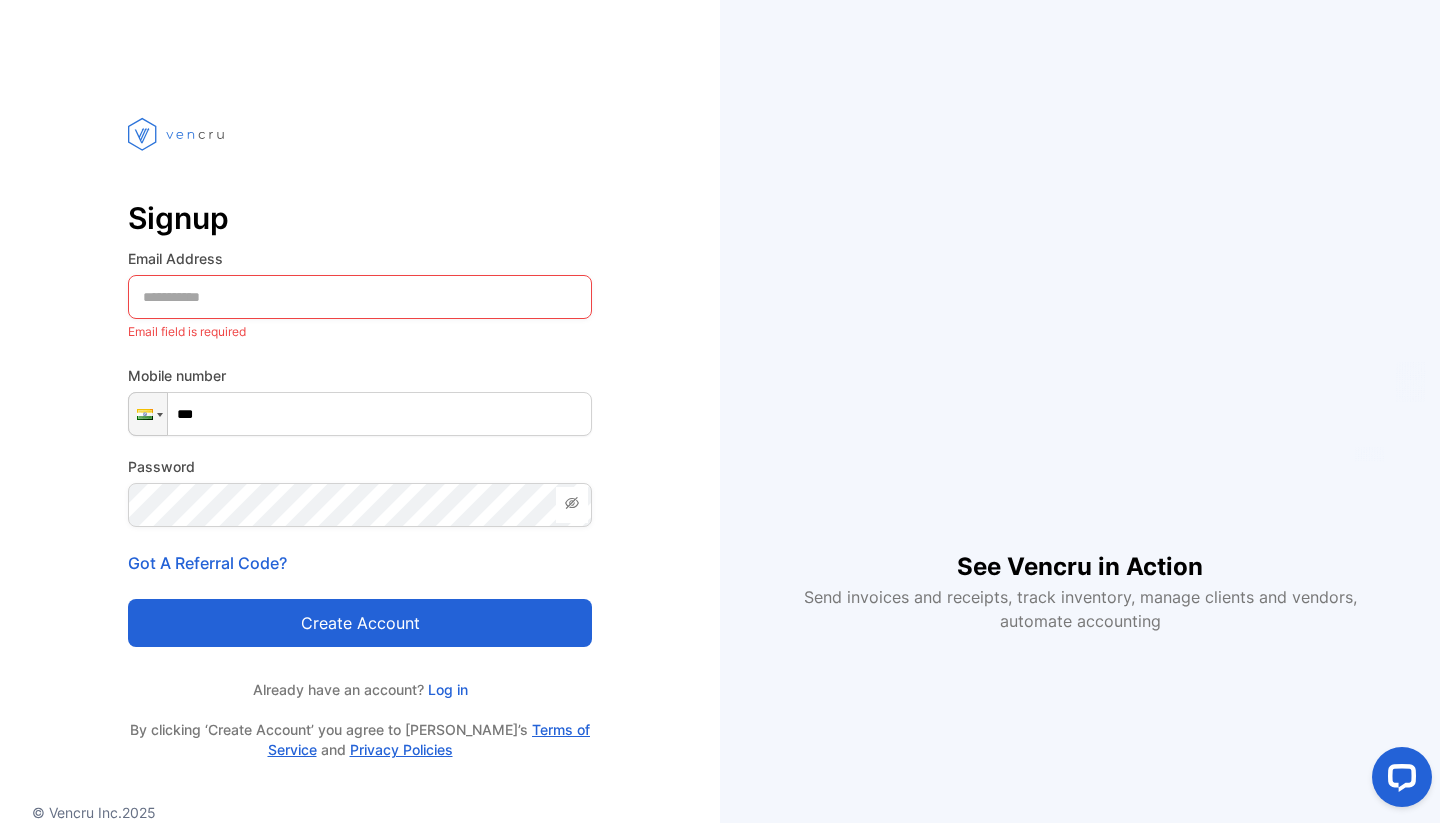 click on "Email Address   Email field is required" at bounding box center [360, 296] 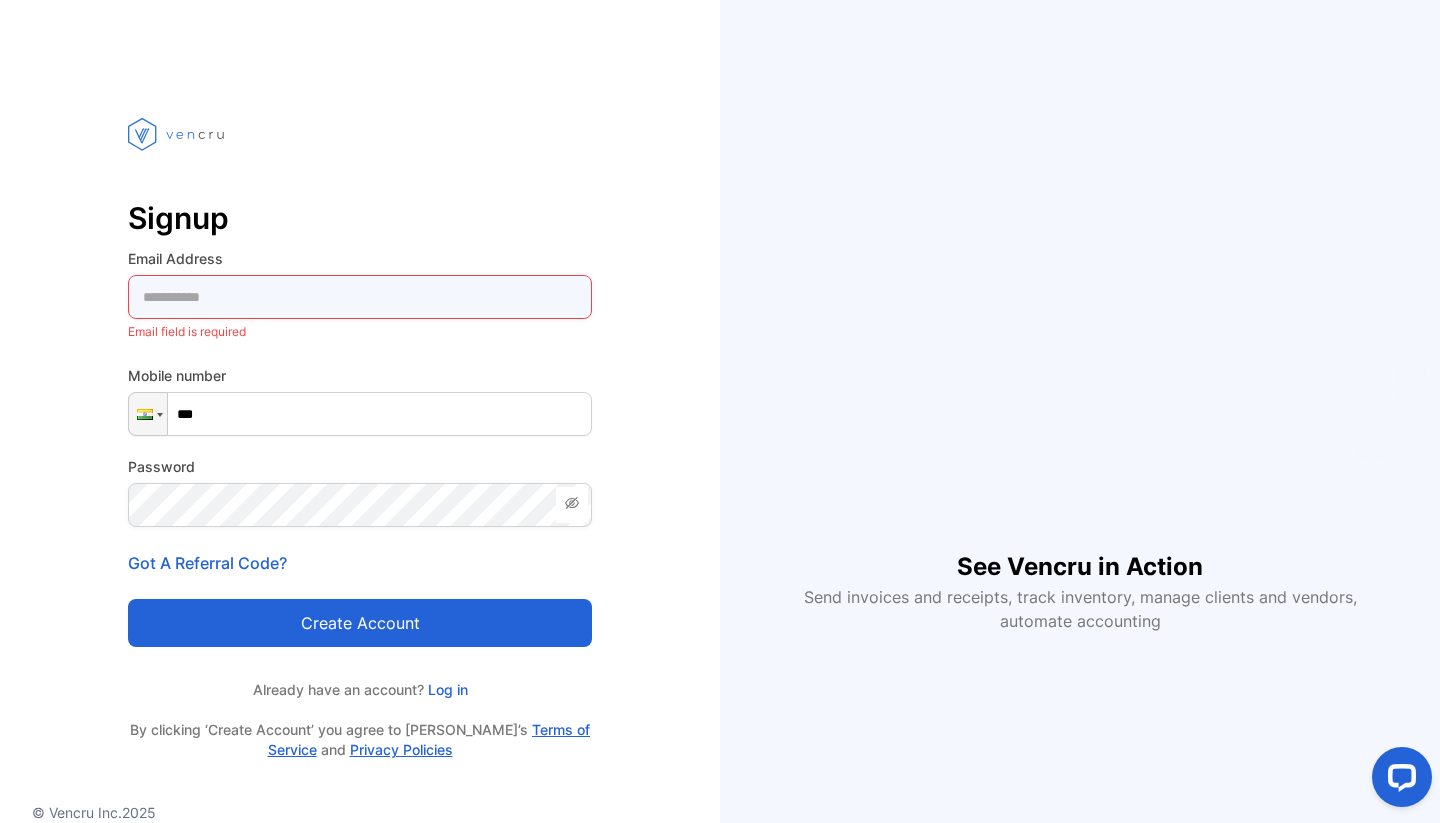 click at bounding box center (360, 297) 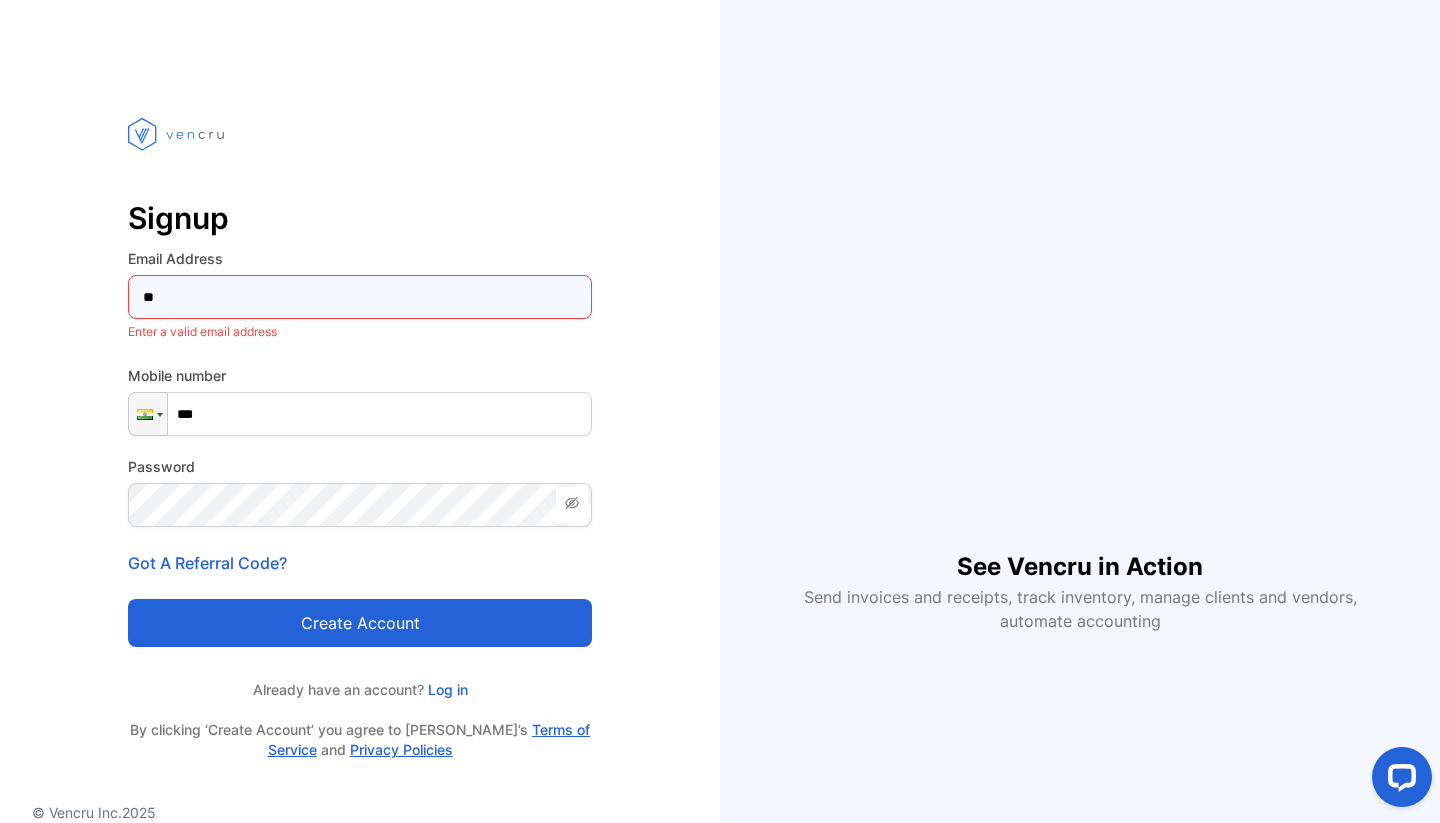 type on "*" 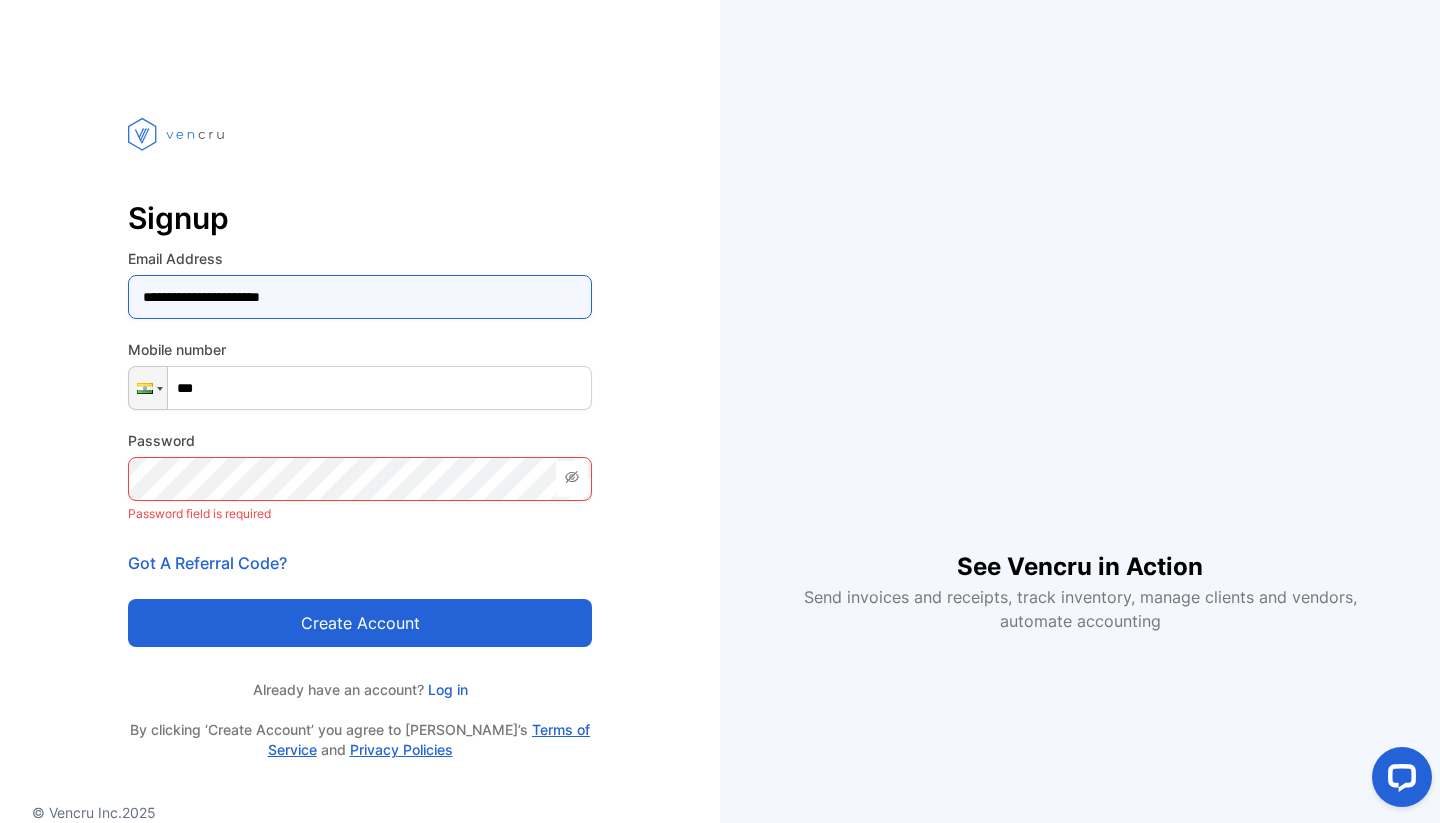 type on "**********" 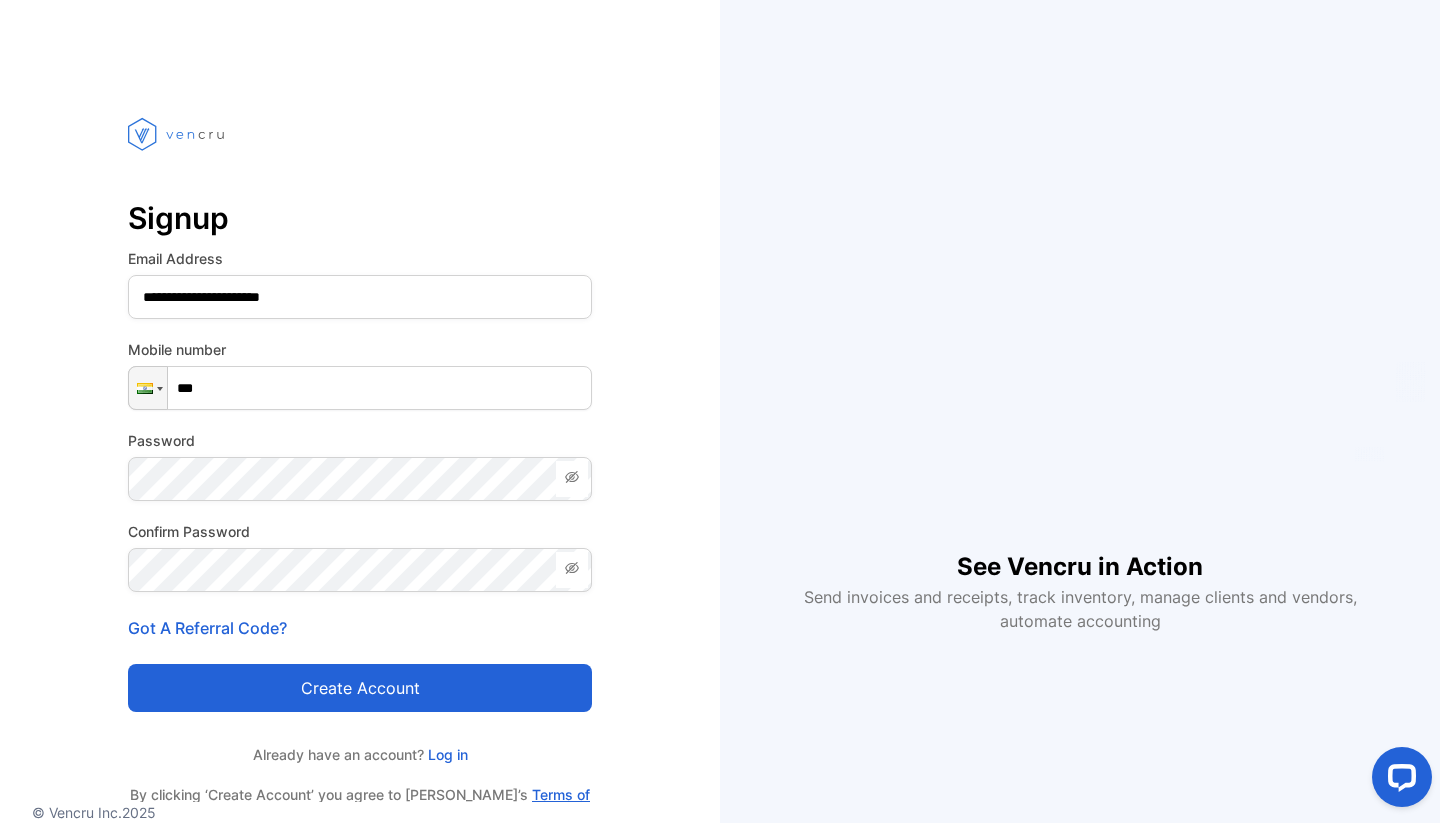 click on "Create account" at bounding box center (360, 688) 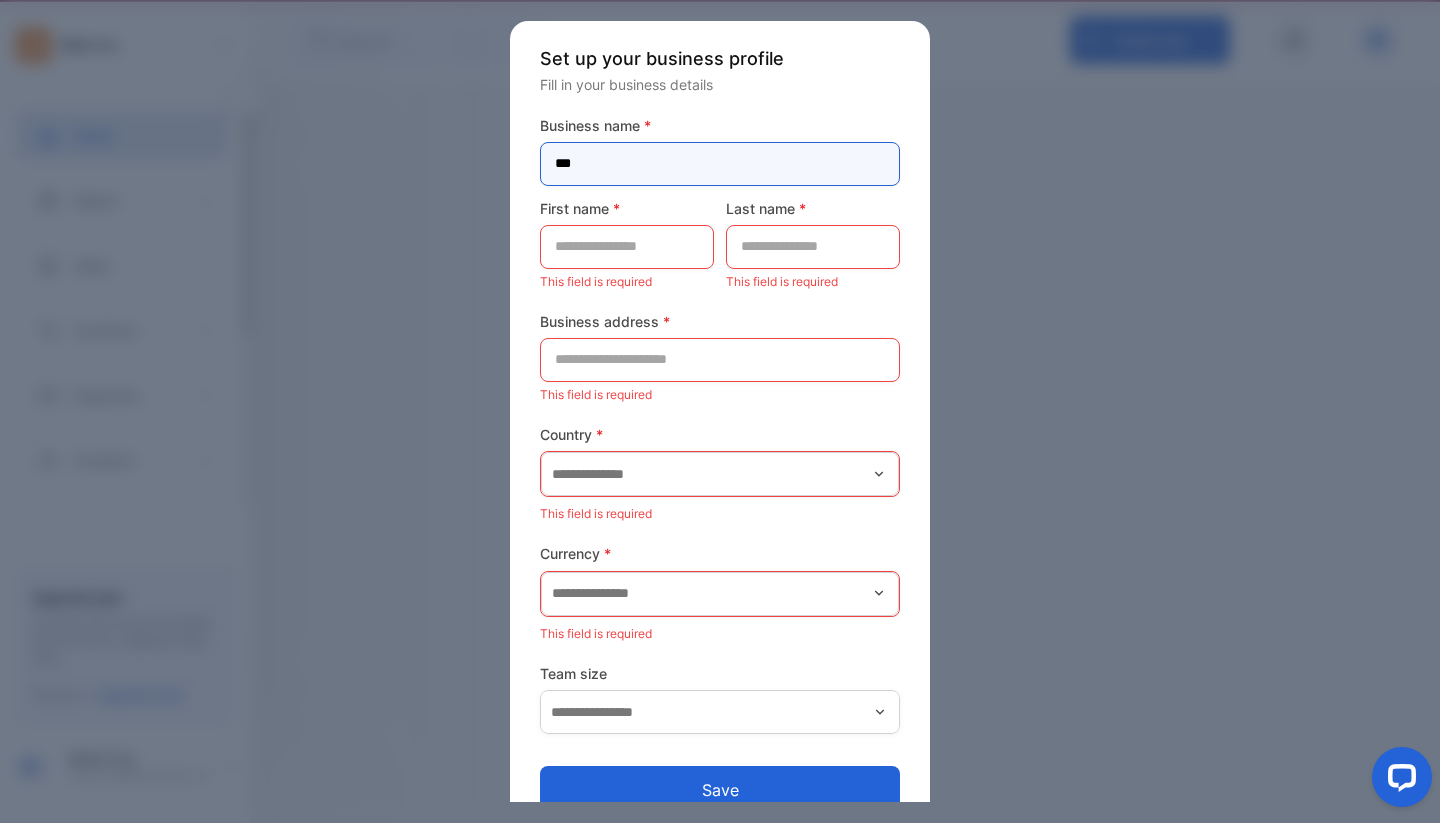 type on "***" 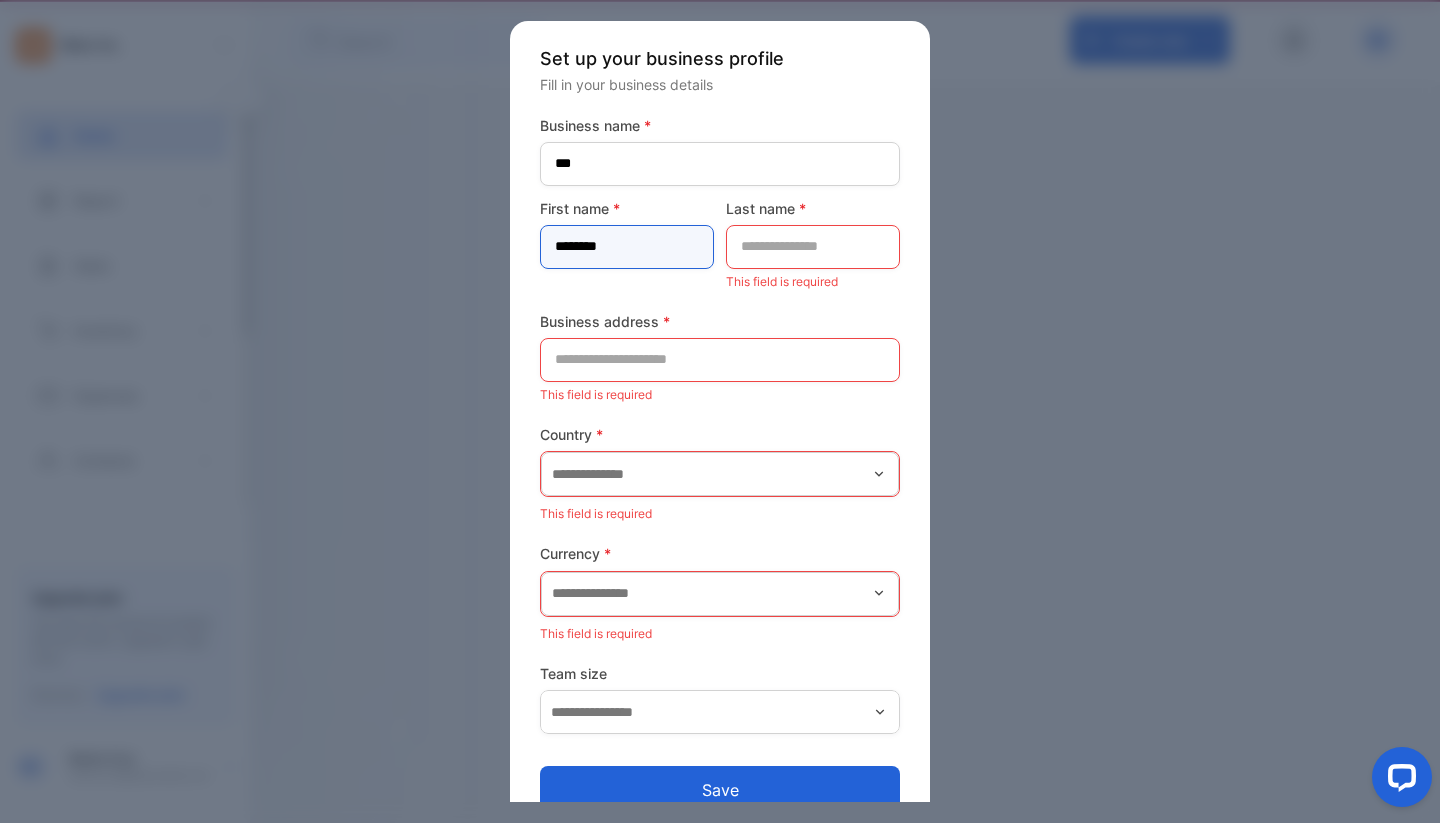 type on "********" 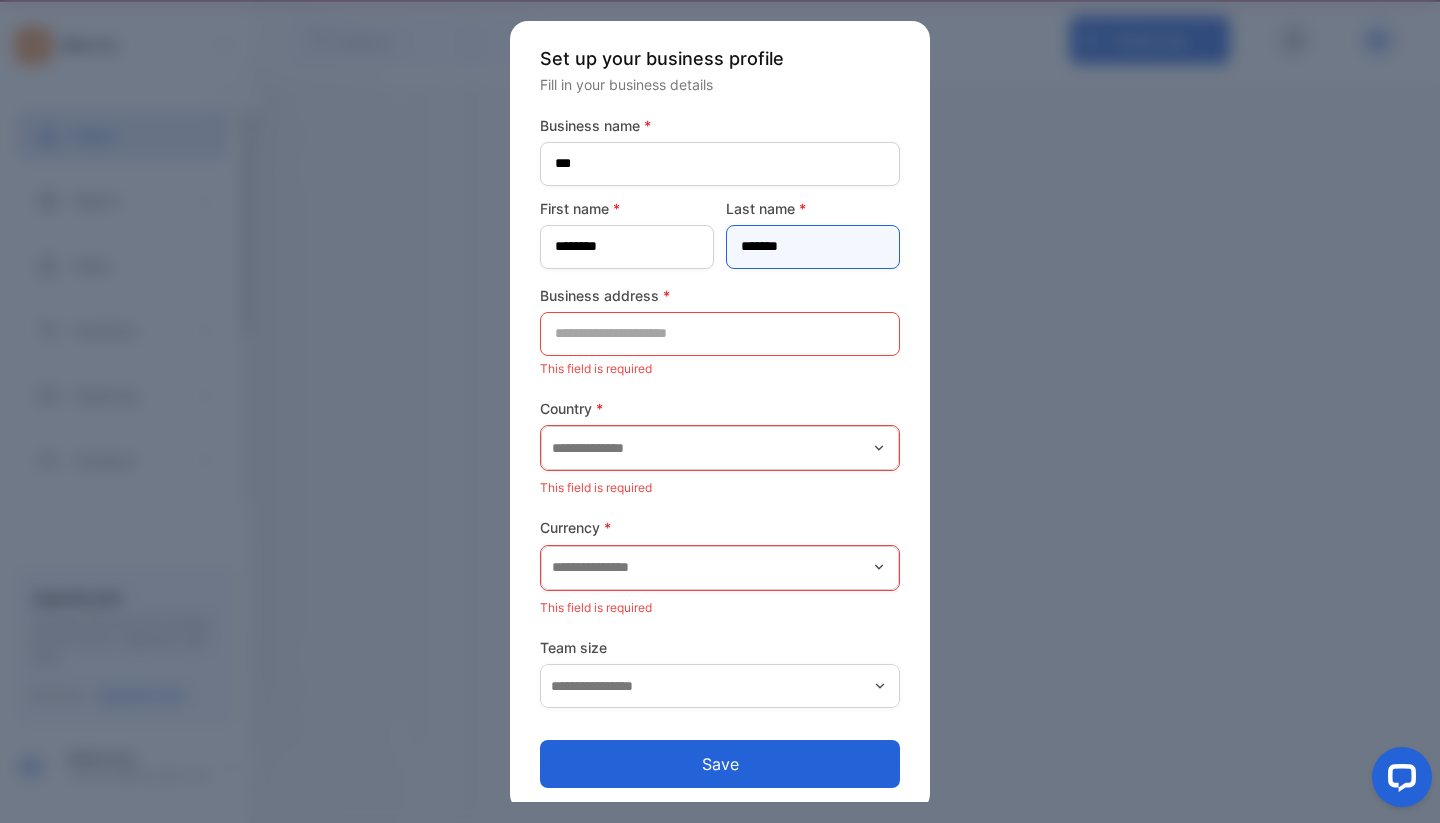 type on "*******" 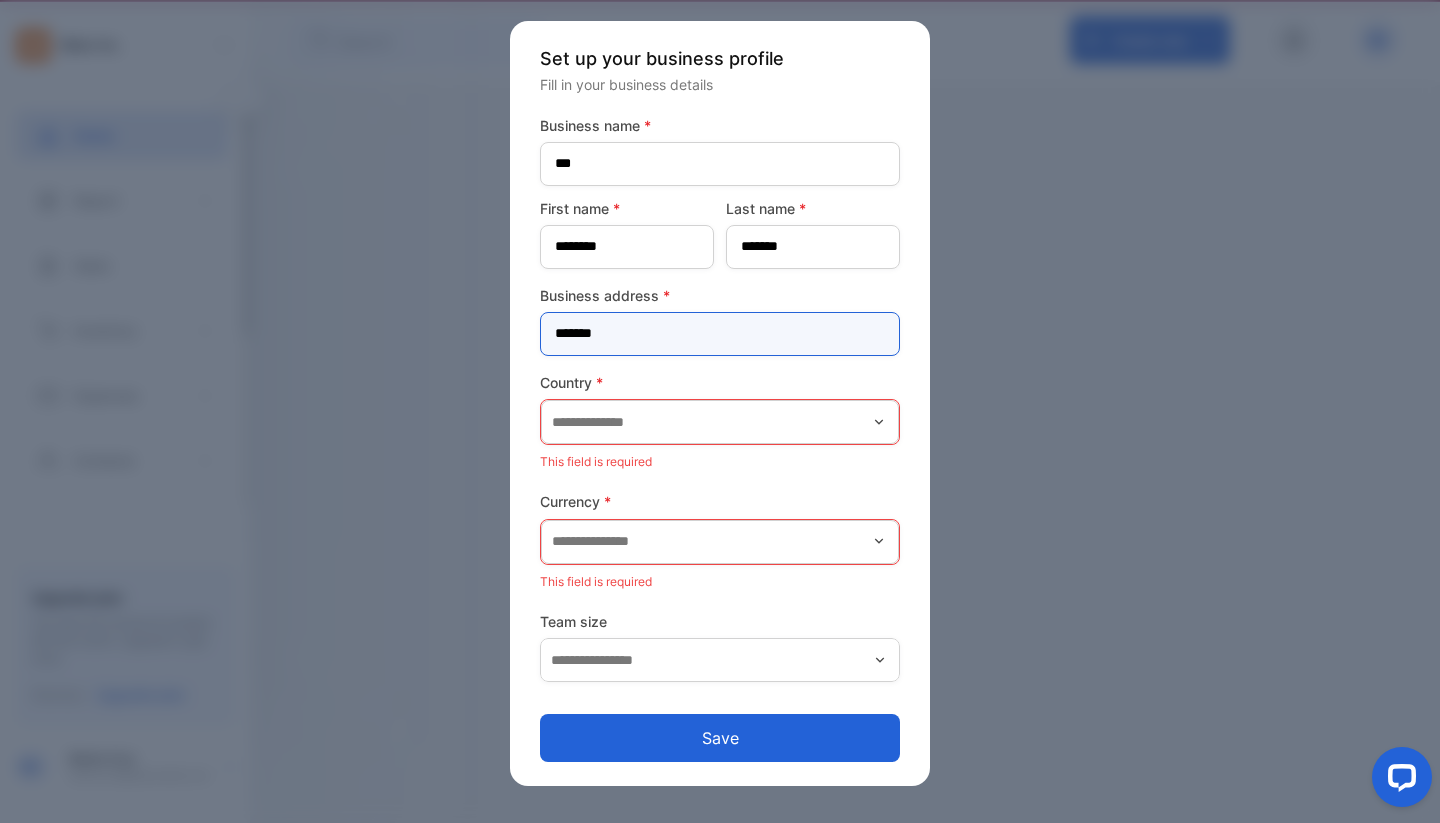 type on "*******" 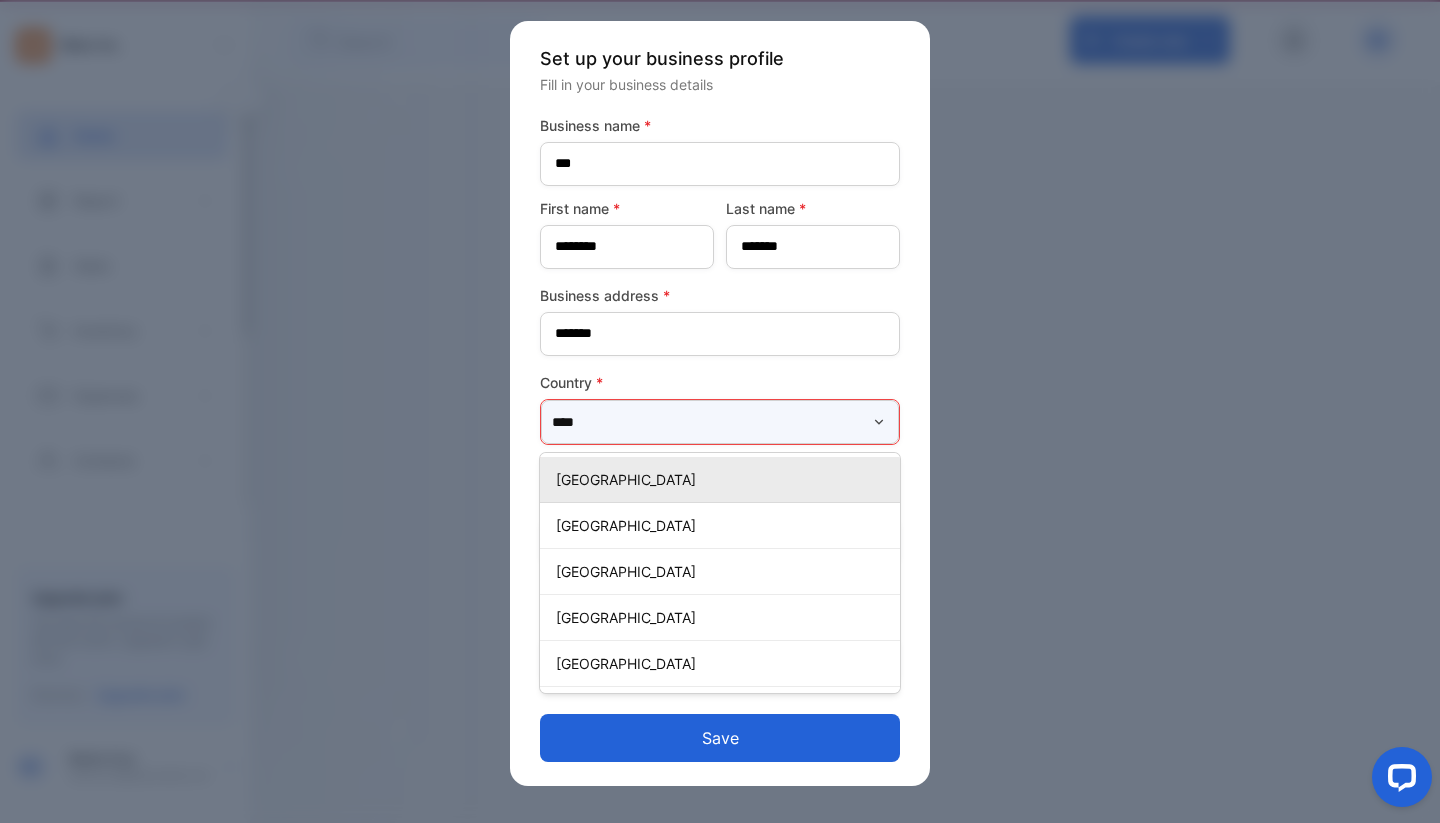 type on "*****" 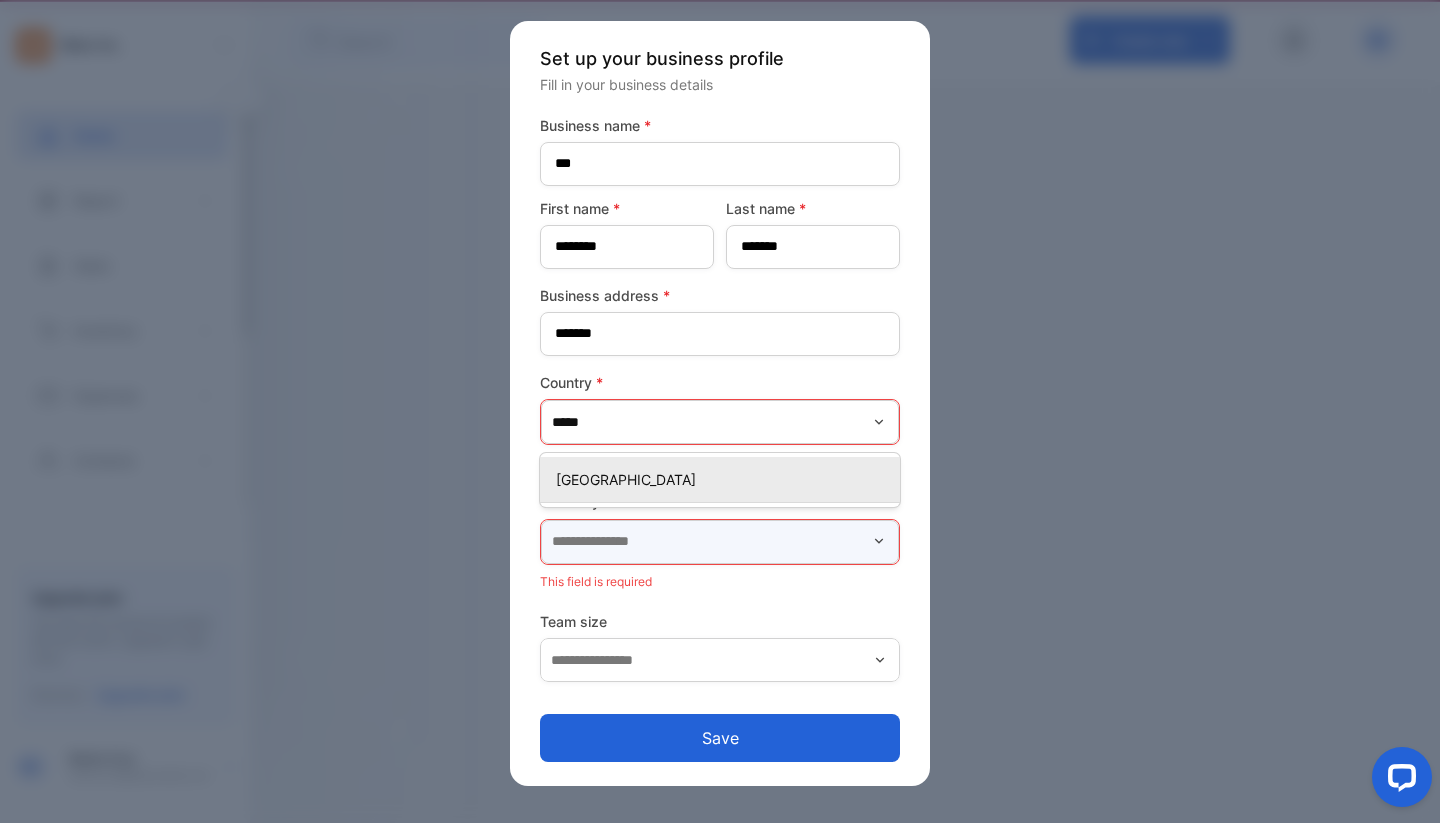 type 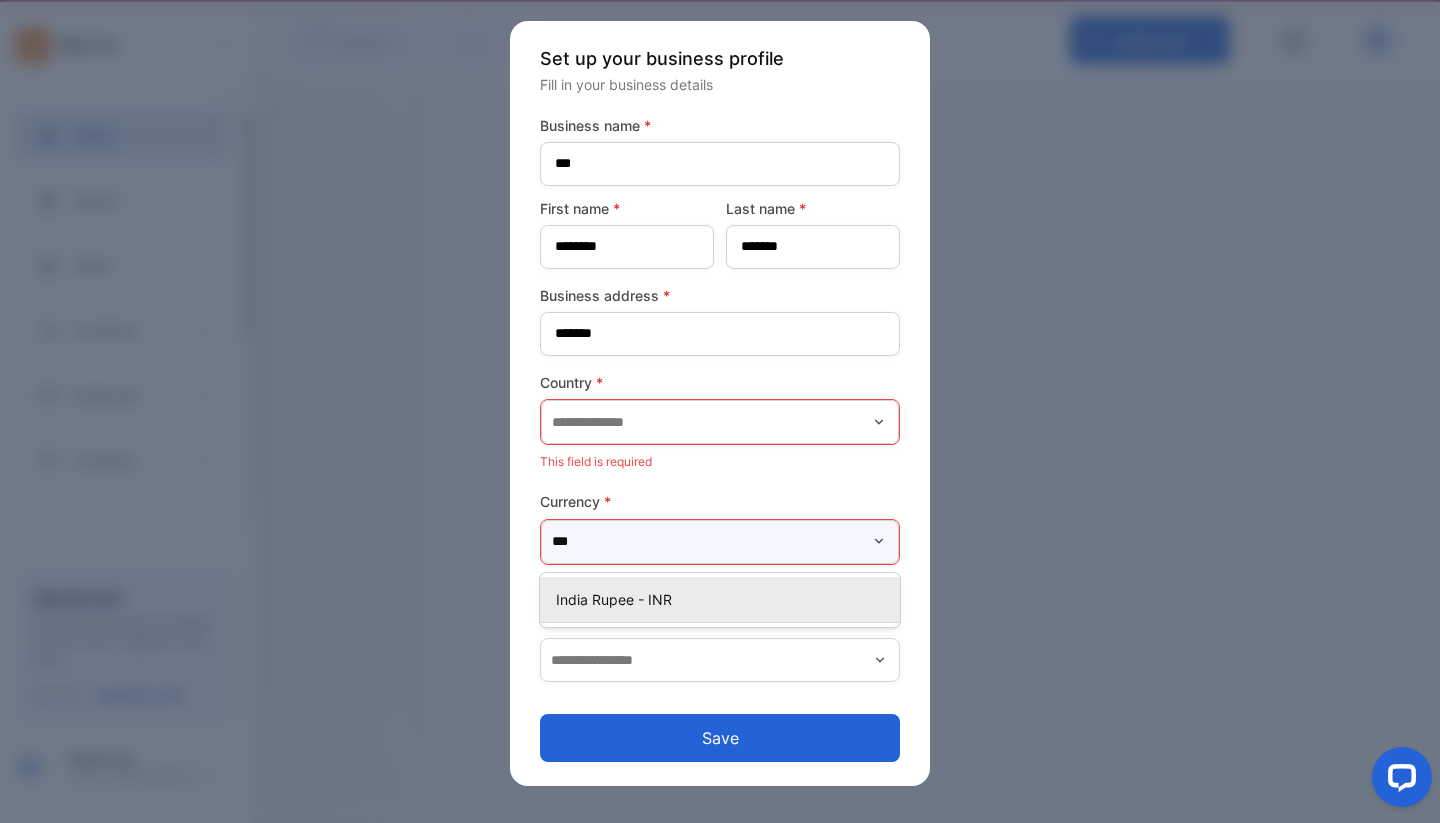 scroll, scrollTop: 0, scrollLeft: 0, axis: both 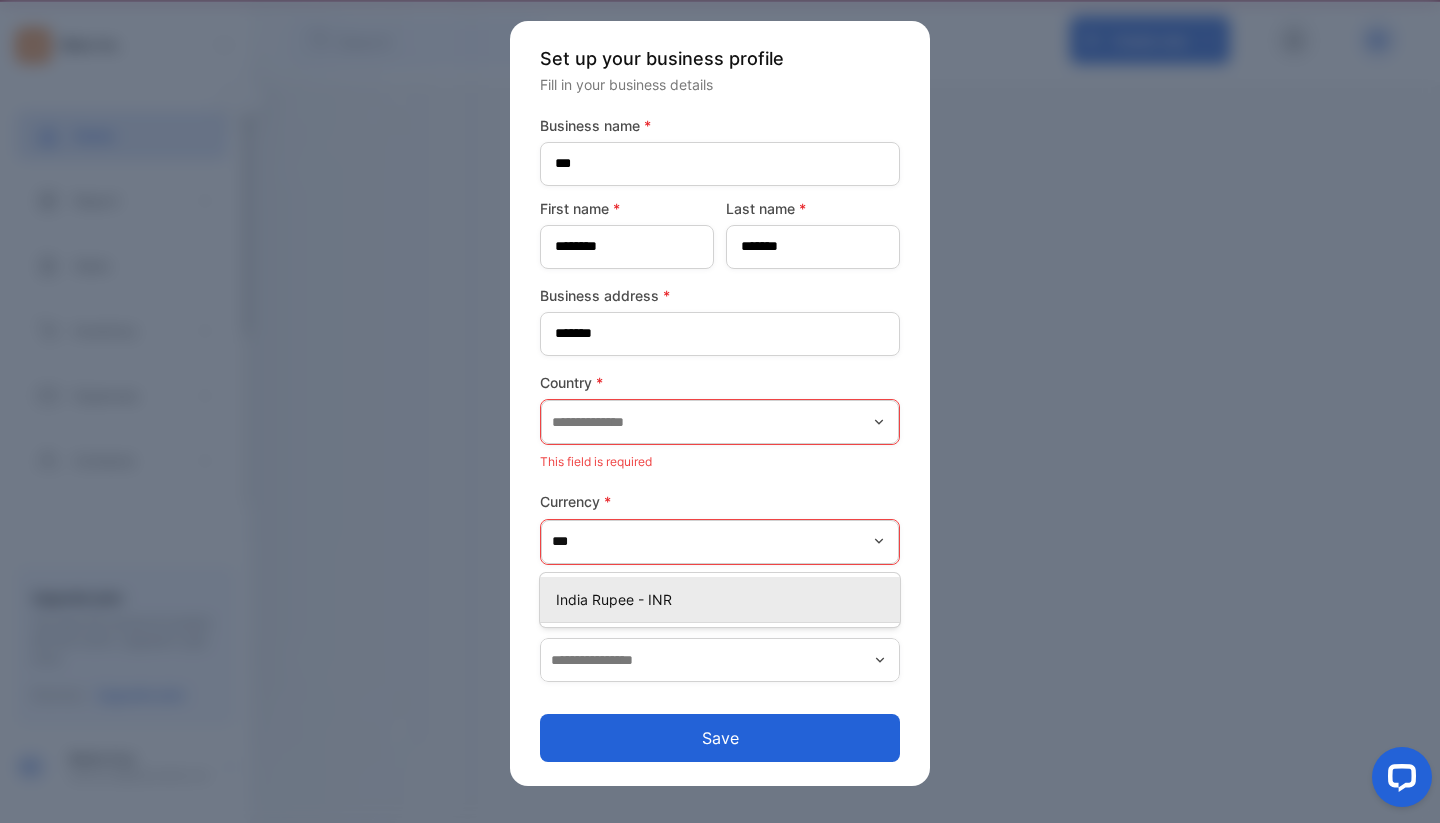 click on "India Rupee - INR" at bounding box center [724, 599] 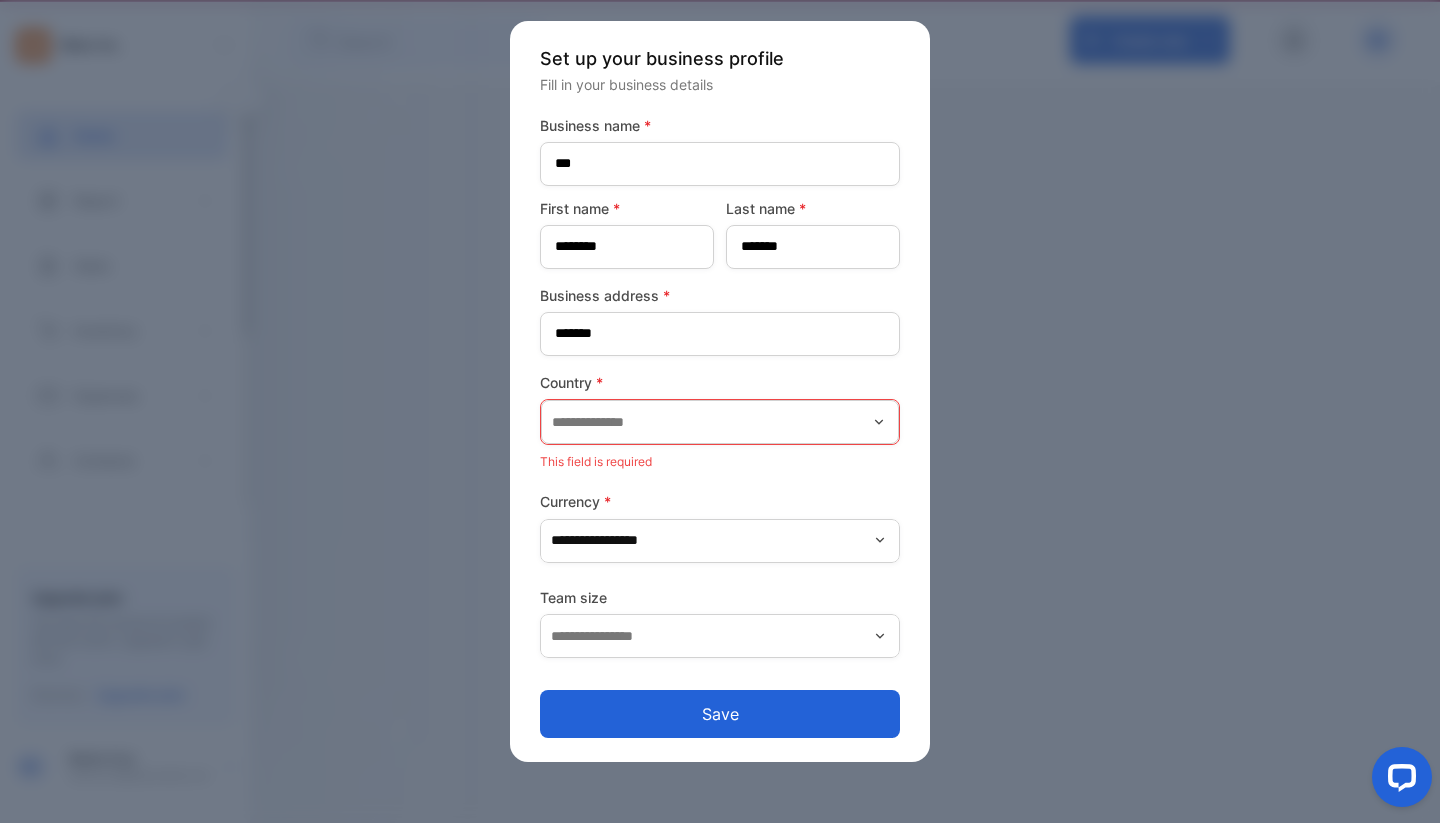 click at bounding box center (720, 422) 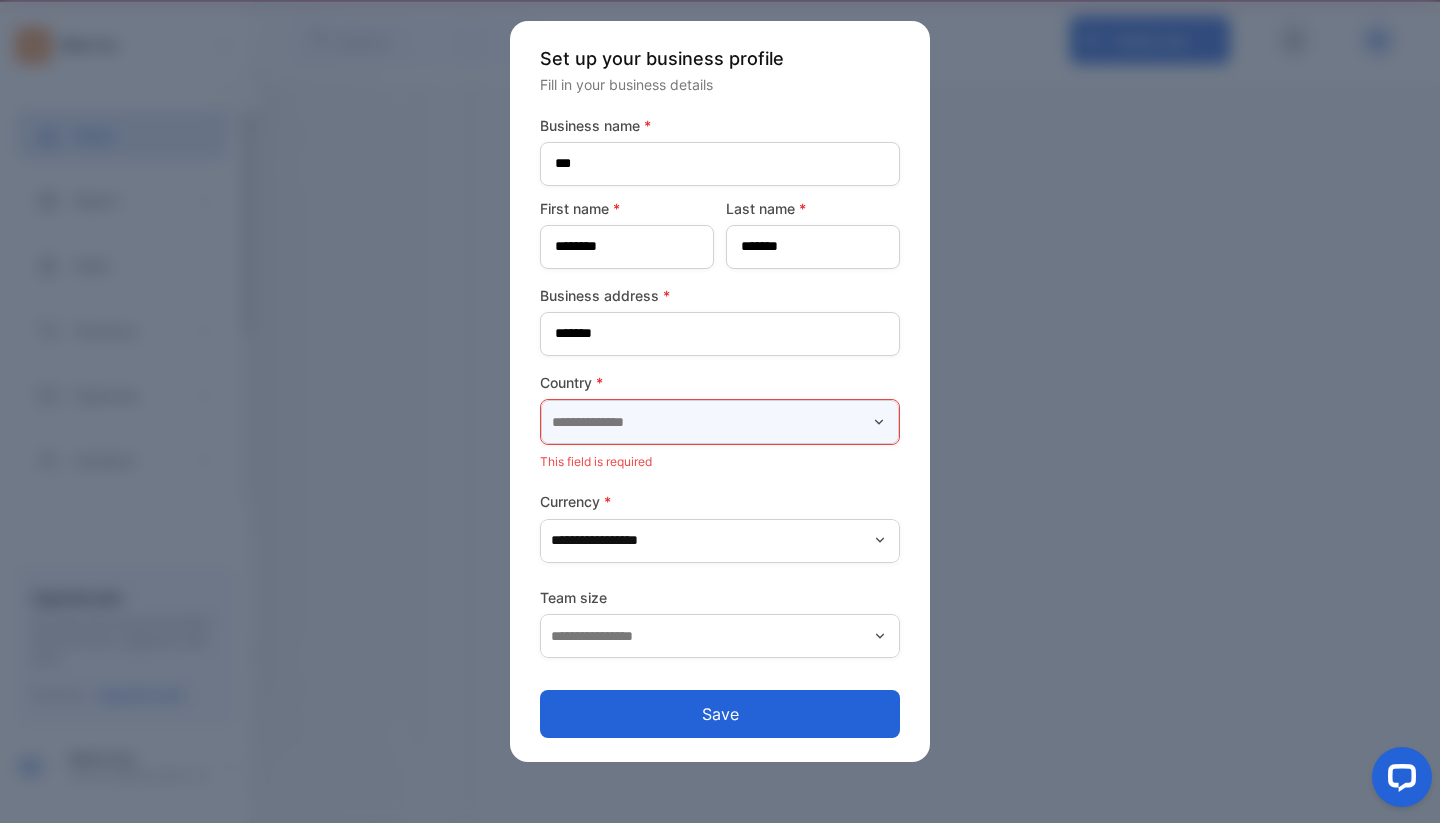click at bounding box center (720, 422) 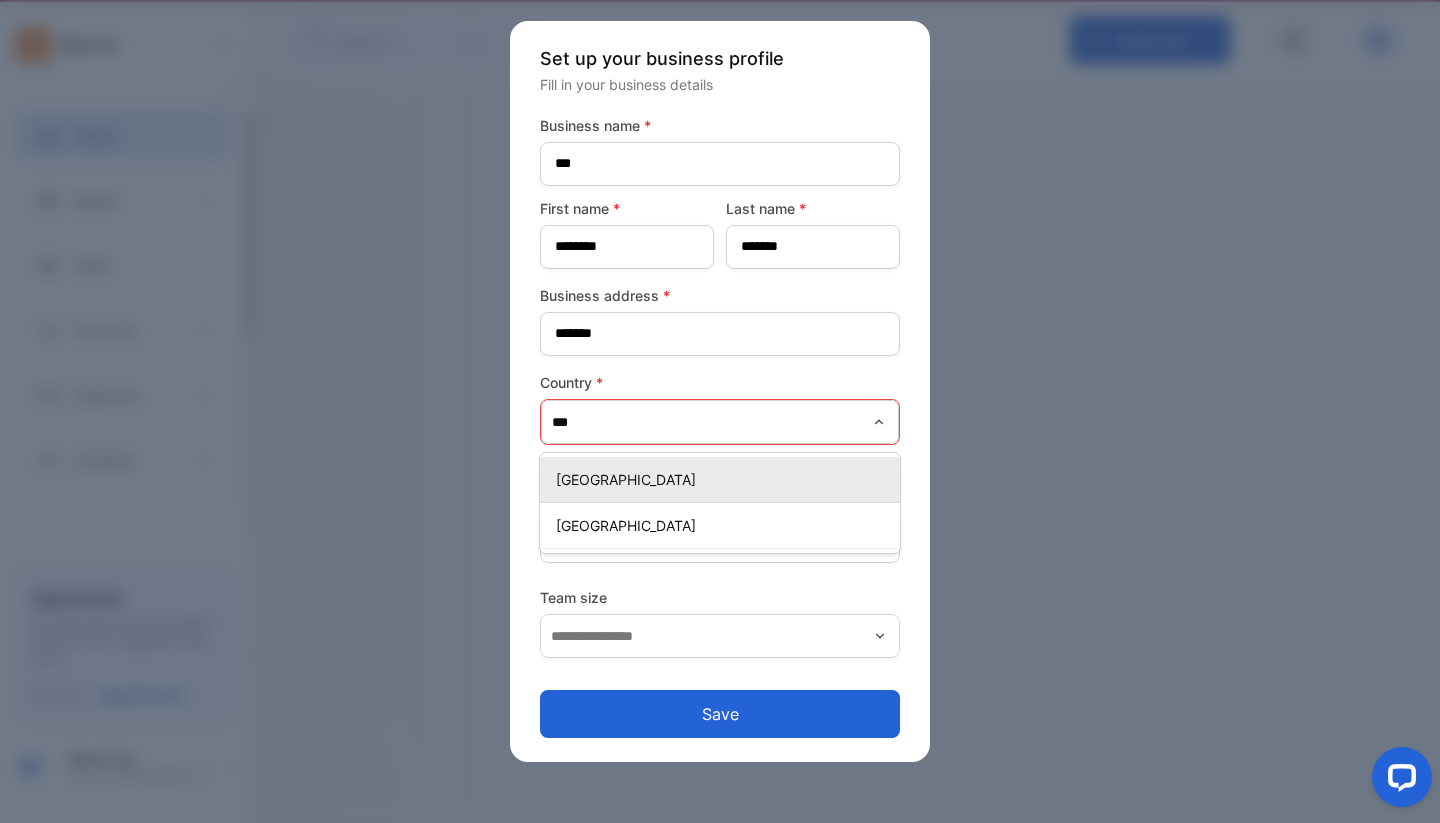 click on "India" at bounding box center (724, 479) 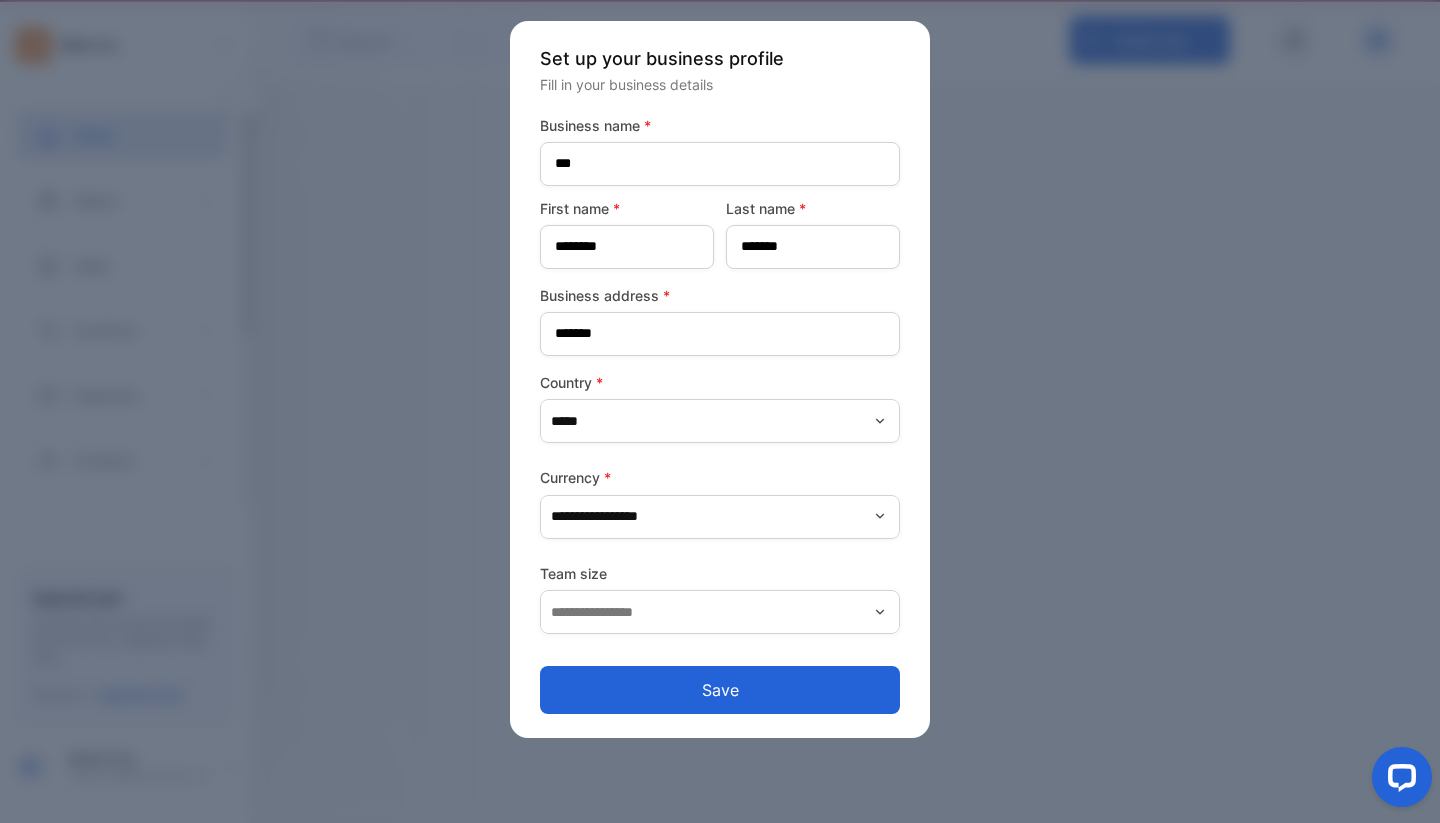 click on "Save" at bounding box center (720, 690) 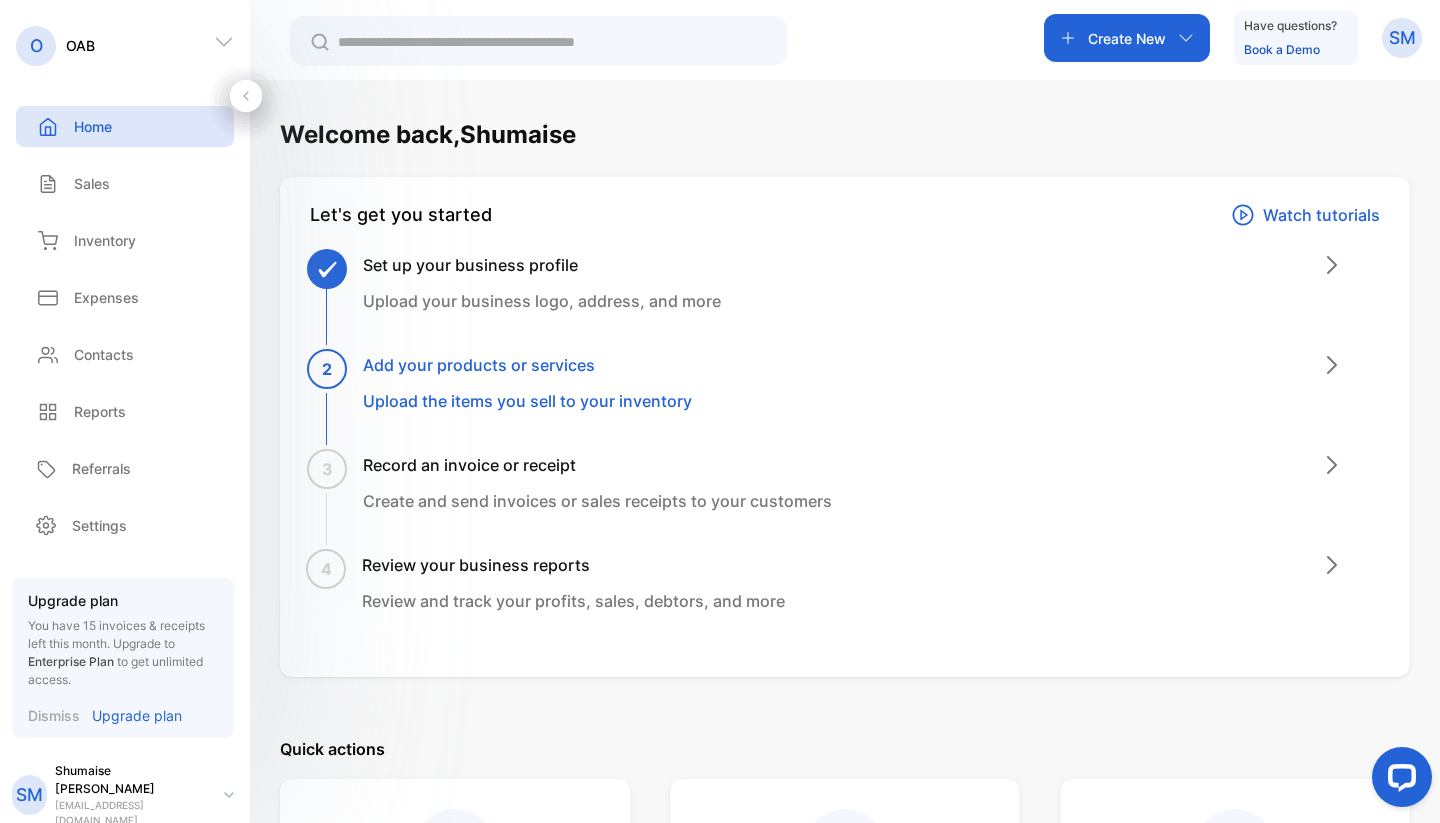 click on "Add your products or services" at bounding box center (527, 365) 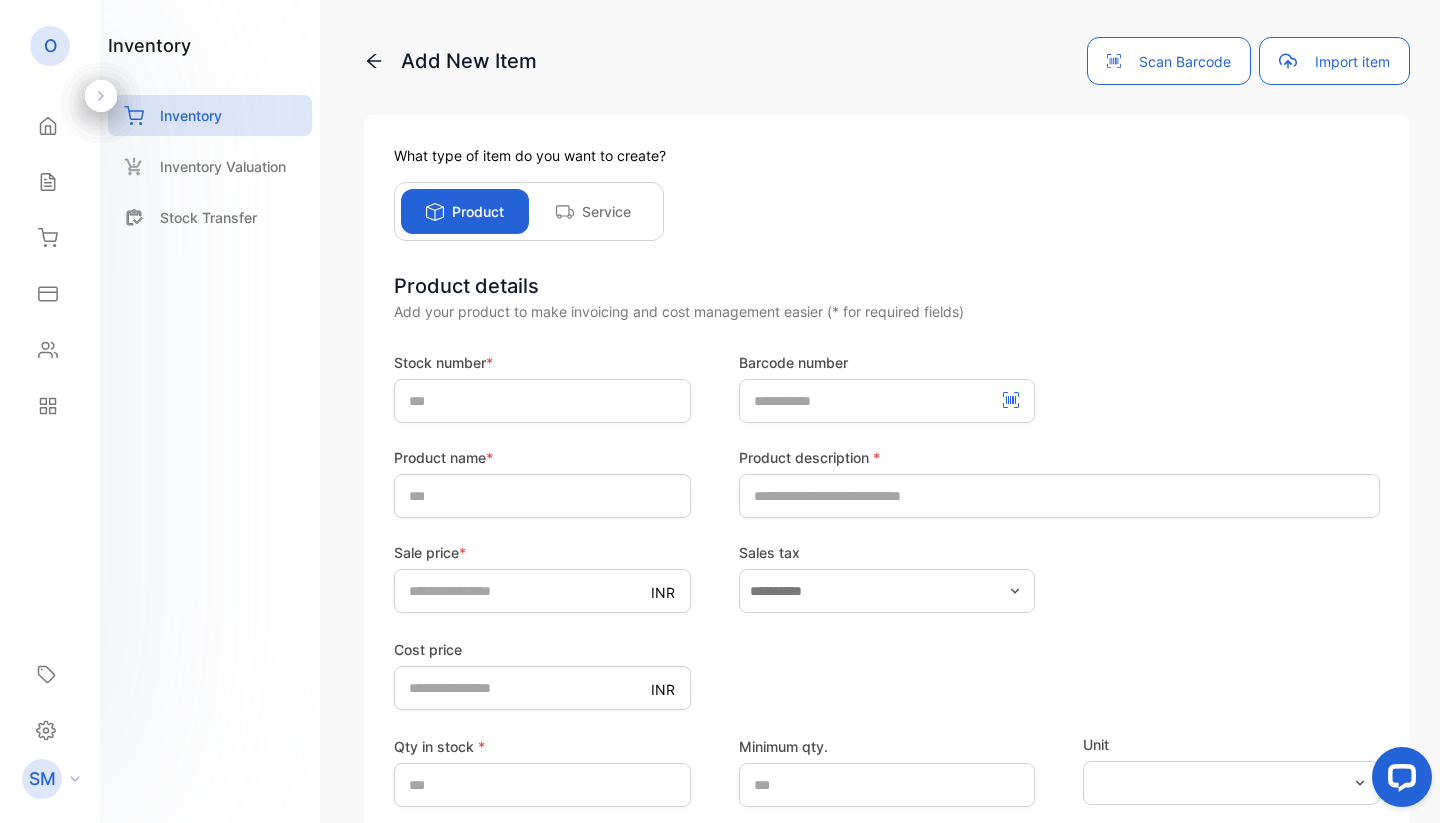 scroll, scrollTop: 0, scrollLeft: 0, axis: both 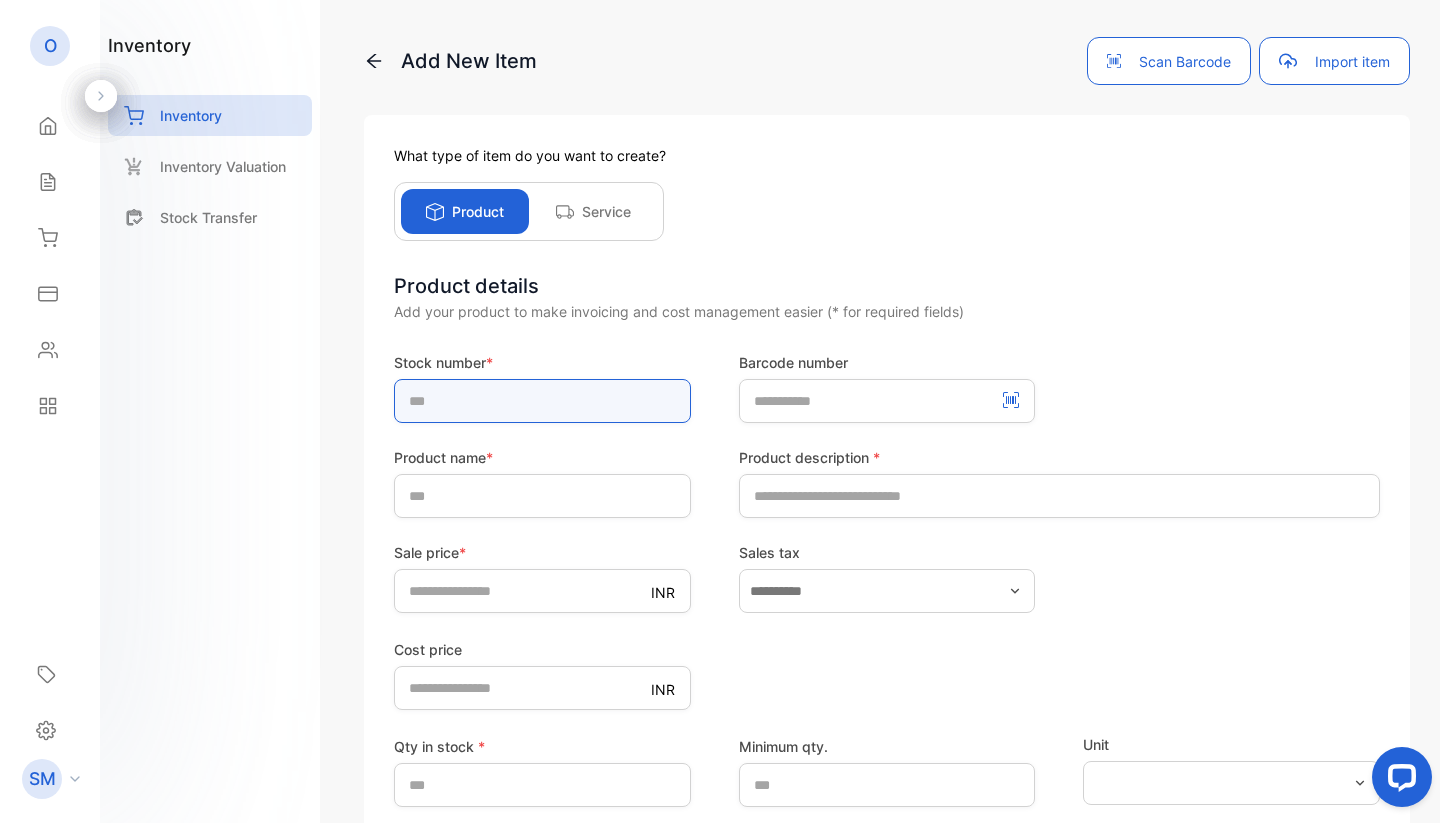 click at bounding box center [542, 401] 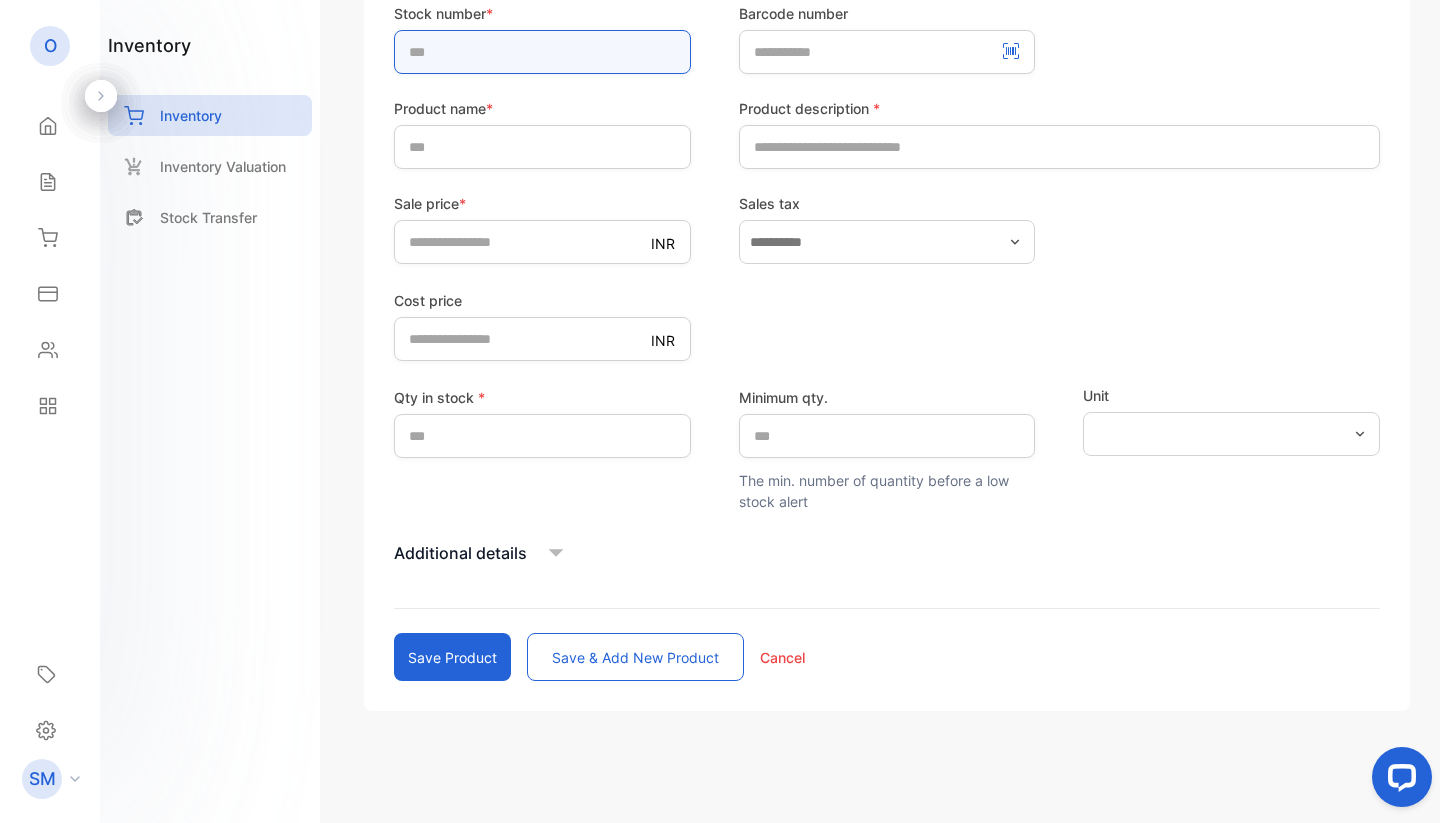 scroll, scrollTop: 349, scrollLeft: 0, axis: vertical 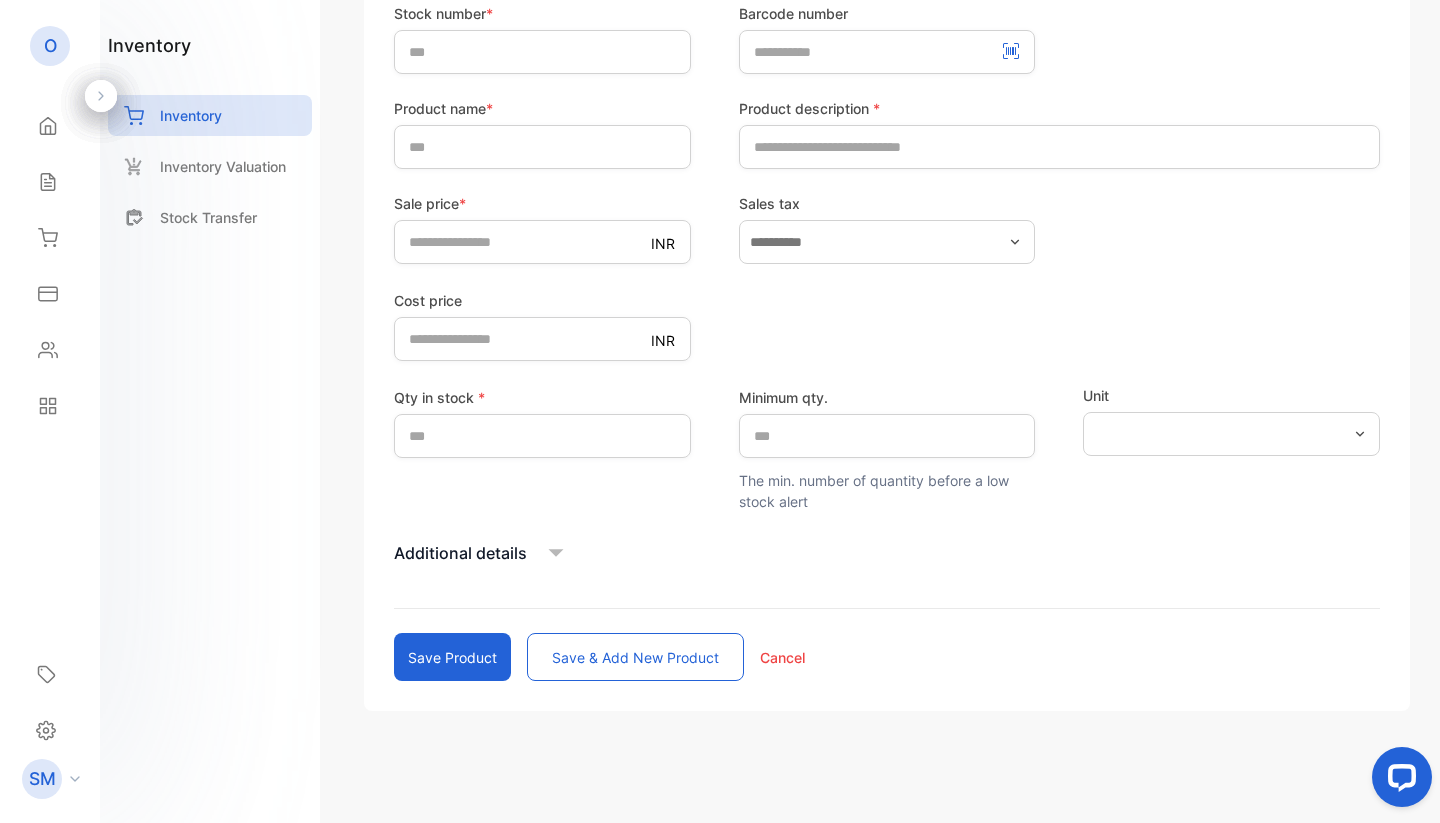 click on "Stock number  *   Barcode number   Product name  *   Product description   *   Sale price  *   INR * Sales tax   Cost price   INR * Qty in stock   *   * Minimum qty.   * The min. number of quantity before a low stock alert Unit   Additional details Save product Save & add new product Cancel" at bounding box center (887, 342) 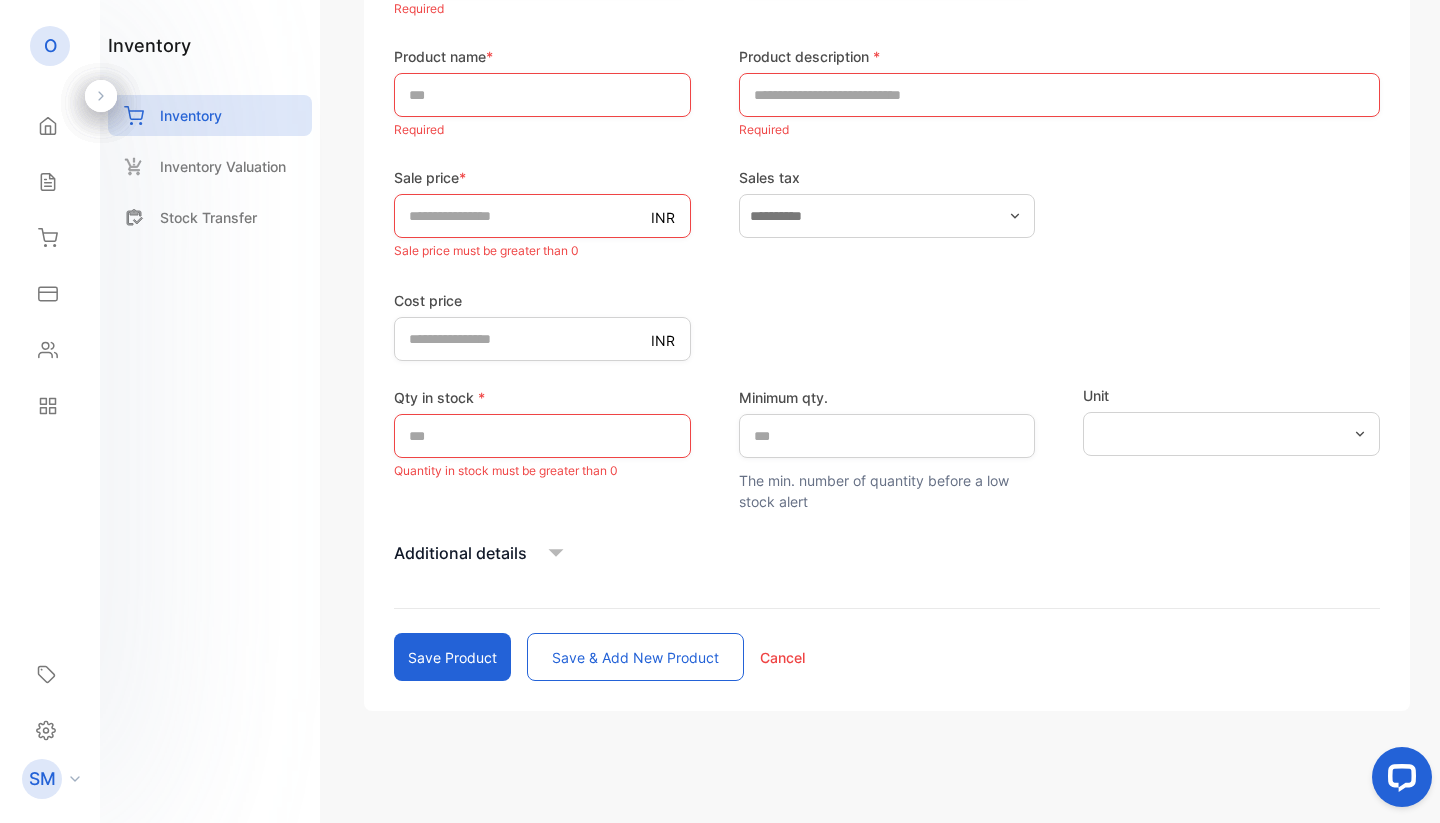 scroll, scrollTop: 427, scrollLeft: 0, axis: vertical 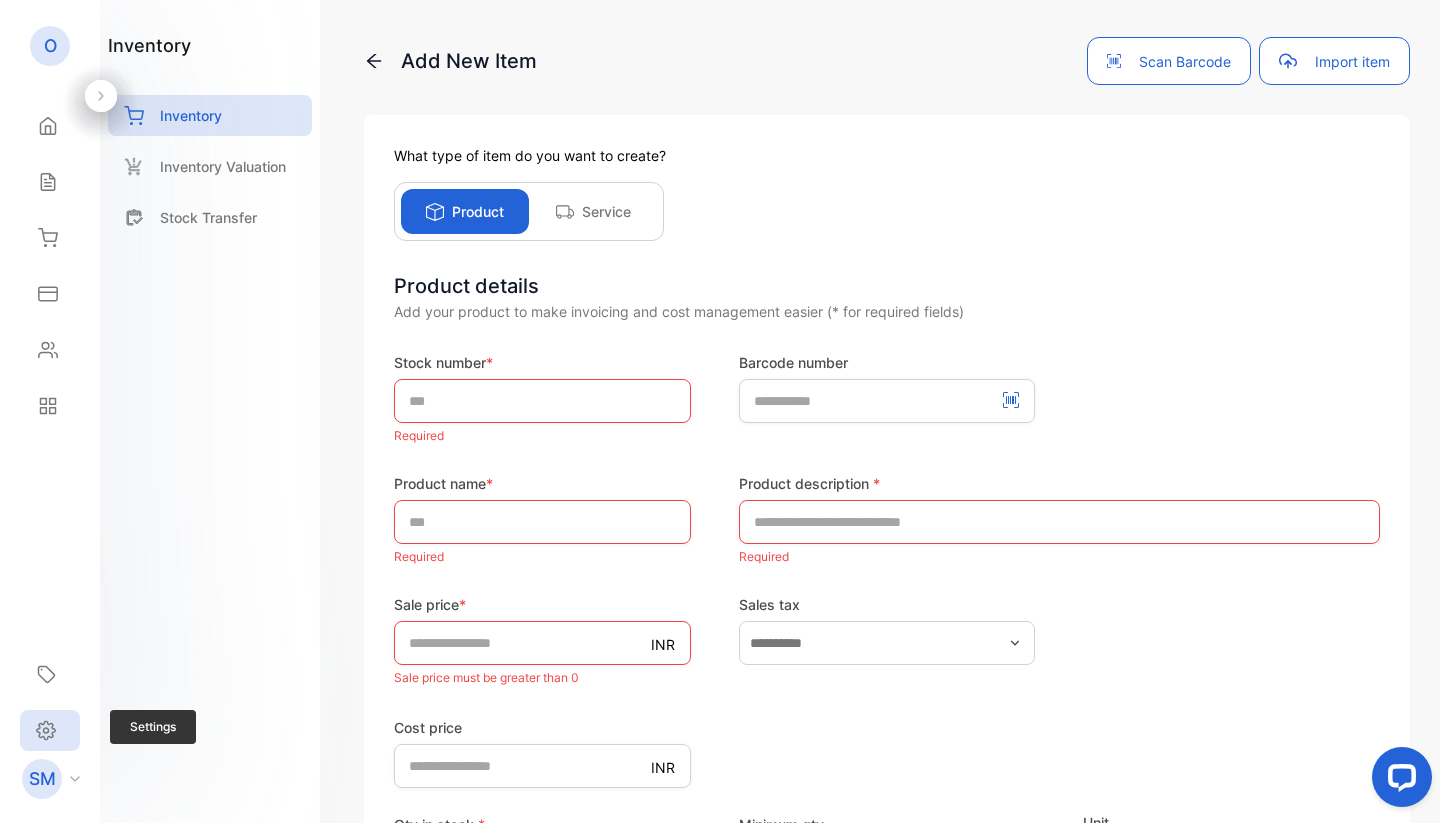click 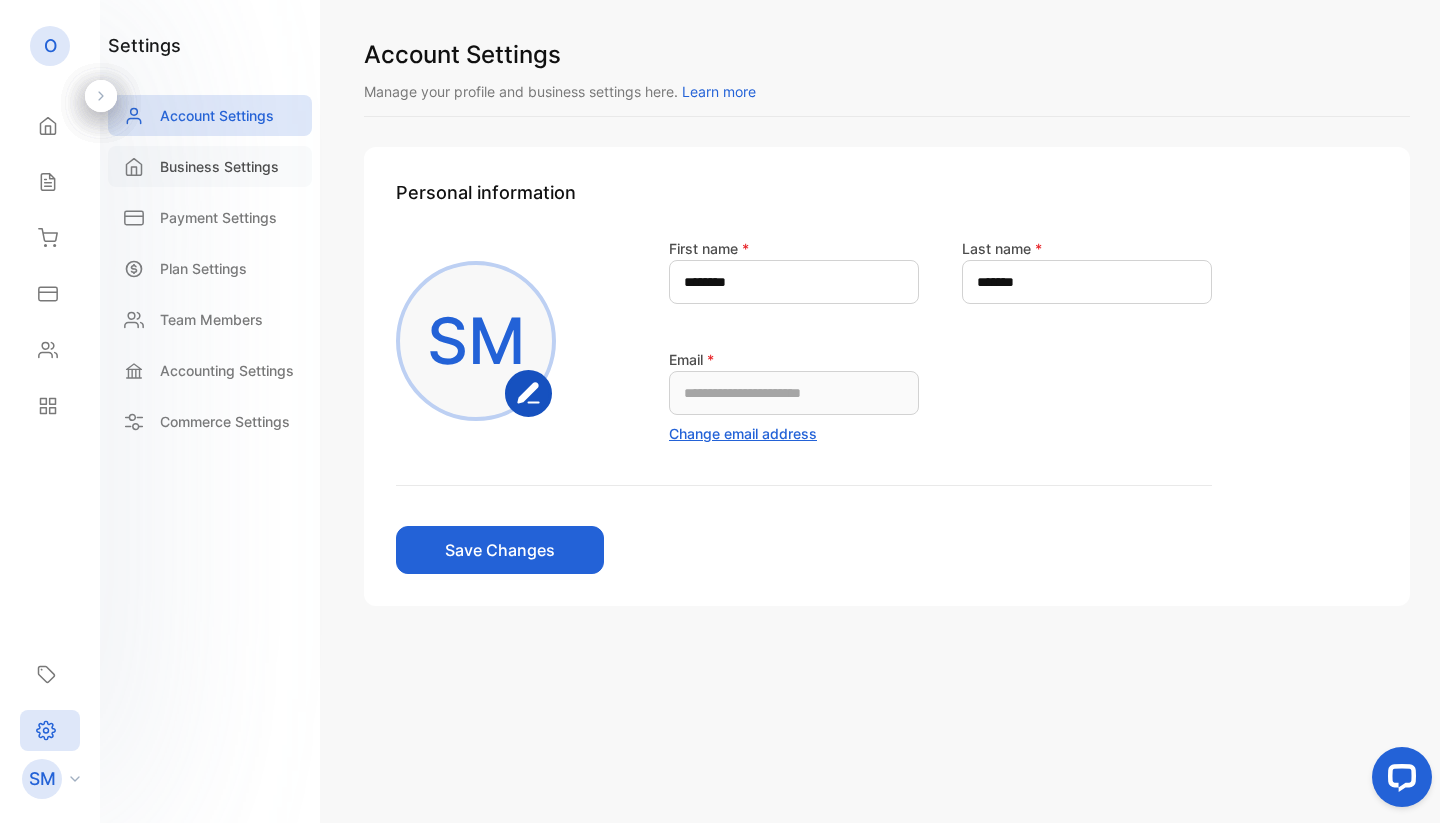 click on "Business Settings" at bounding box center [210, 166] 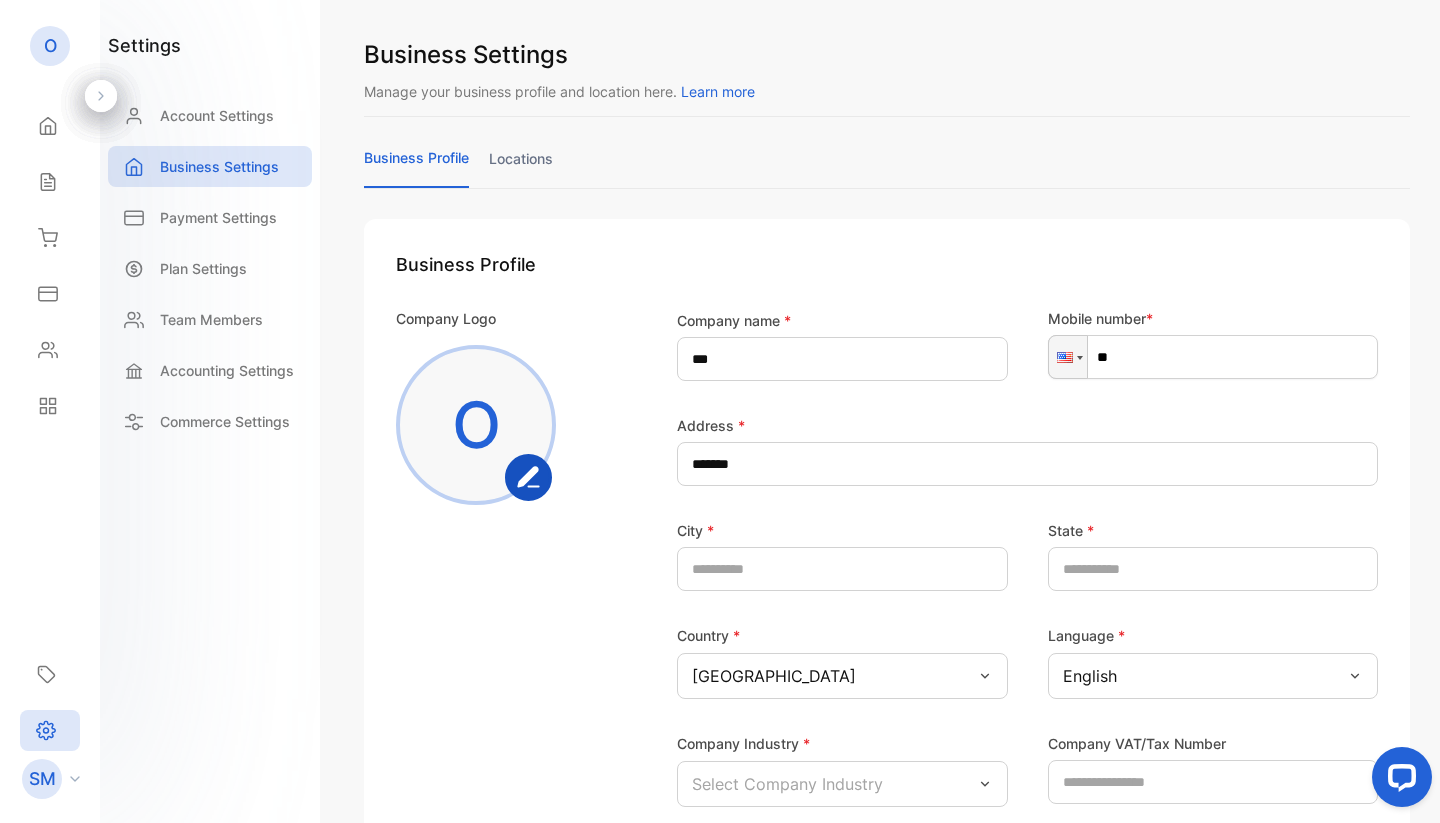 scroll, scrollTop: 0, scrollLeft: 0, axis: both 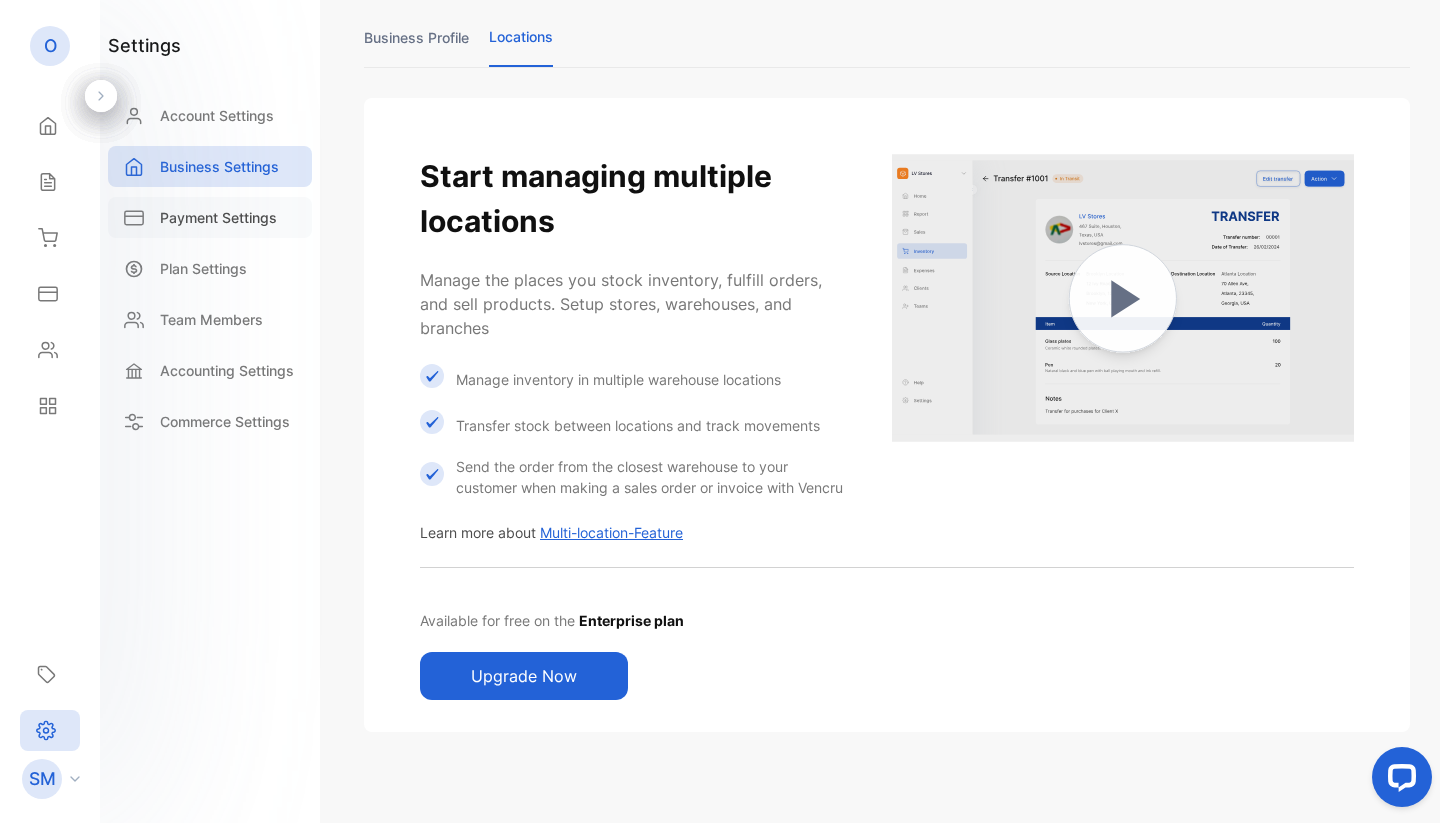 click on "Payment Settings" at bounding box center [218, 217] 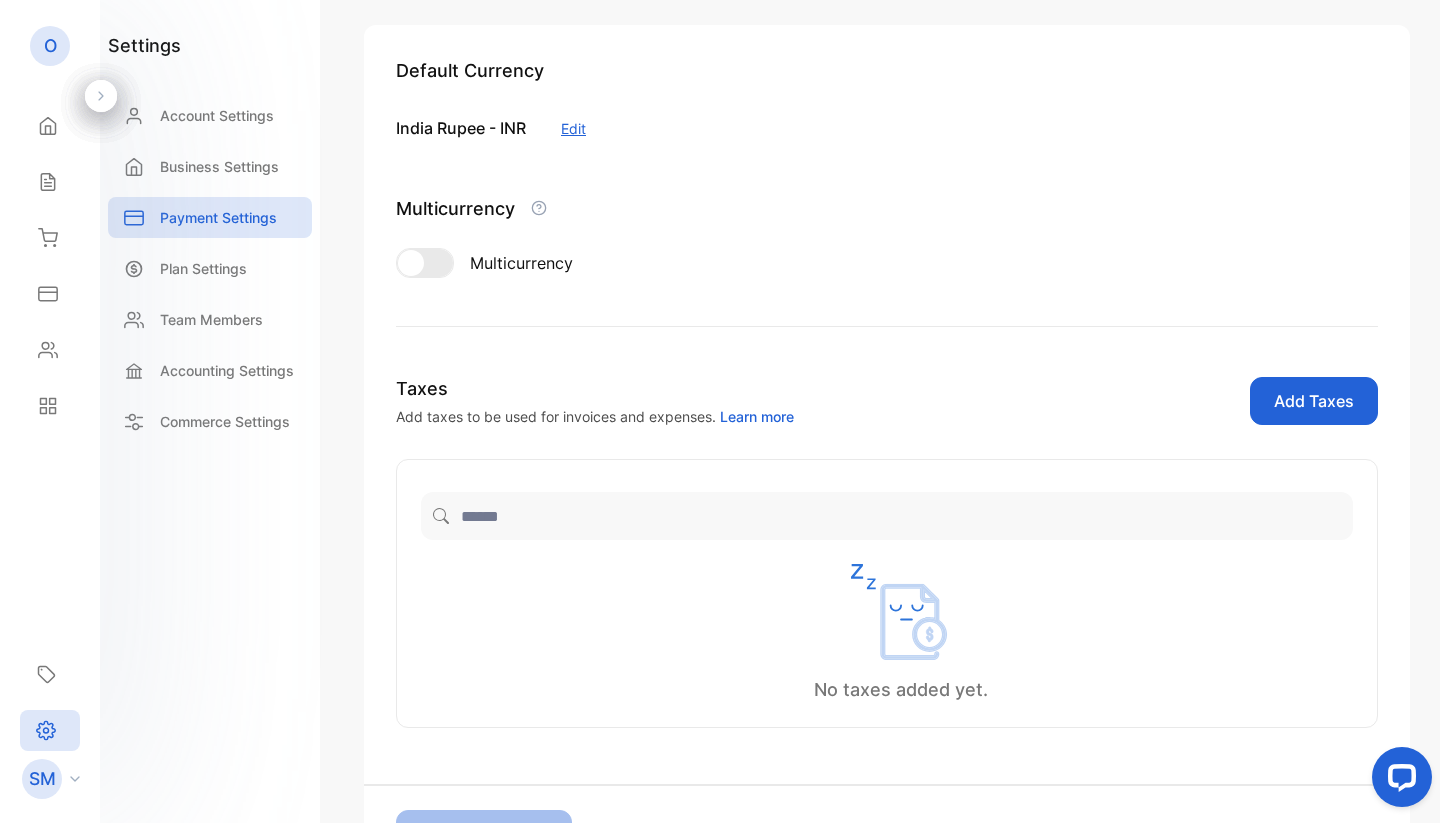 scroll, scrollTop: 232, scrollLeft: 0, axis: vertical 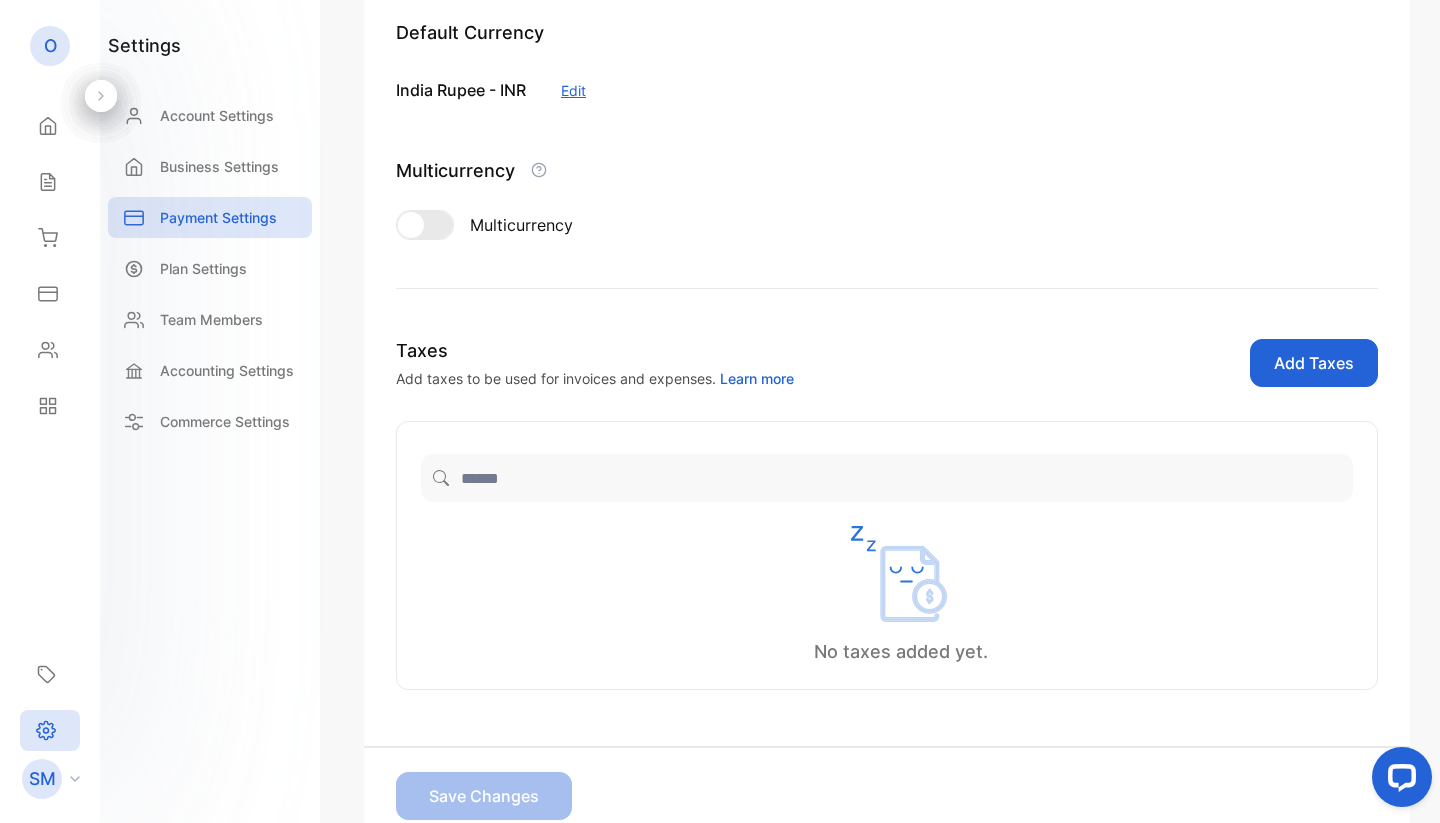 click on "Add Taxes" at bounding box center [1314, 363] 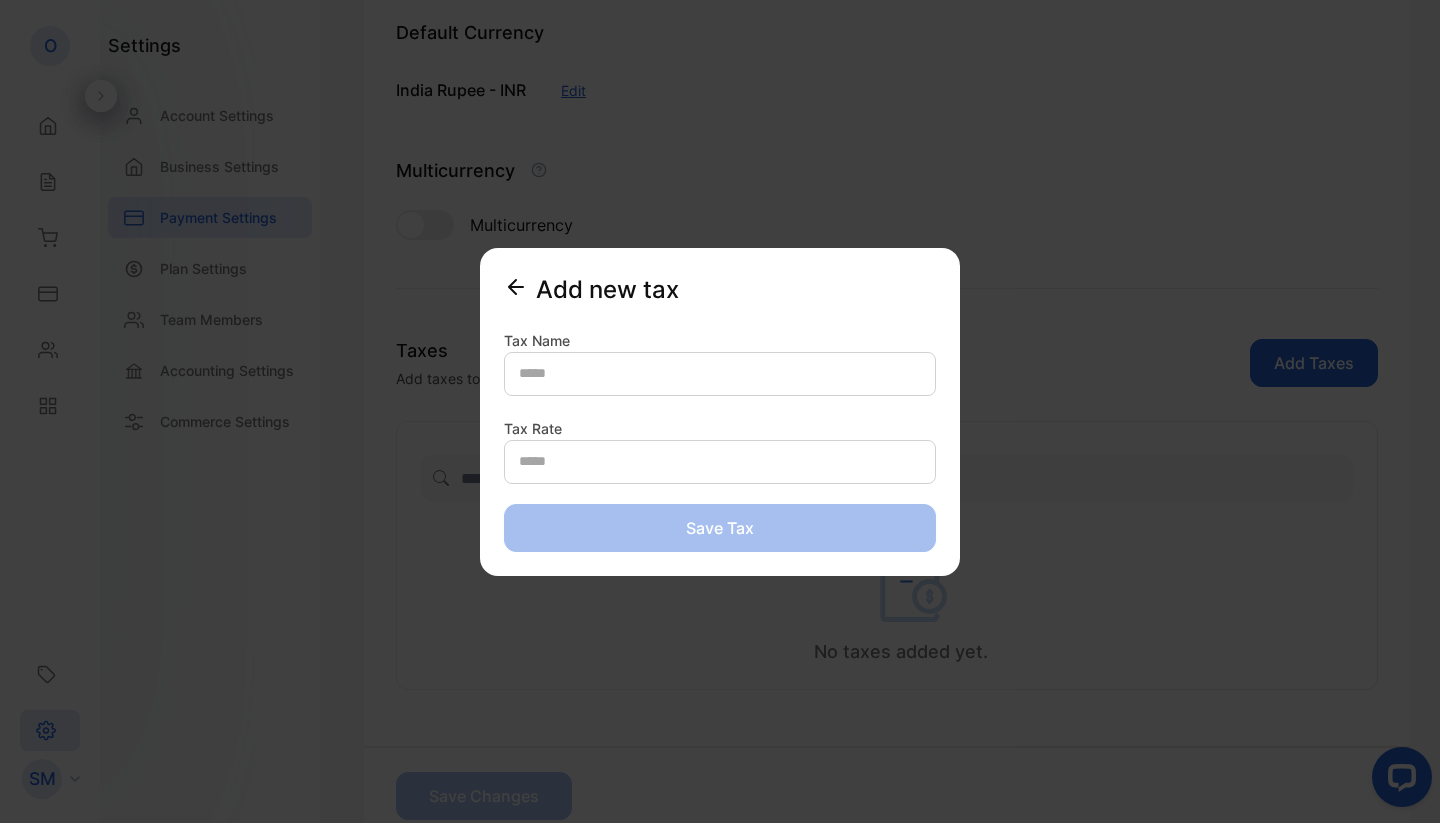 click on "Tax Name" at bounding box center [720, 362] 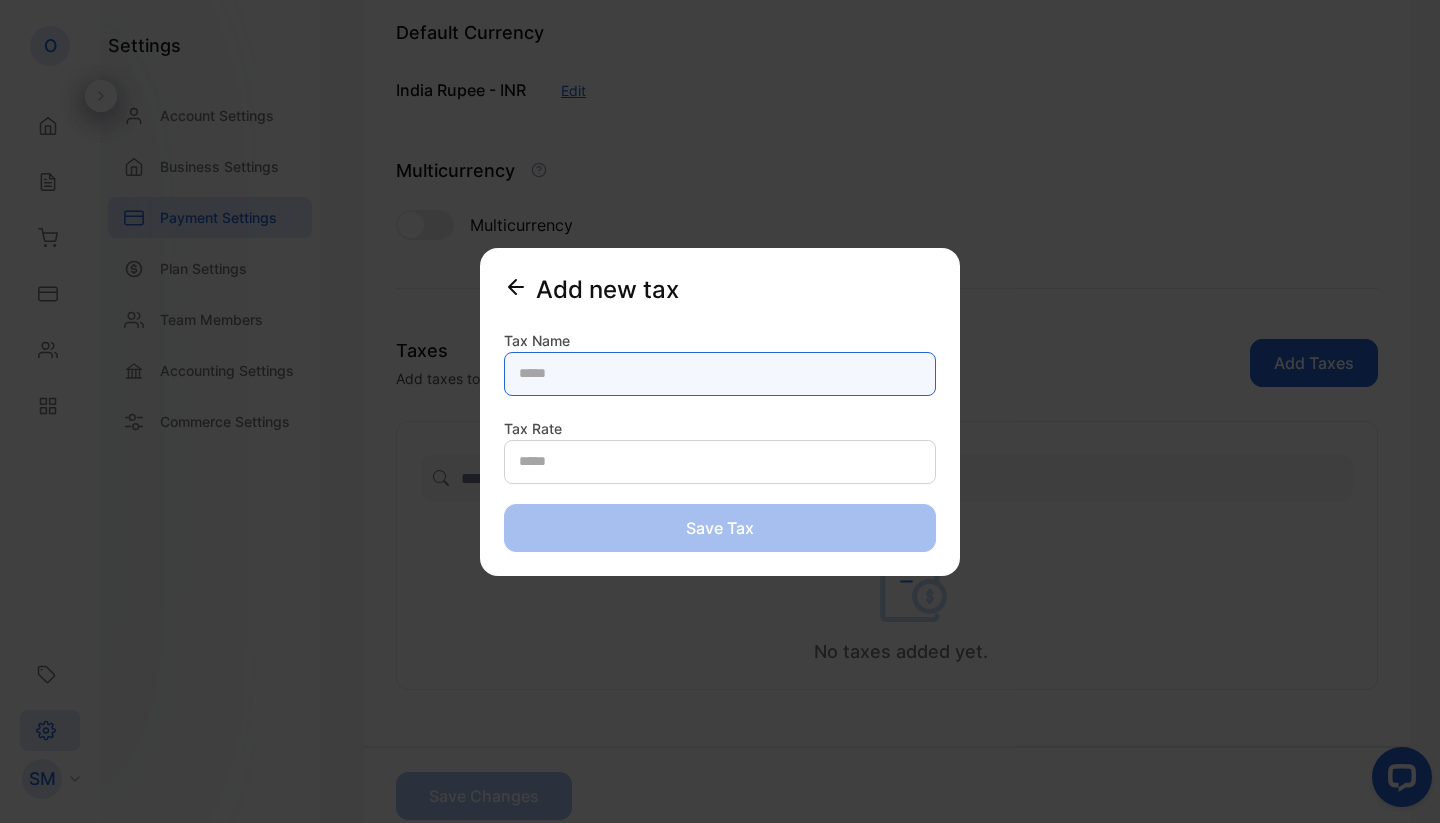 click at bounding box center [720, 374] 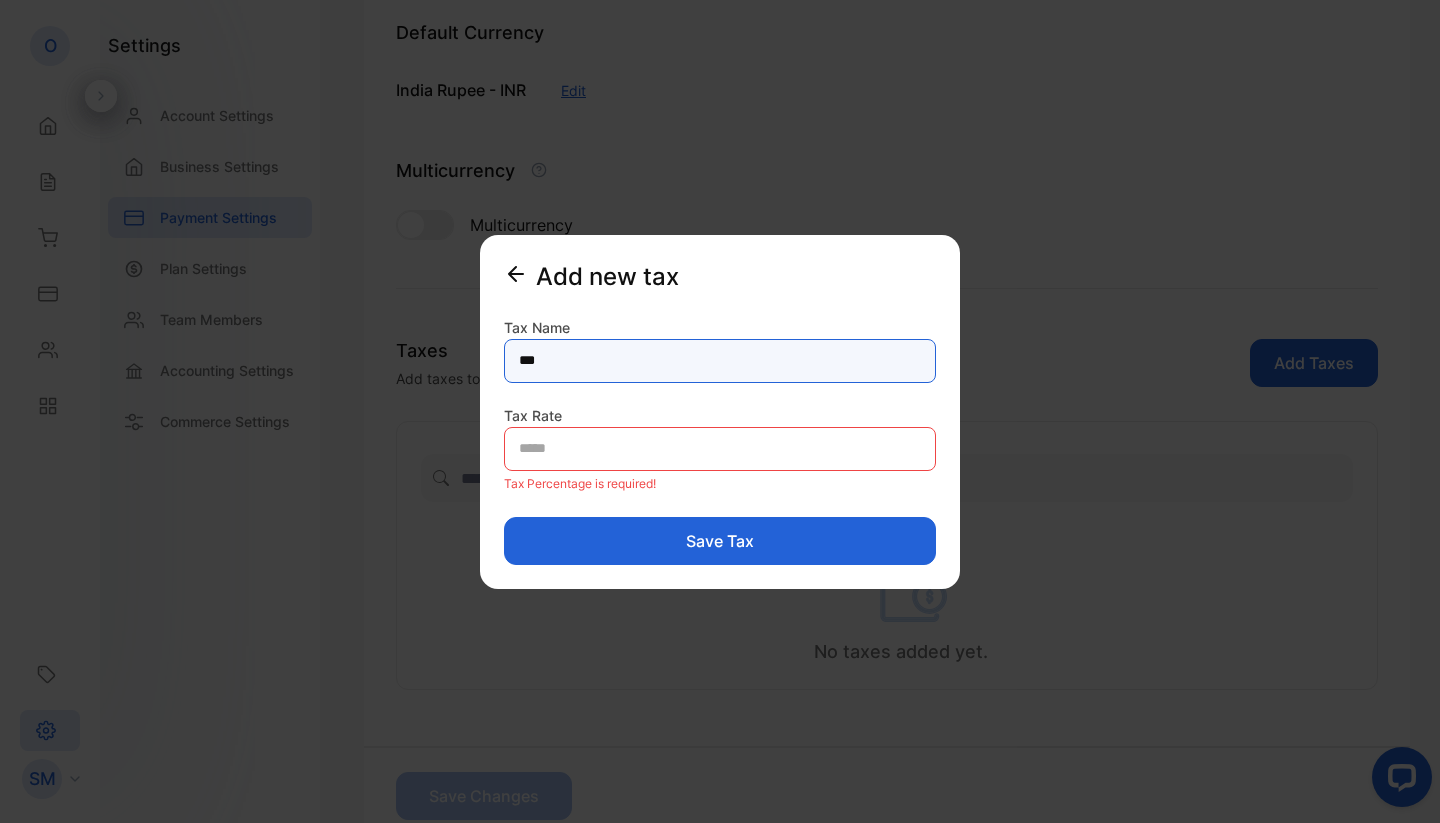 type on "***" 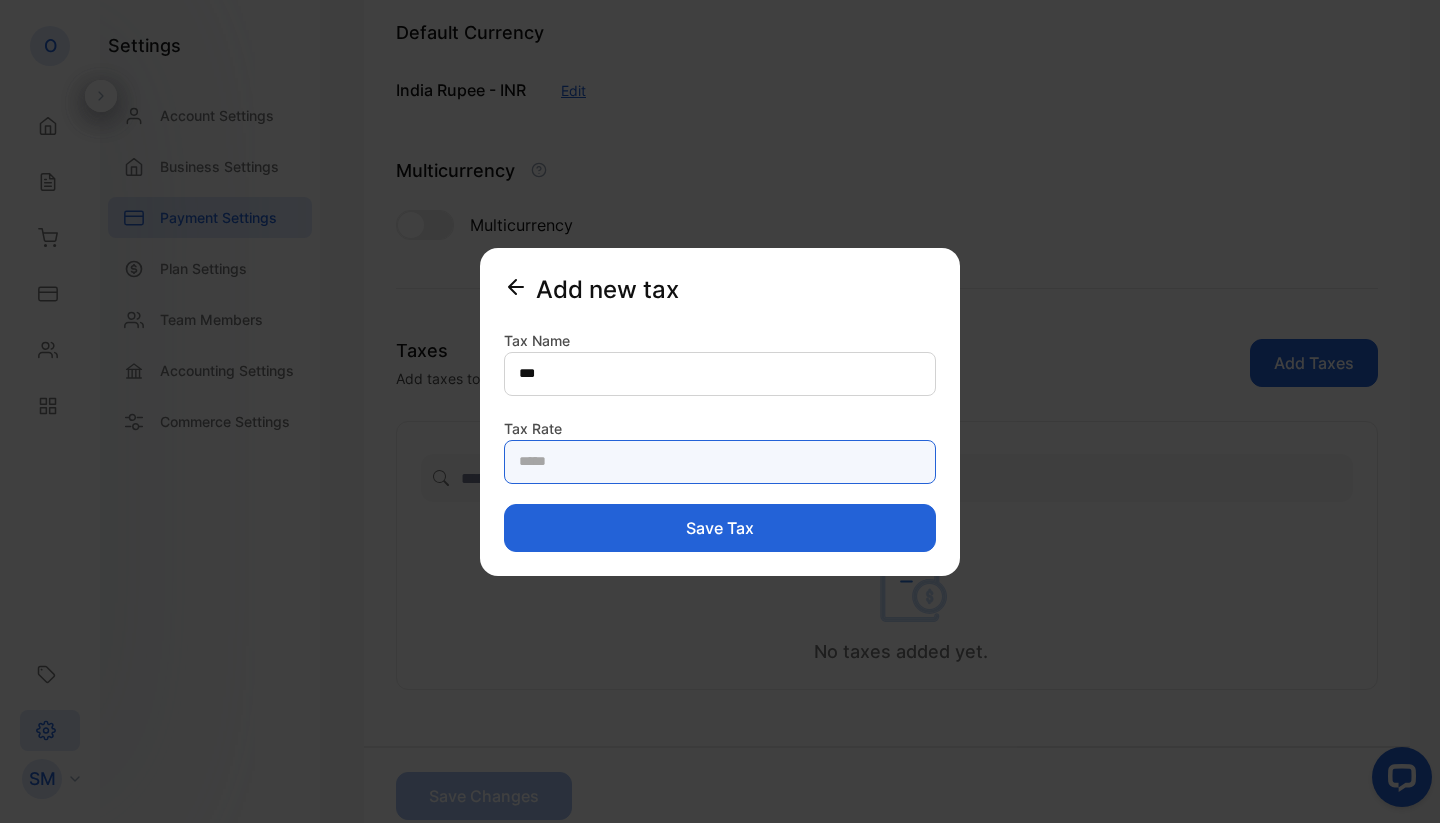 type on "**" 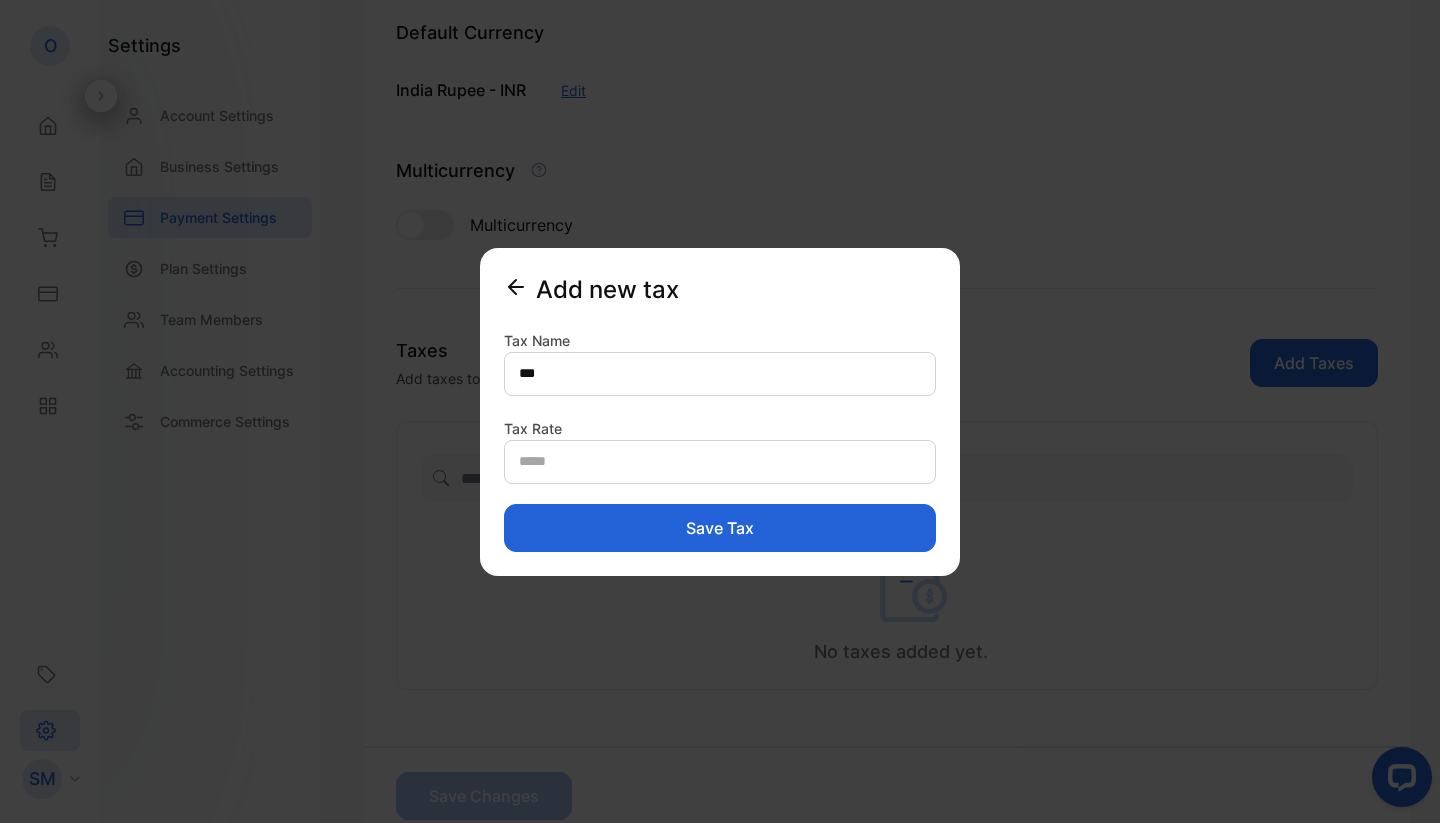 click on "Add new tax Tax Name   *** Tax Rate   ** Save tax" at bounding box center (720, 412) 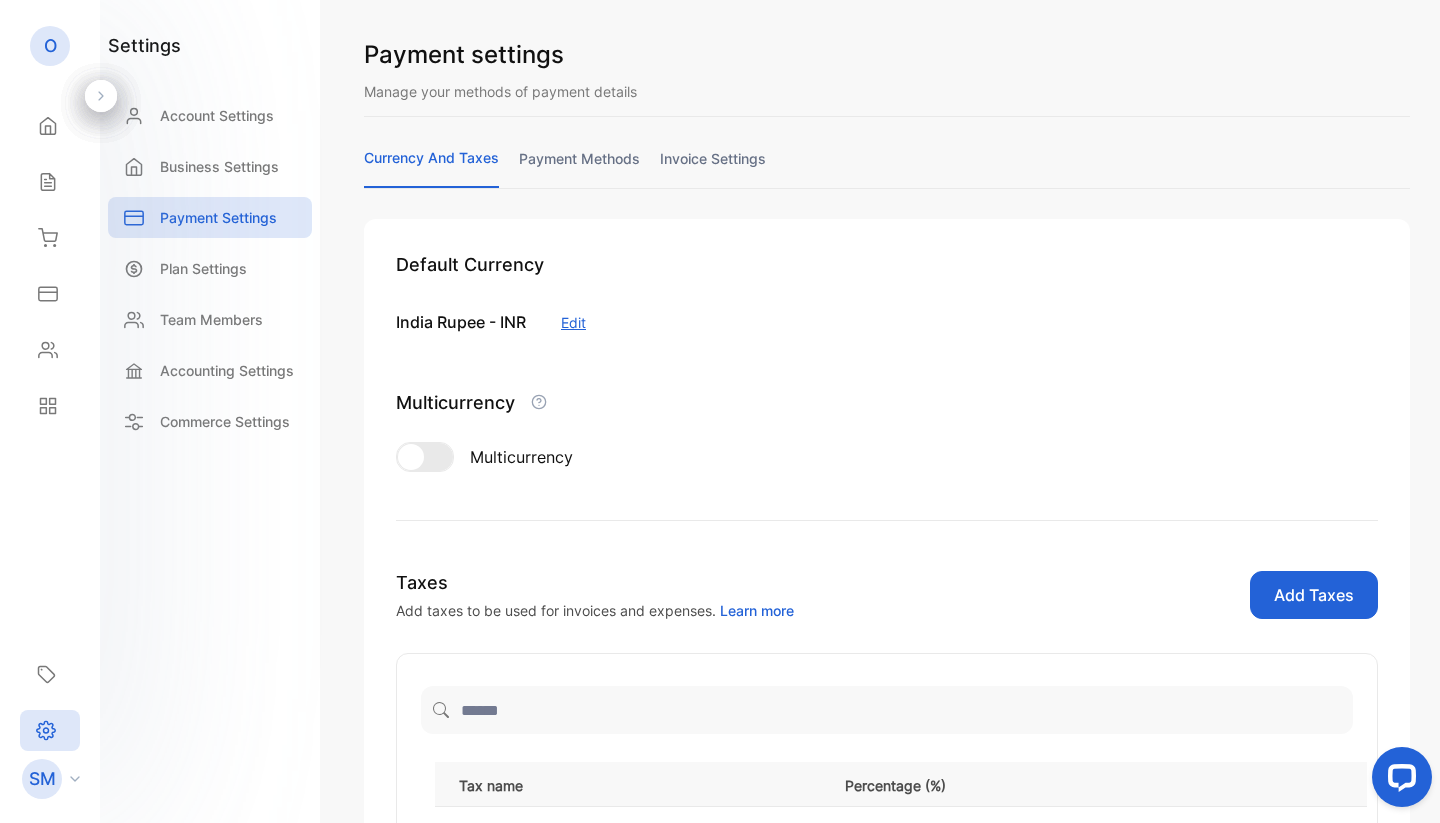 scroll, scrollTop: 0, scrollLeft: 0, axis: both 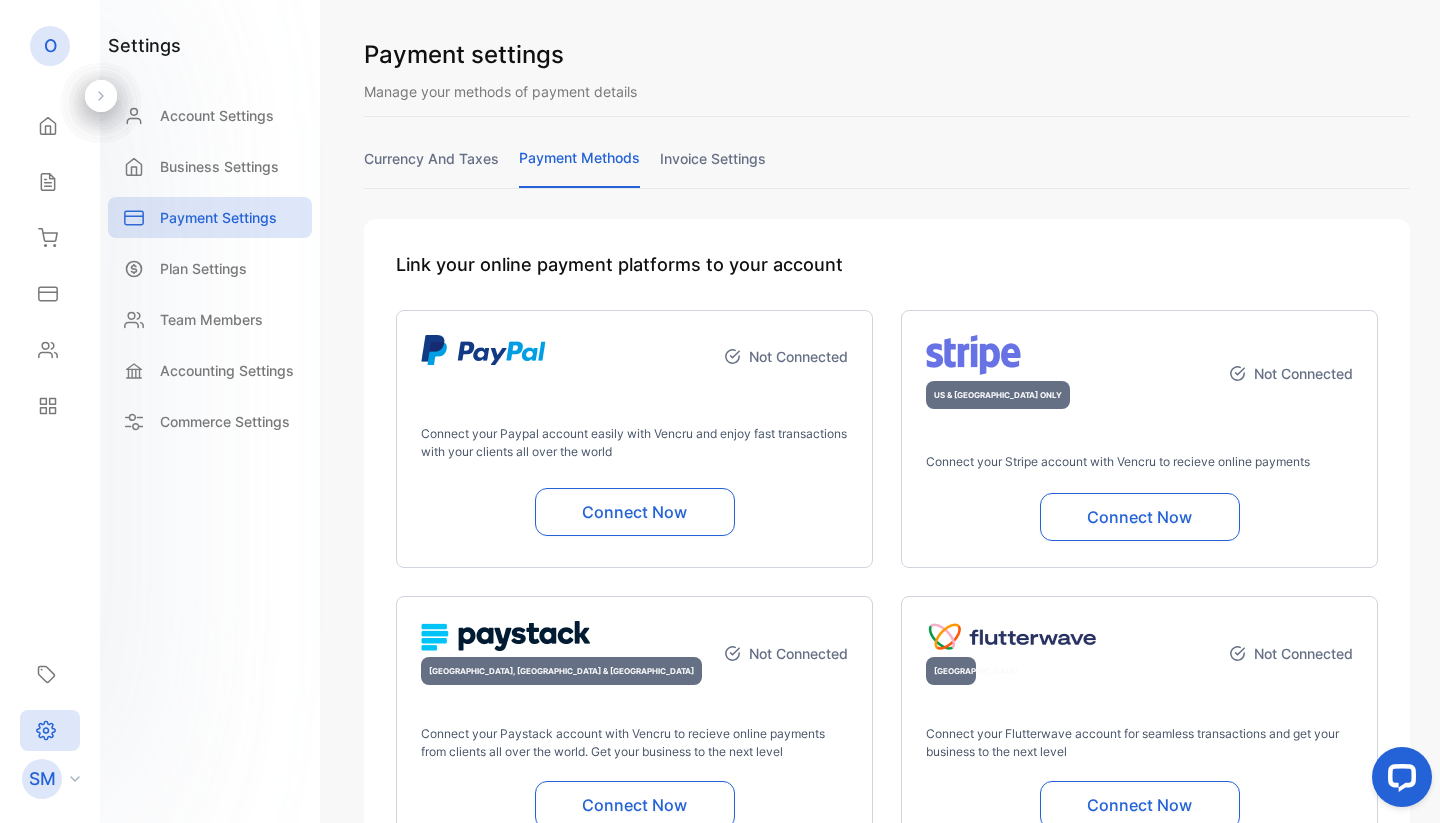 click on "invoice settings" at bounding box center [713, 167] 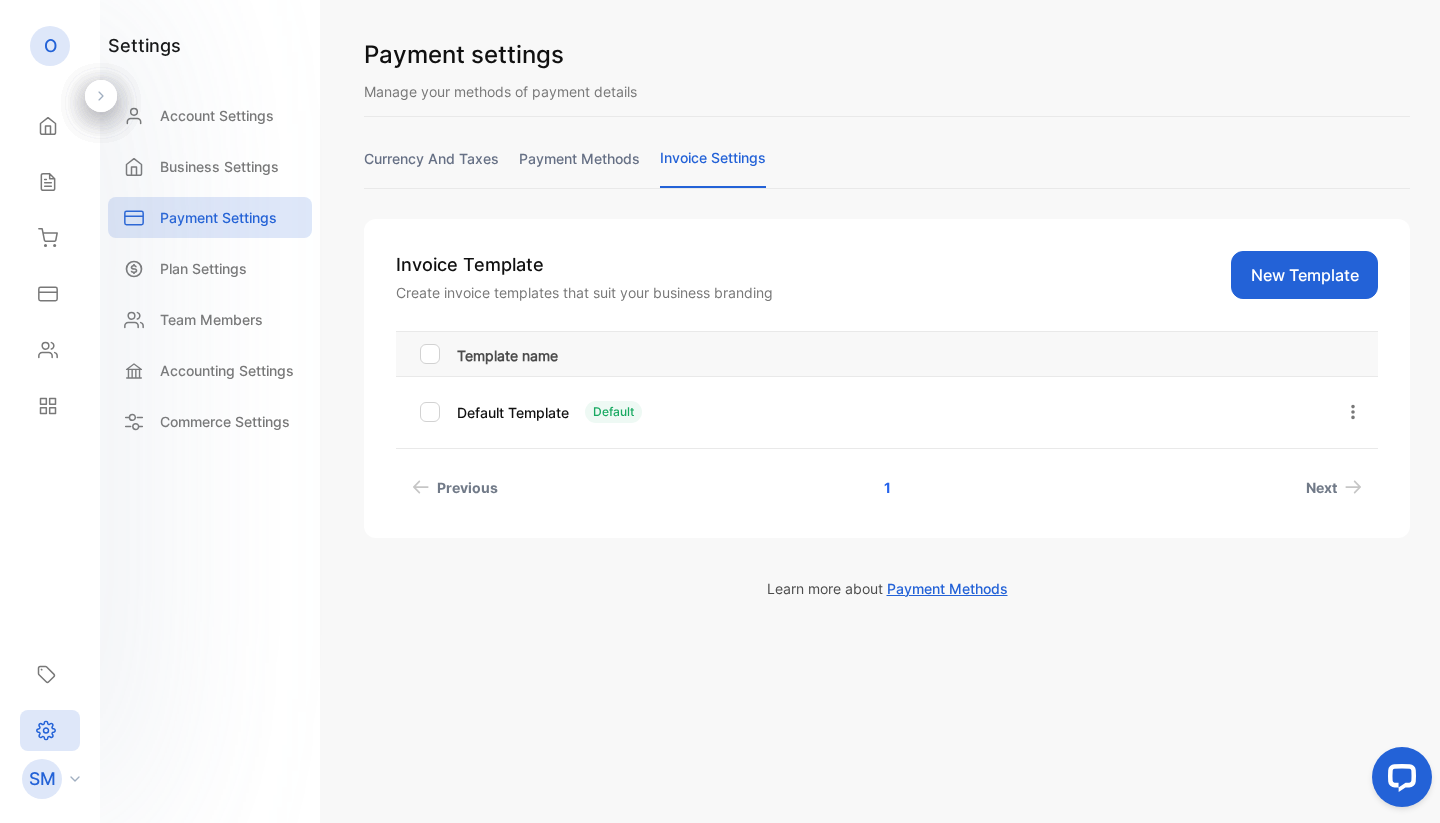 click on "Default Template" at bounding box center (513, 412) 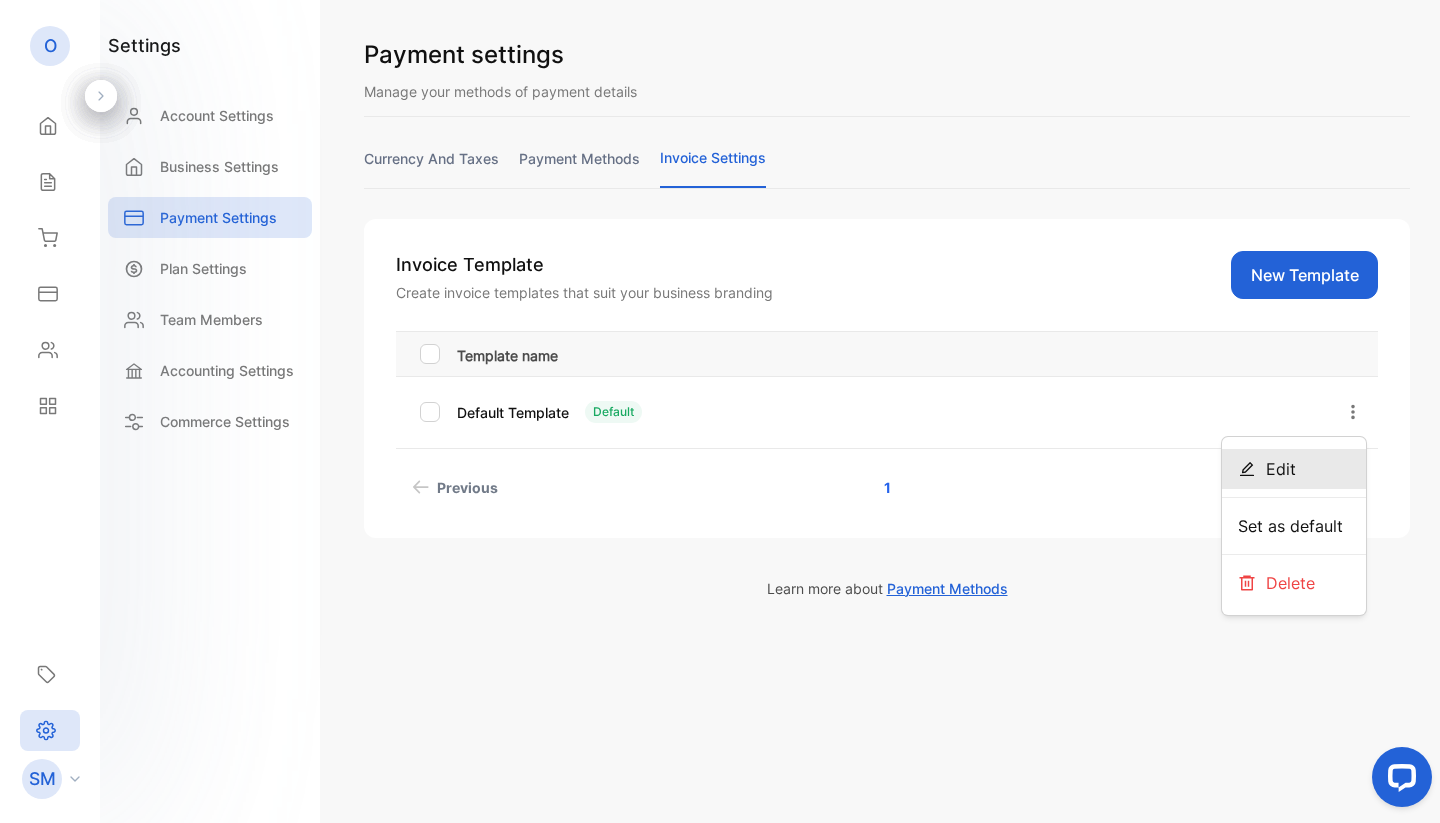 click on "Edit" at bounding box center [1281, 469] 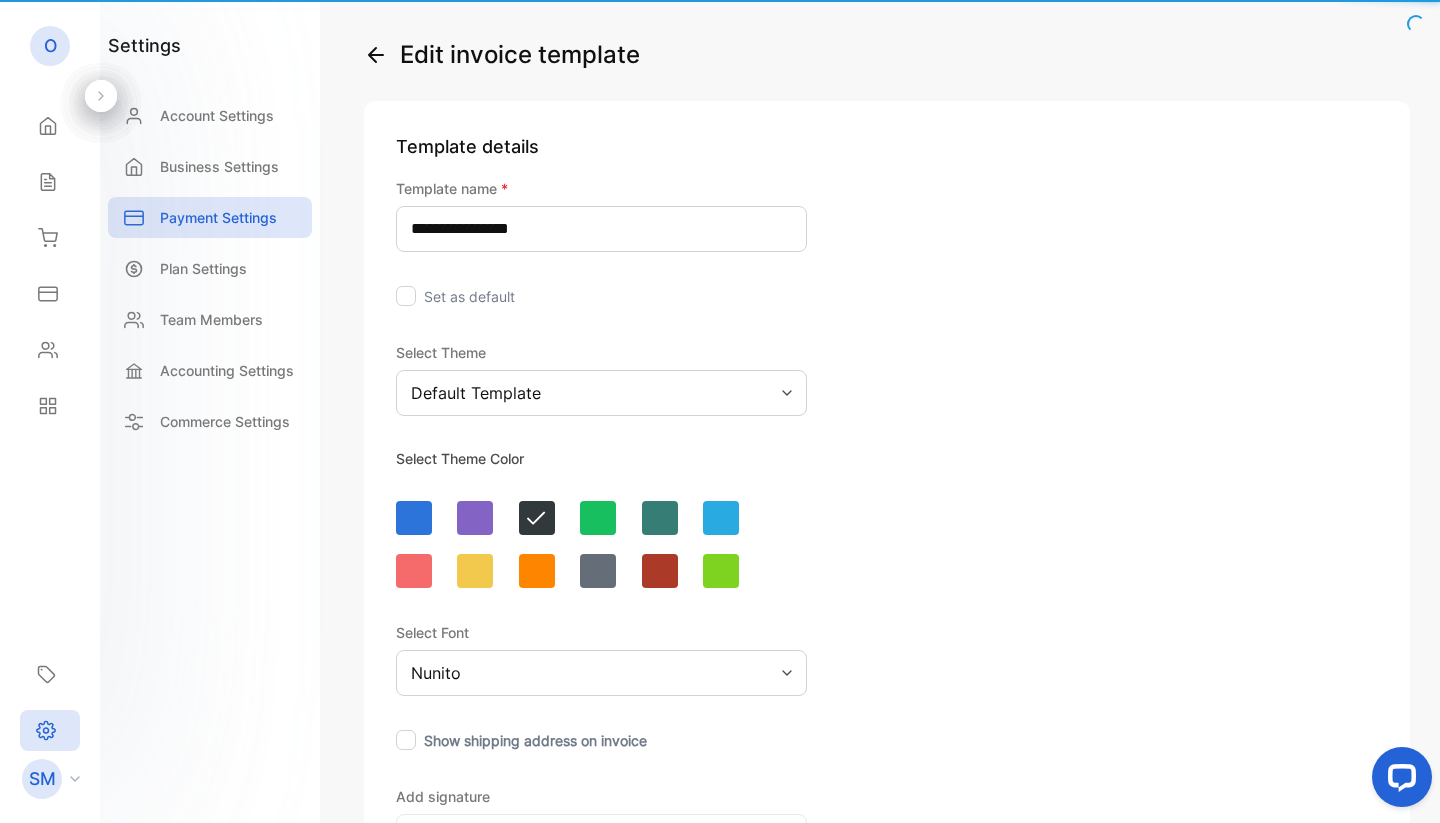 click on "**********" at bounding box center [887, 893] 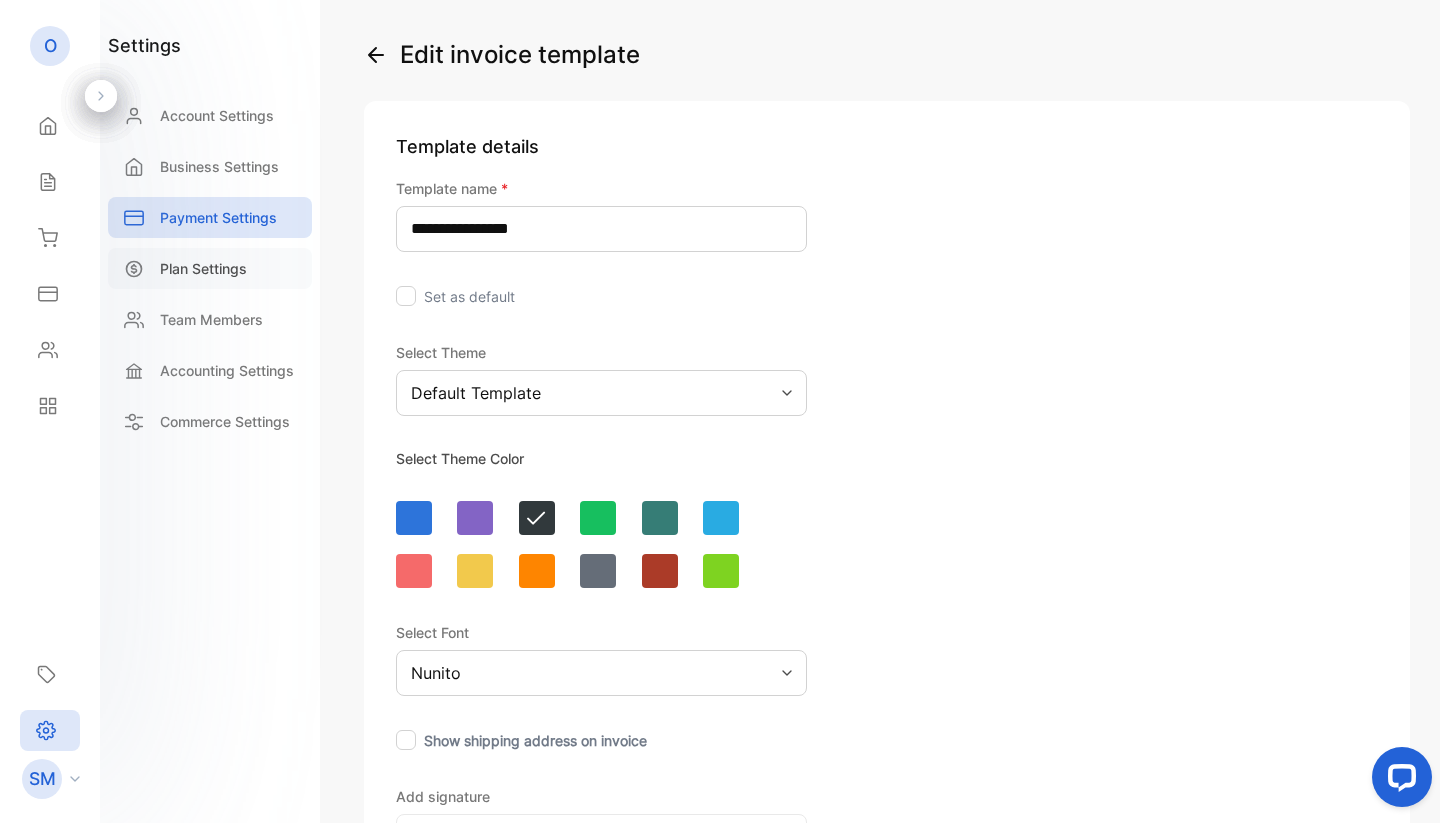 scroll, scrollTop: 0, scrollLeft: 0, axis: both 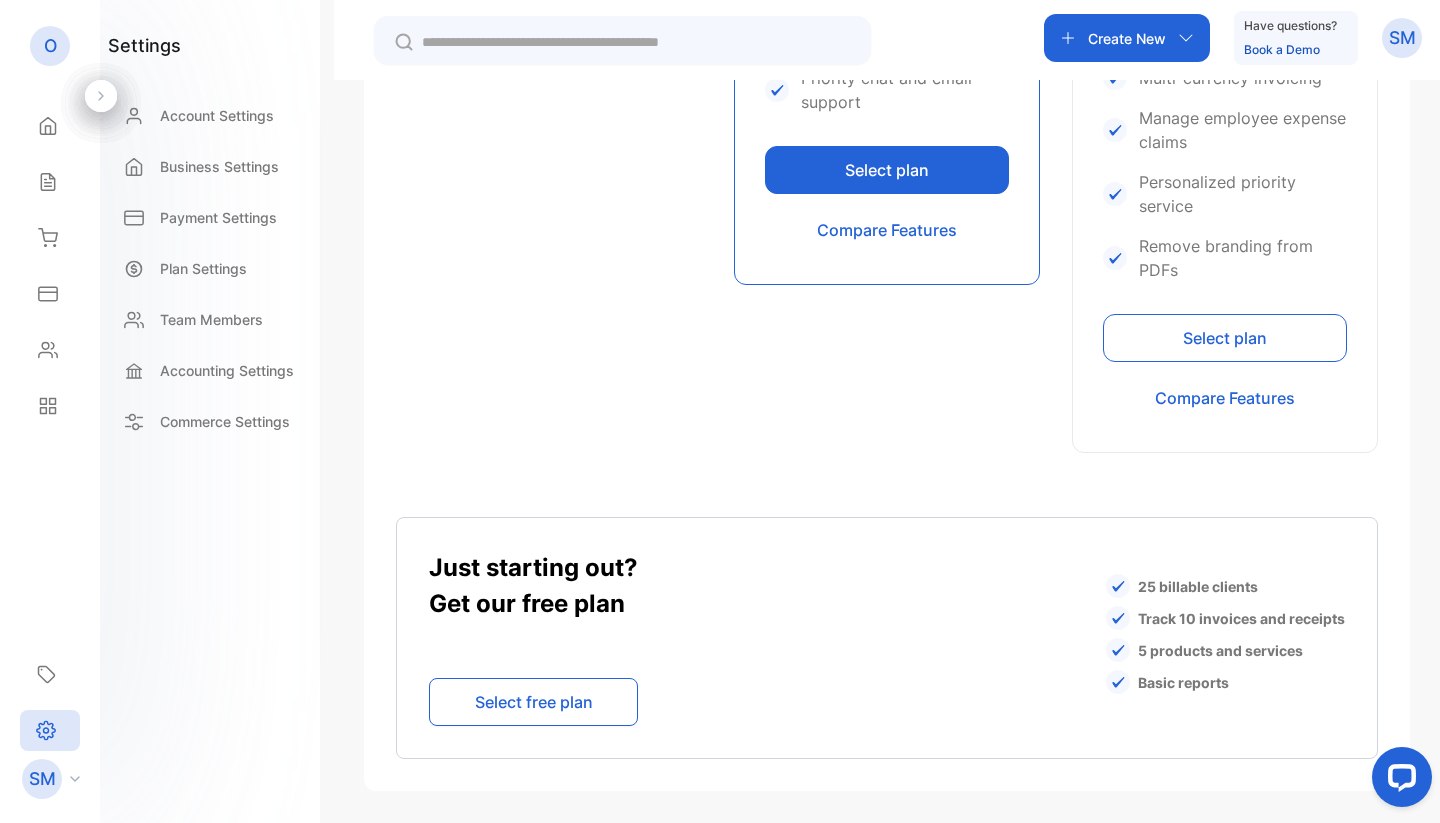 click on "Select plan" at bounding box center [1225, 338] 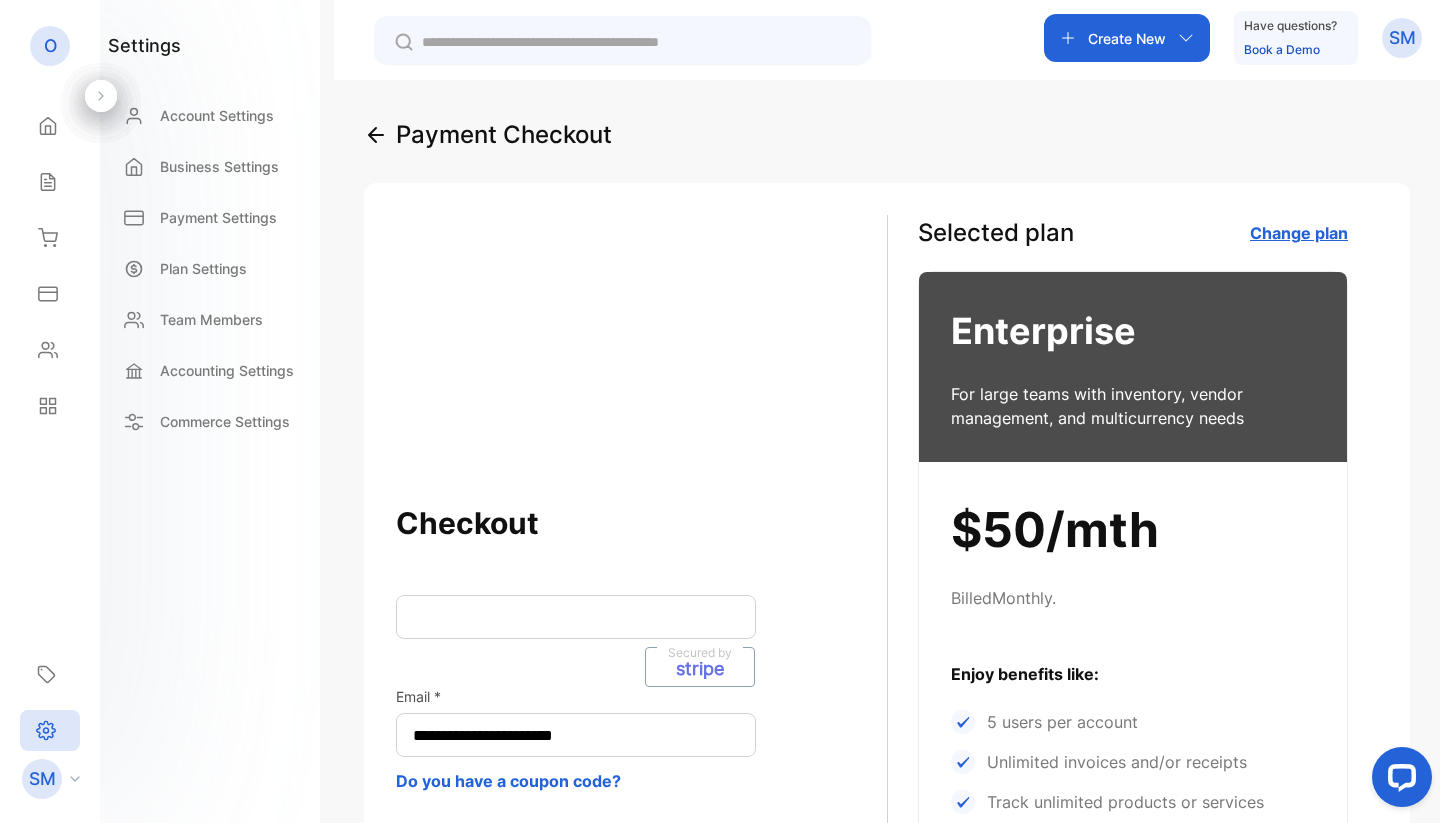 scroll, scrollTop: 0, scrollLeft: 0, axis: both 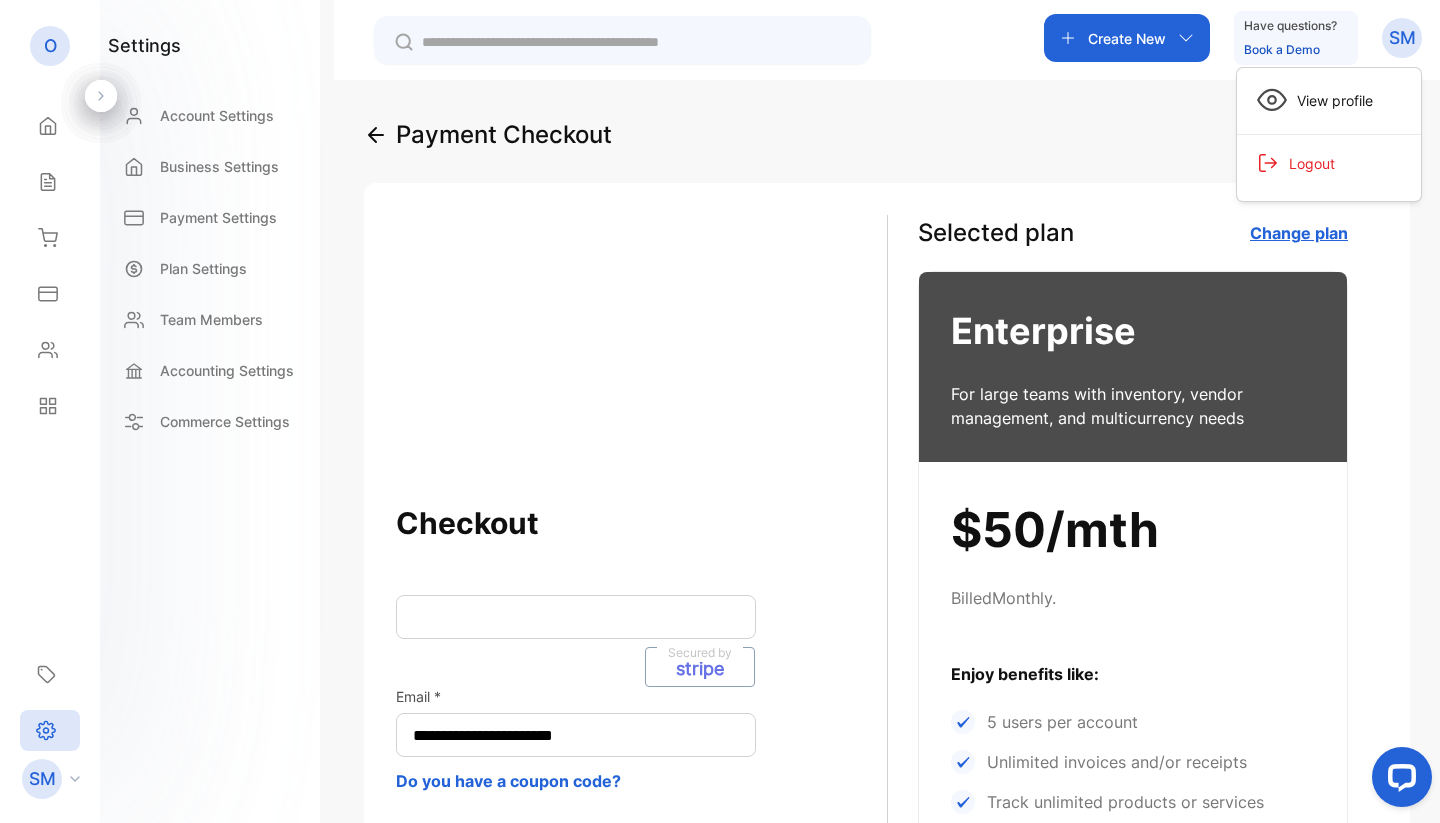 click on "**********" at bounding box center (887, 784) 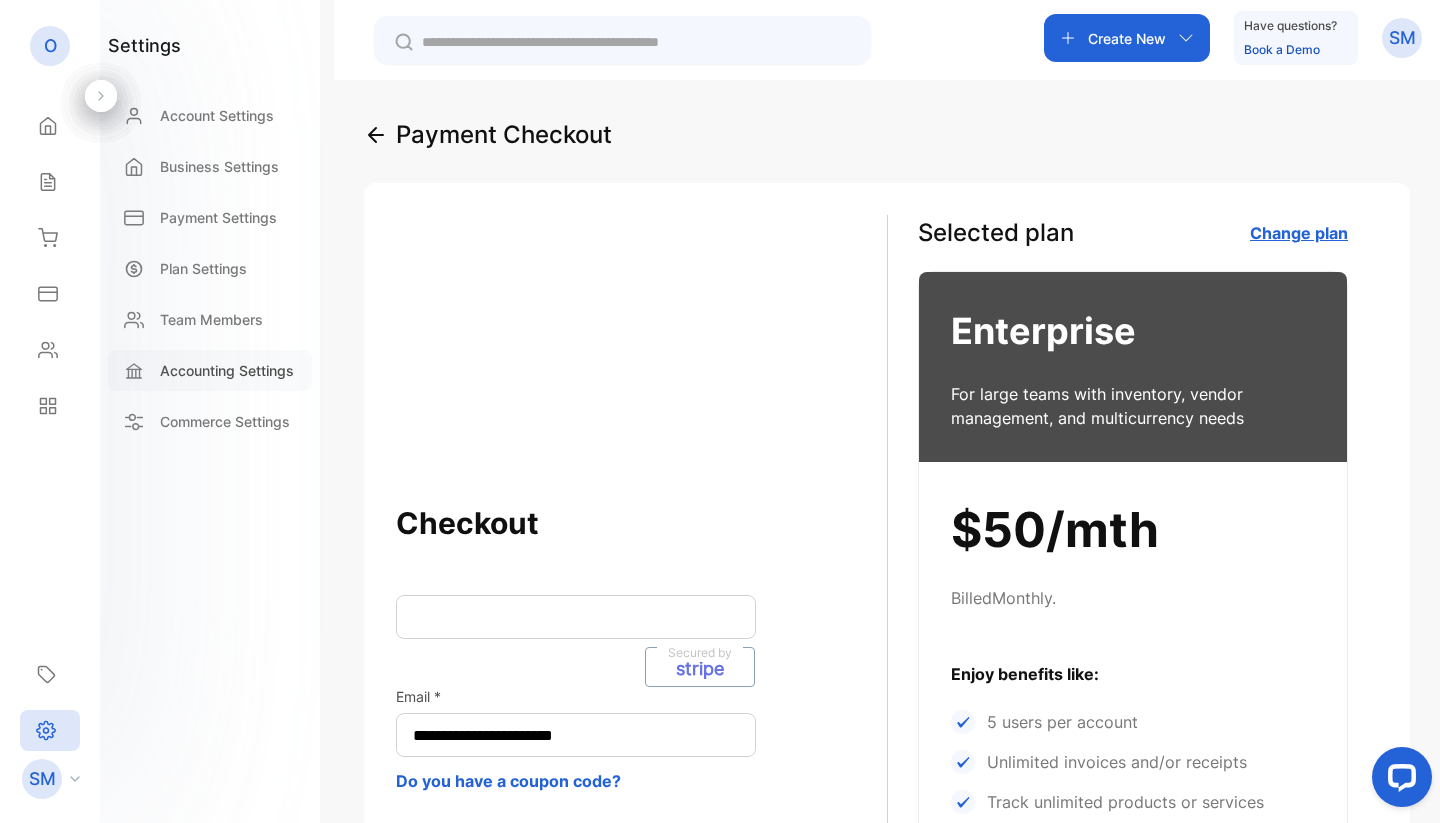 click on "Accounting Settings" at bounding box center (227, 370) 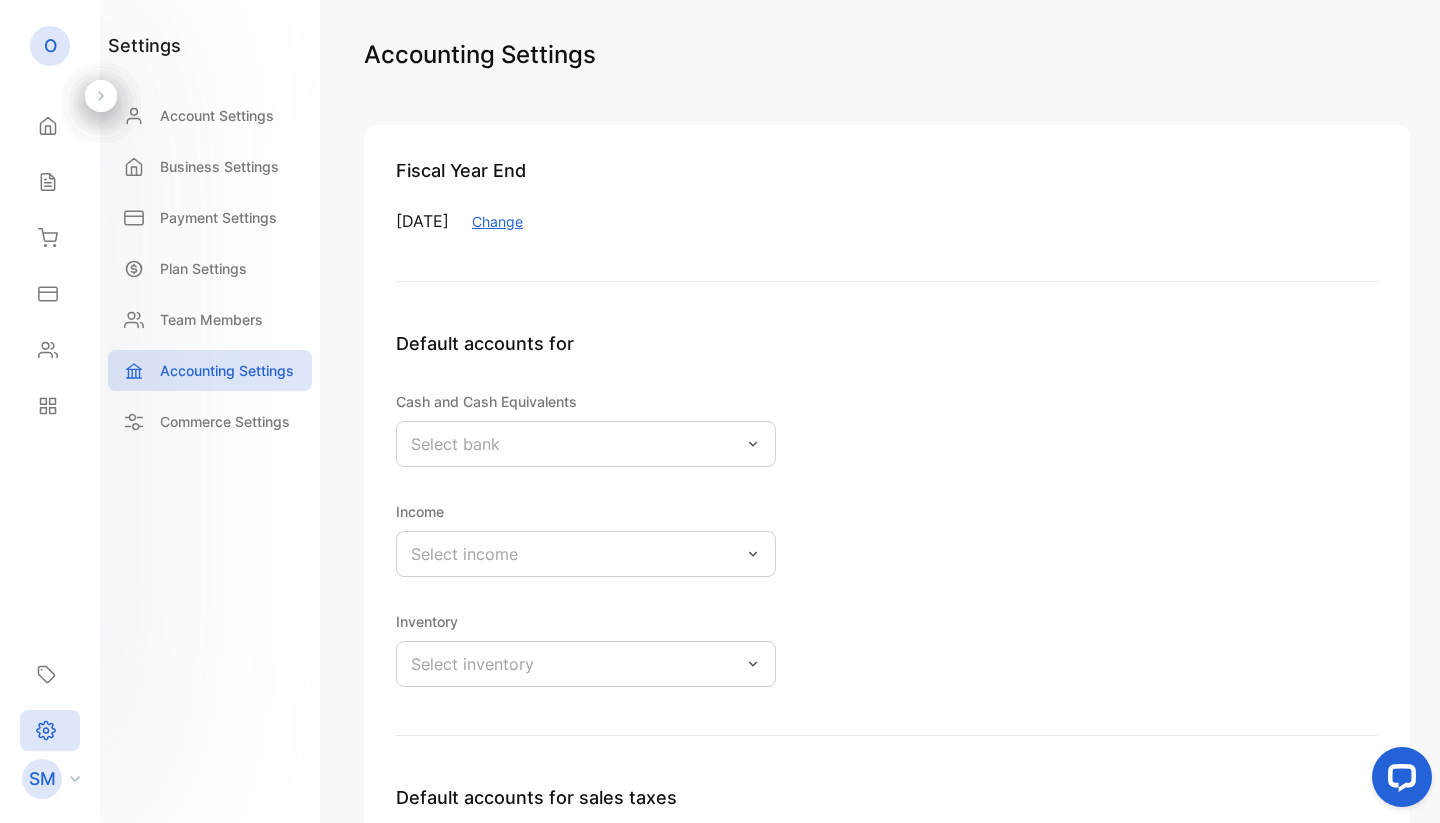 click on "Select bank" at bounding box center [455, 444] 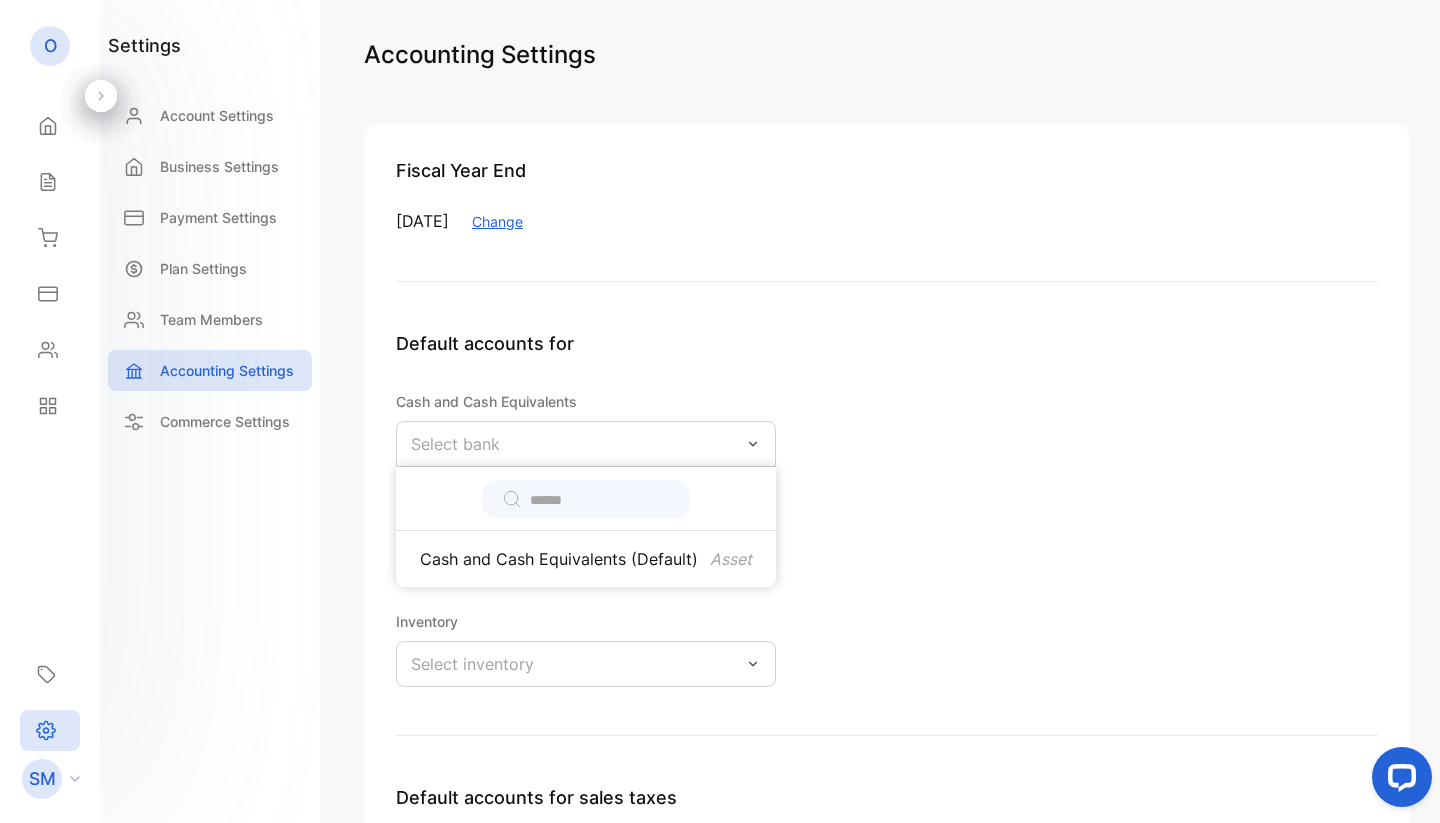 click on "Accounting Settings Fiscal Year End 1st of January Change Default accounts for Cash and Cash Equivalents   Select bank Cash and Cash Equivalents (Default) Asset Income   Select income Inventory   Select inventory Default accounts for sales taxes Sales taxes collected   Select Collected Taxes Sales taxes paid   Select Paid Taxes Save Changes" at bounding box center [887, 411] 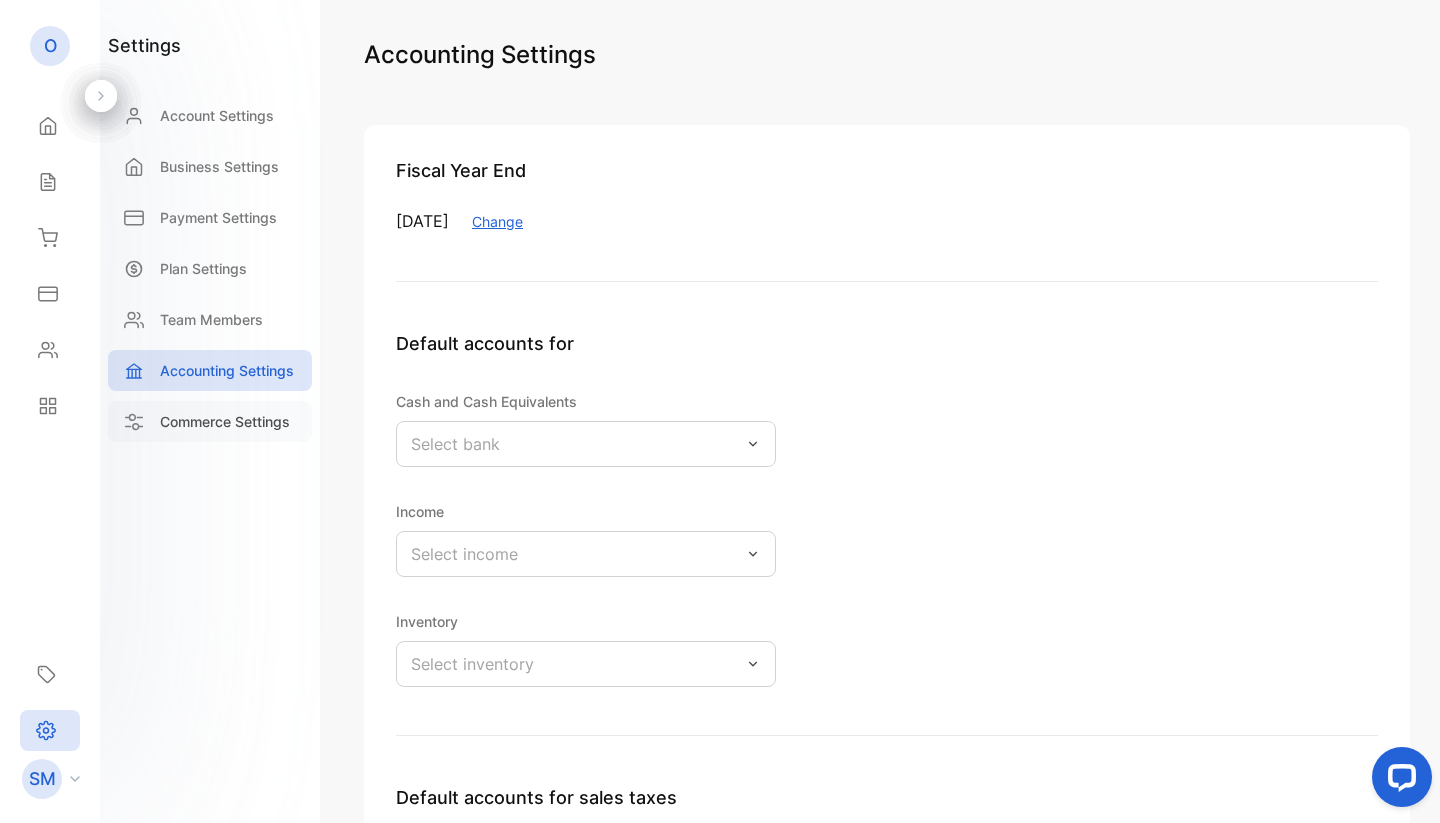 scroll, scrollTop: 0, scrollLeft: 0, axis: both 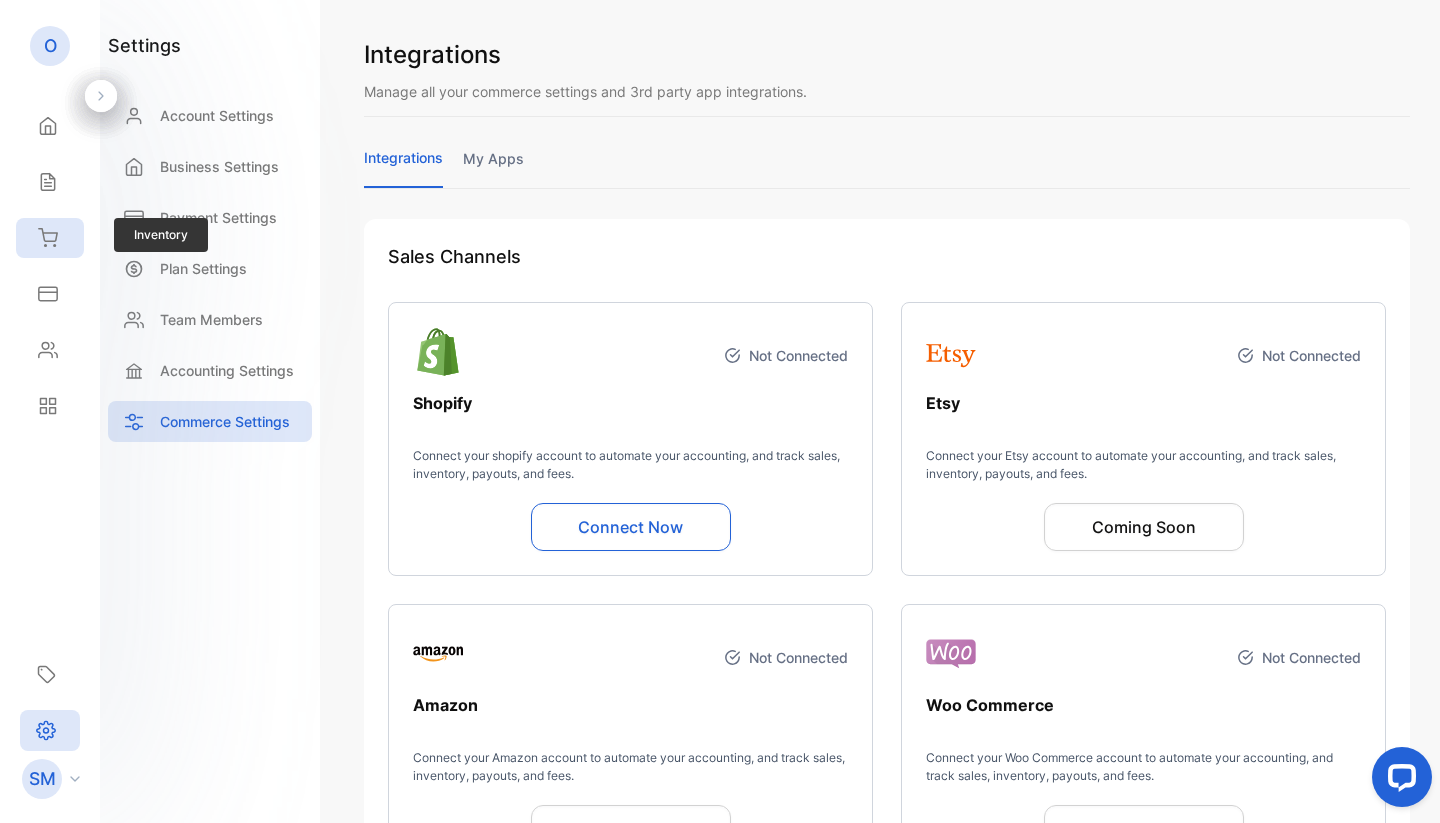 click 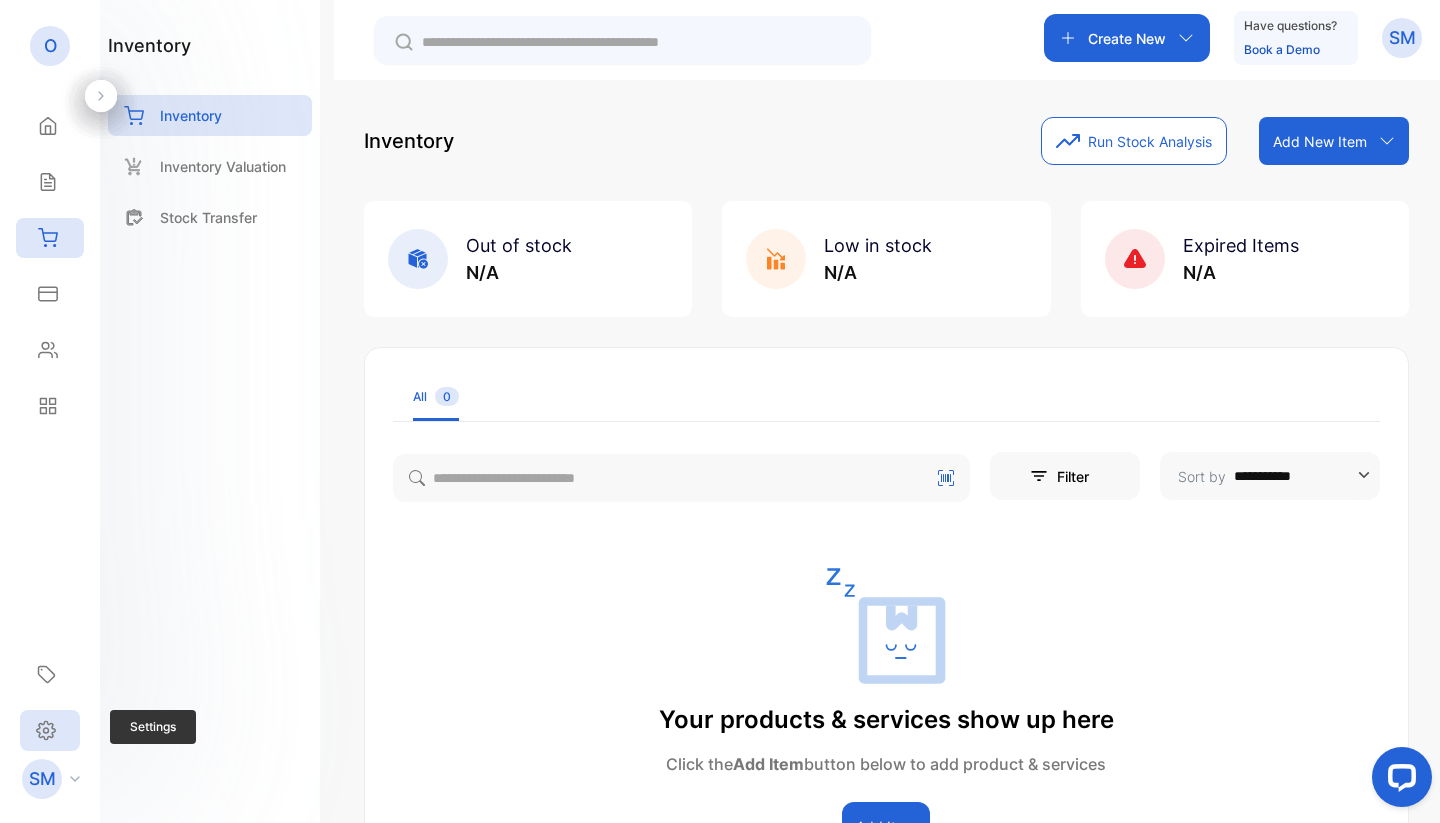 click on "Settings" at bounding box center (50, 730) 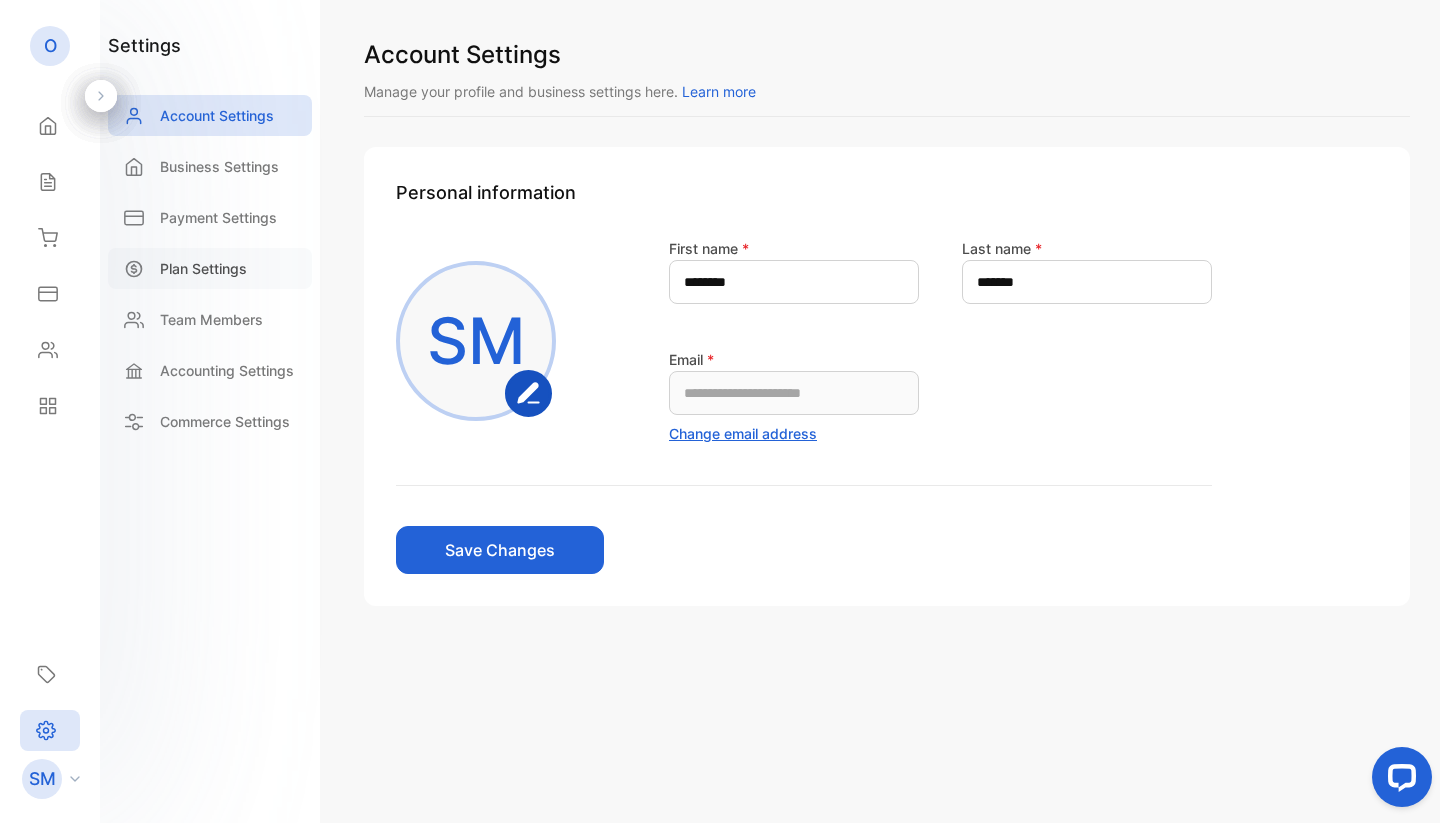 click on "Plan Settings" at bounding box center [210, 268] 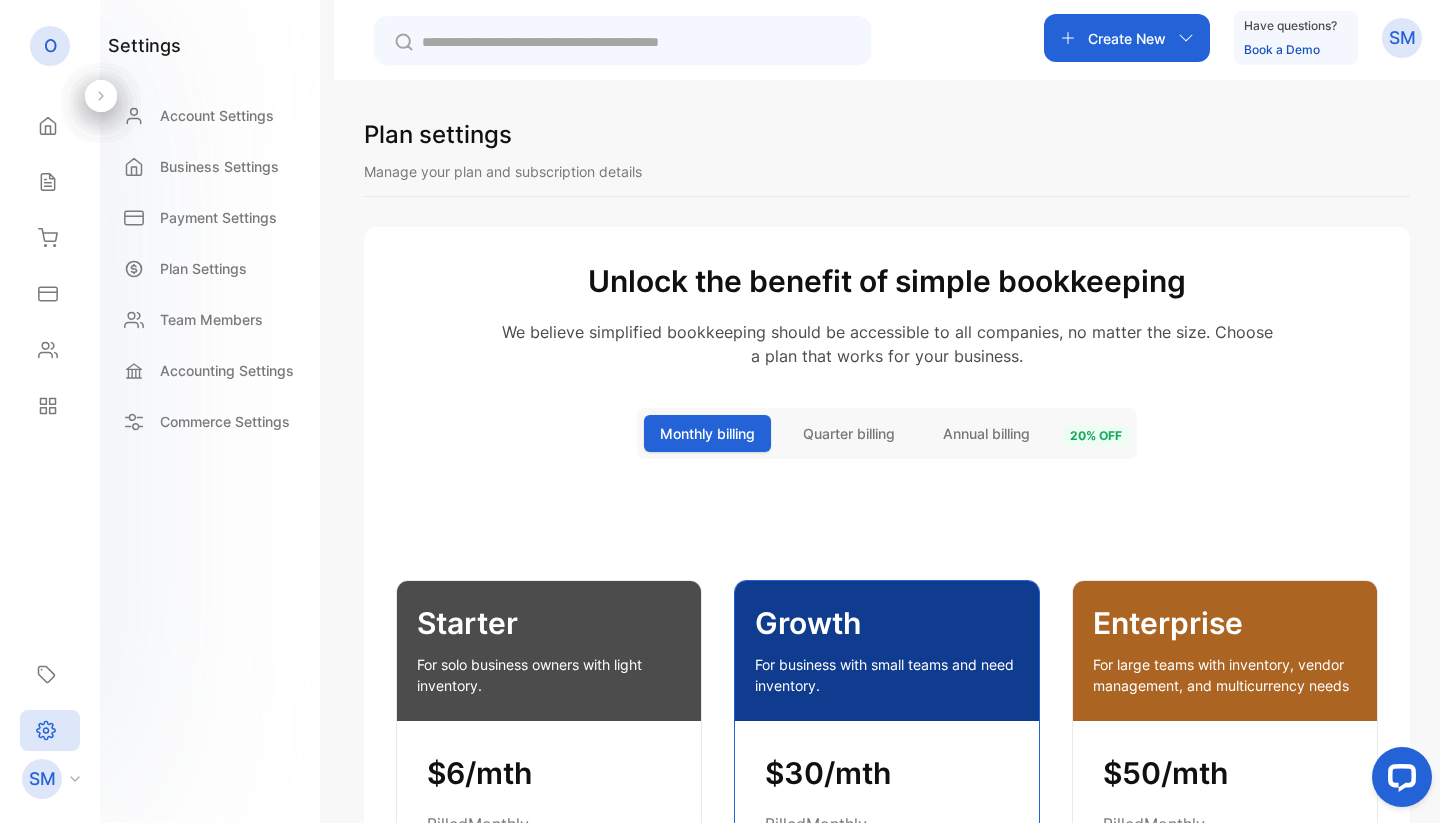 scroll, scrollTop: 0, scrollLeft: 0, axis: both 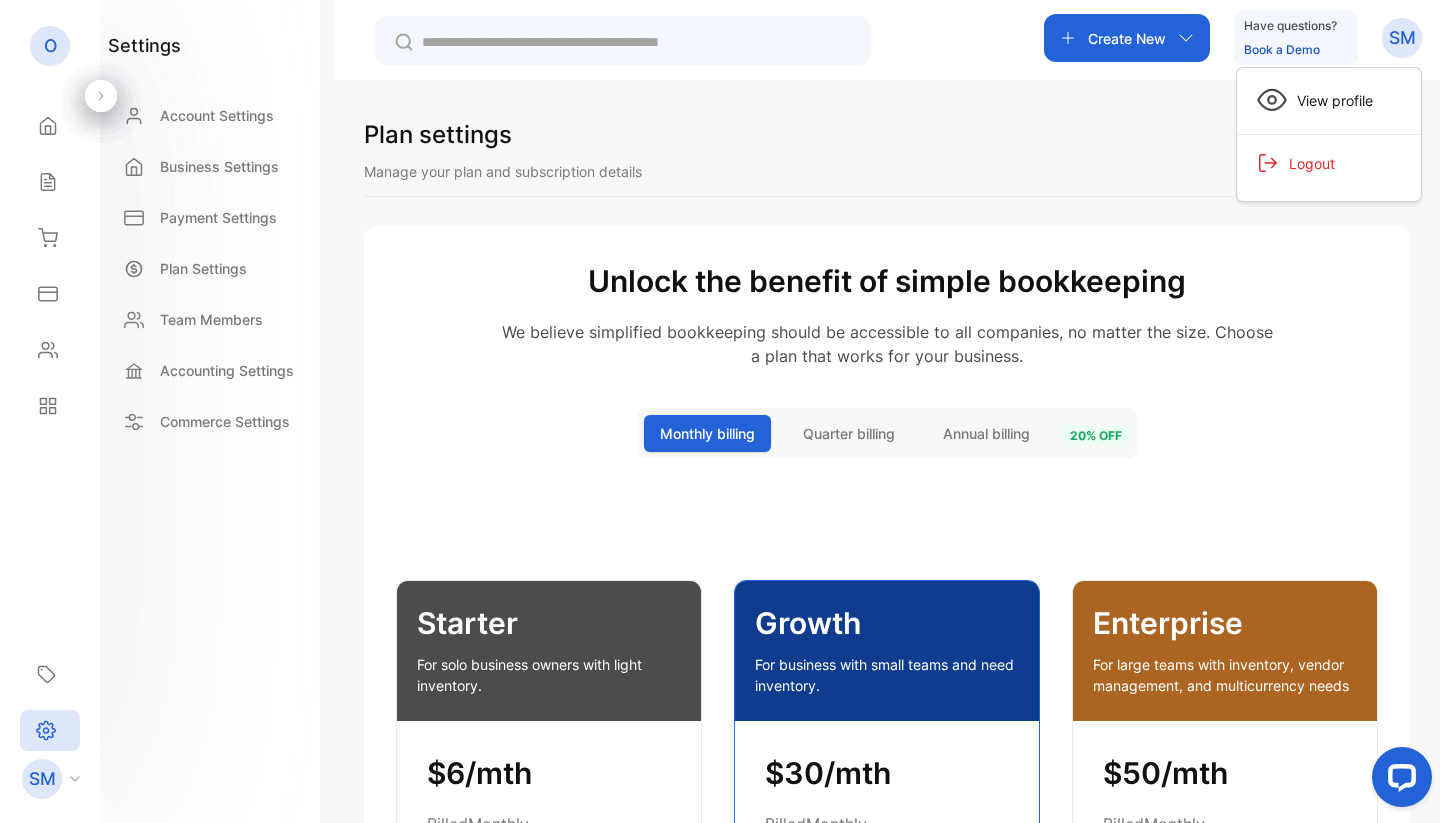 click on "Unlock the benefit of simple bookkeeping" at bounding box center (887, 281) 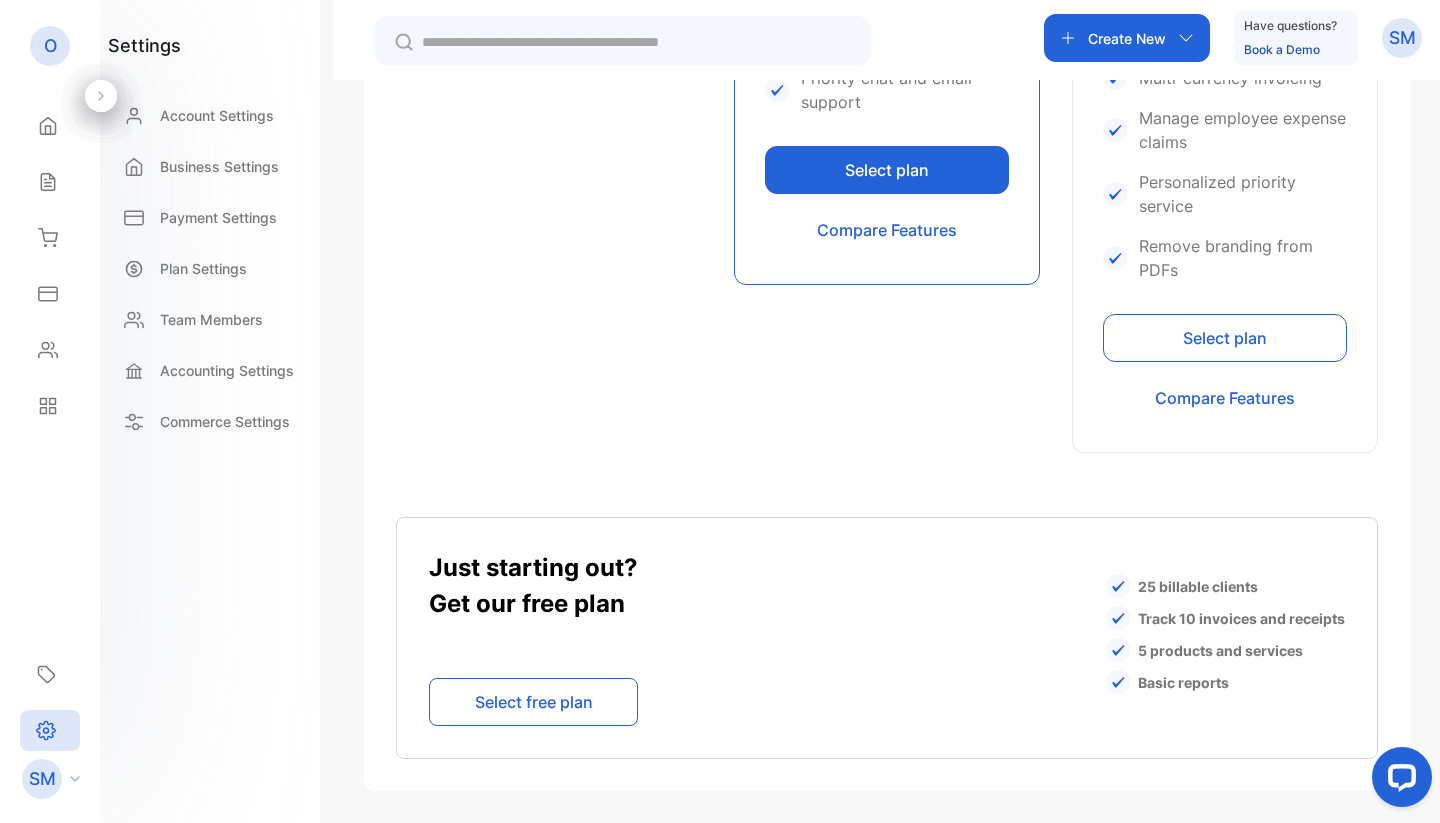 click on "Select plan" at bounding box center [1225, 338] 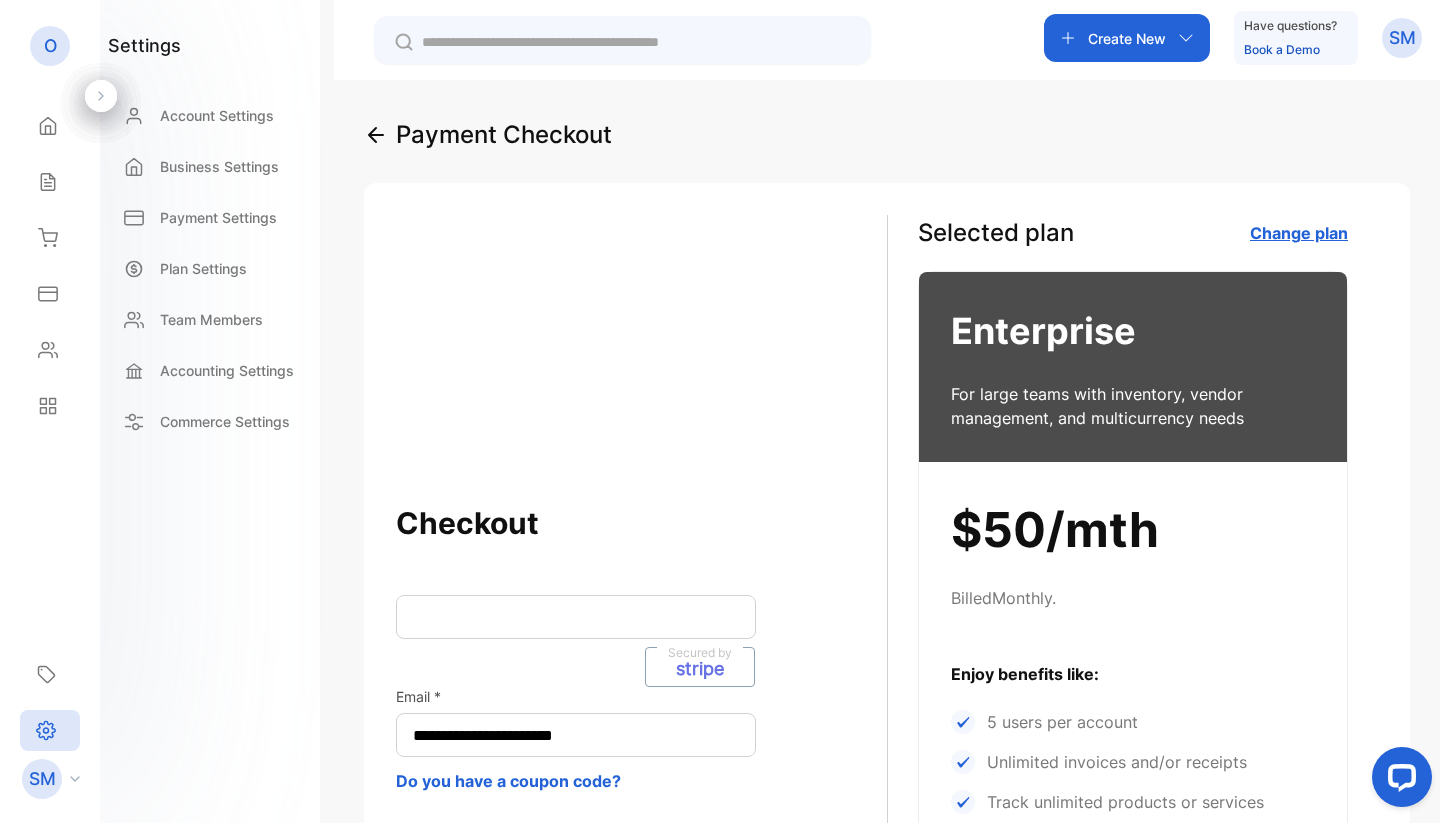 scroll, scrollTop: 0, scrollLeft: 0, axis: both 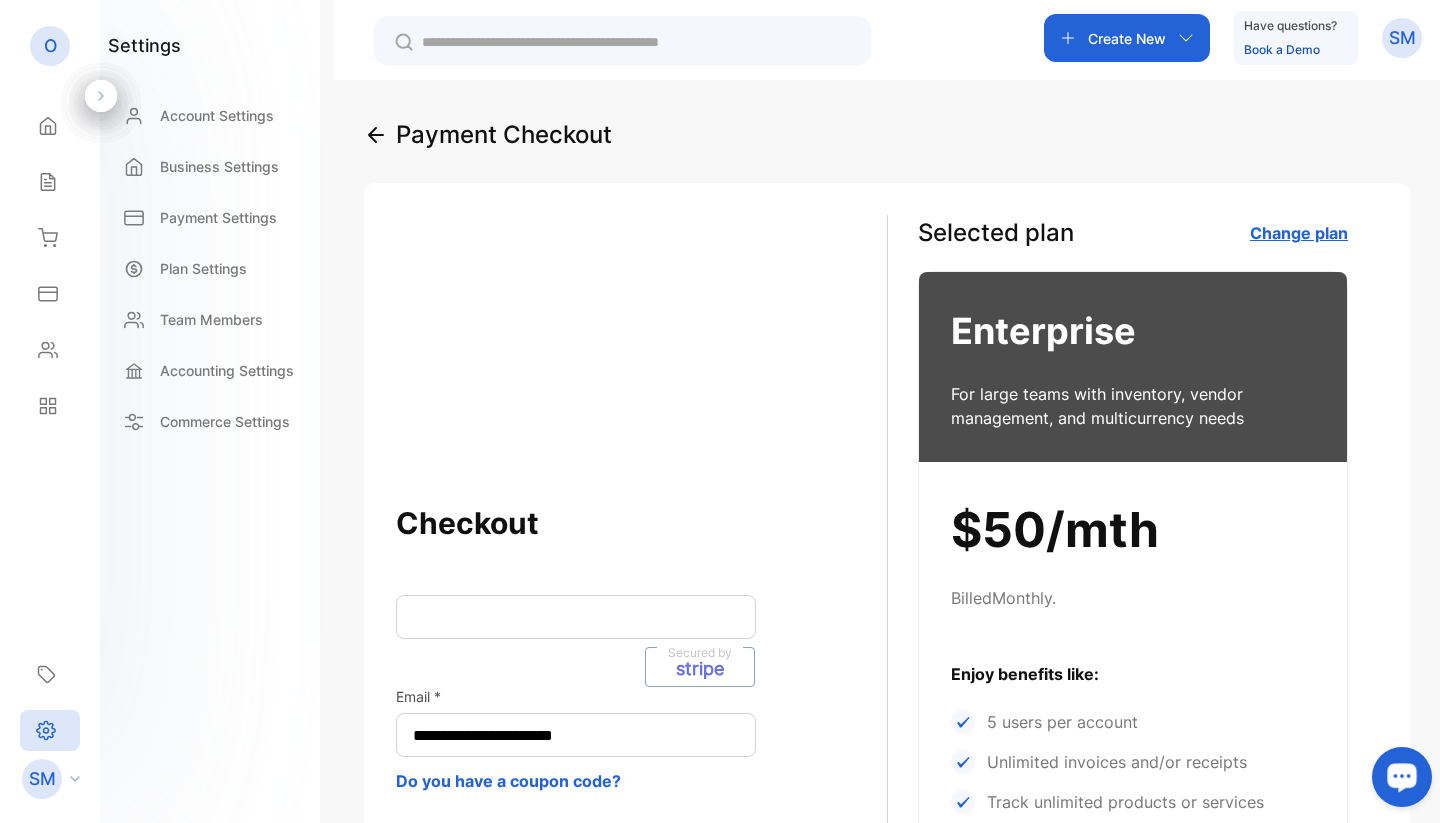 click at bounding box center (1402, 777) 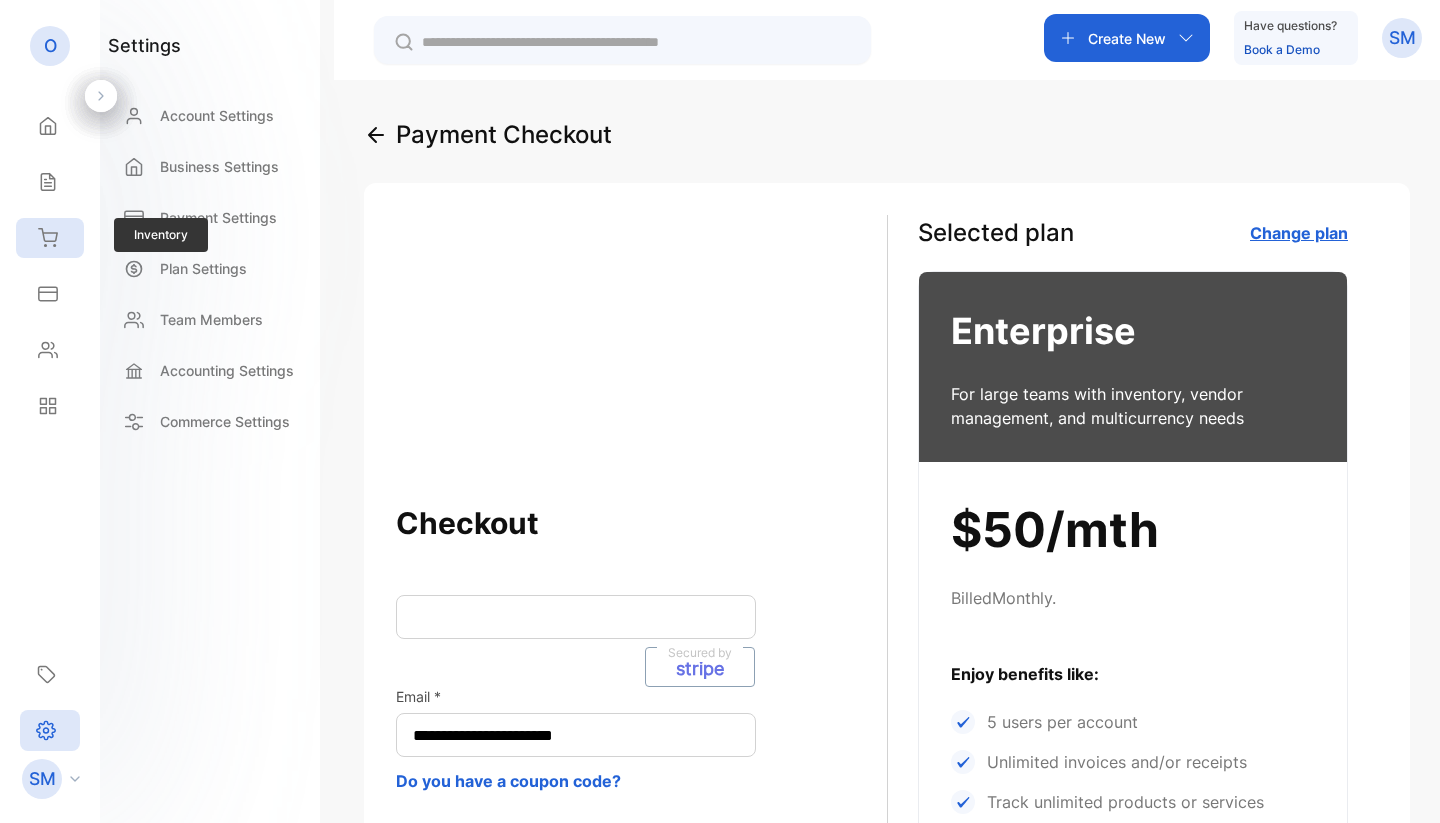 click 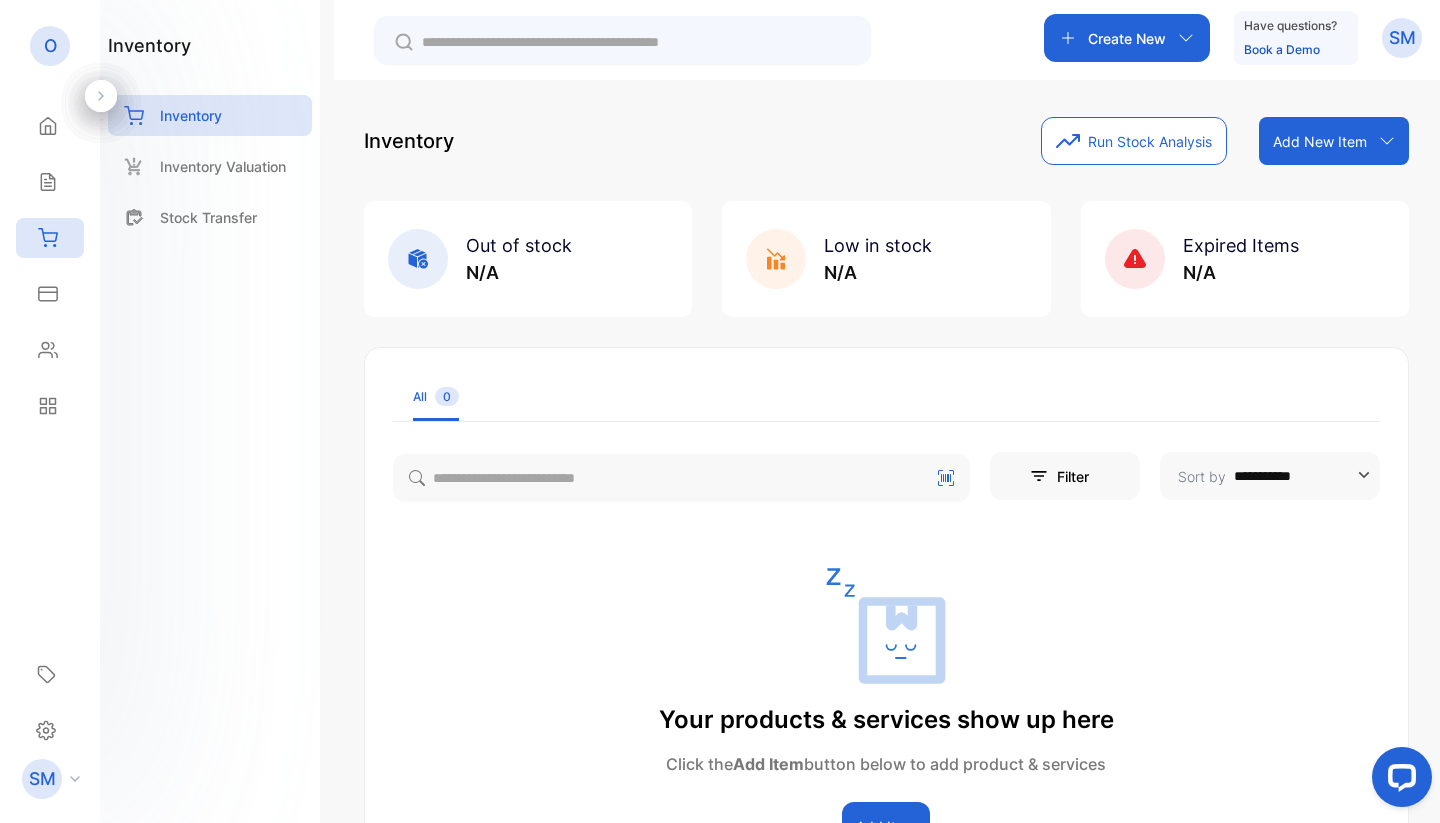 click on "Add New Item" at bounding box center [1334, 141] 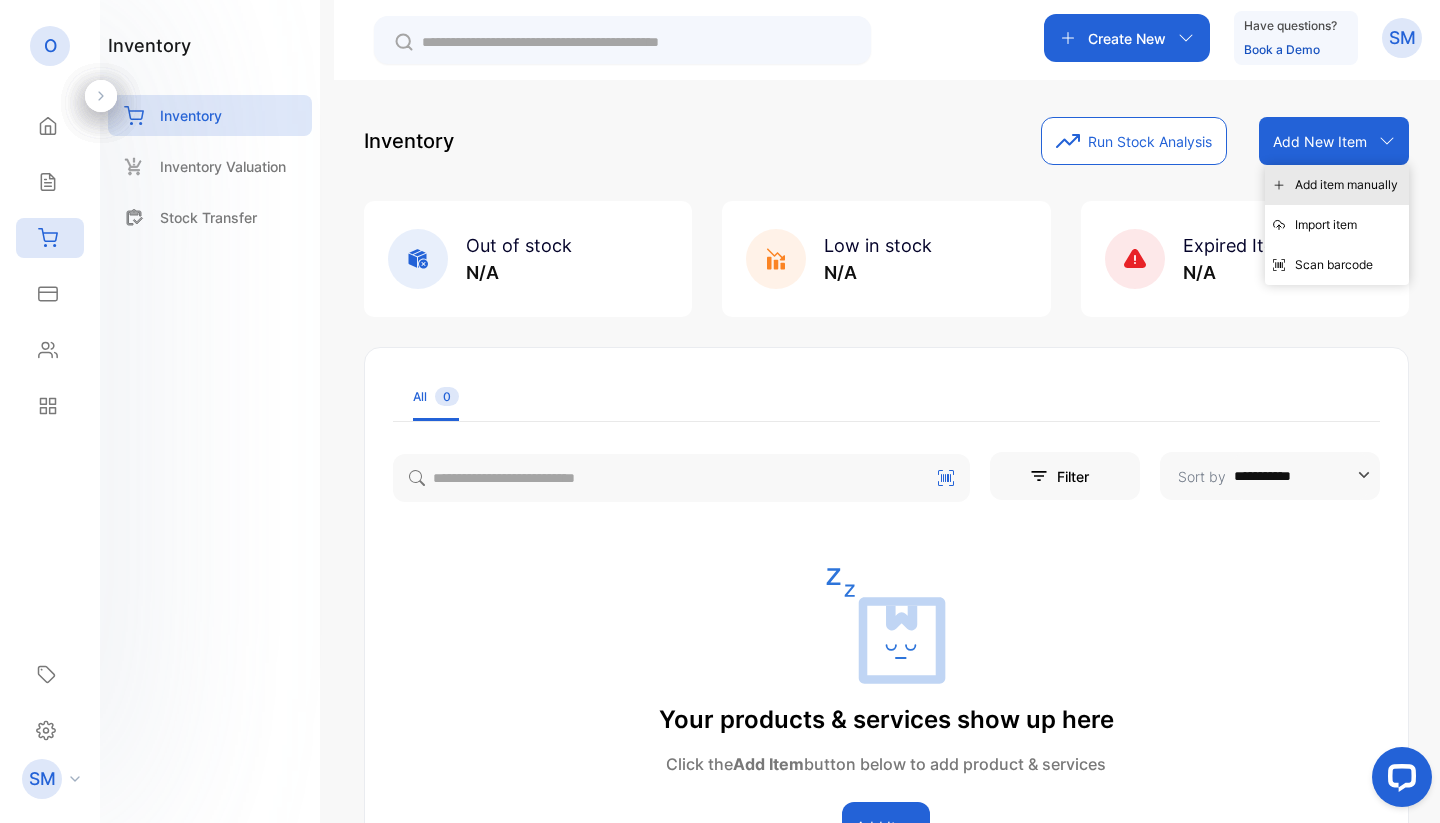 click 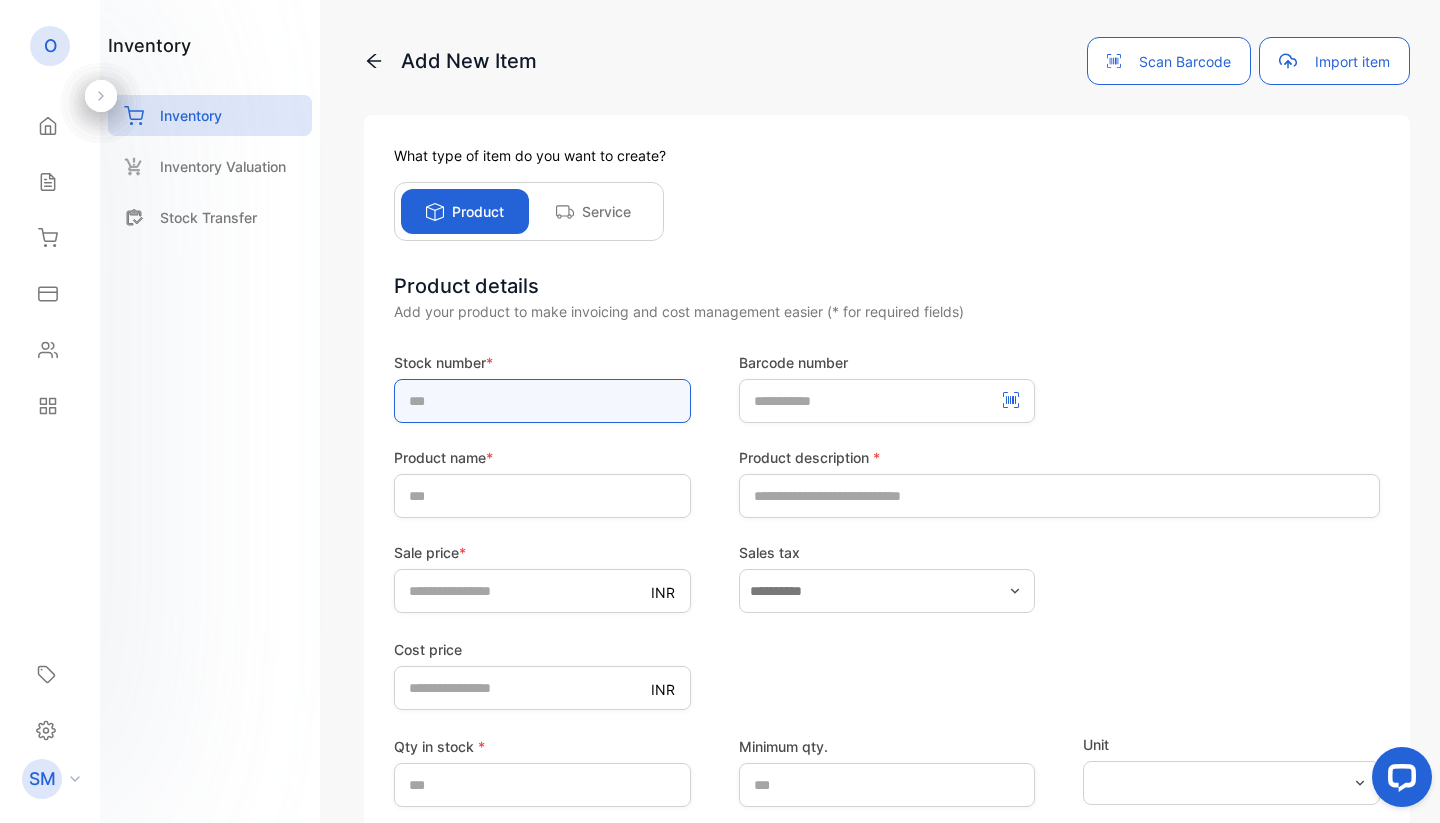 click at bounding box center (542, 401) 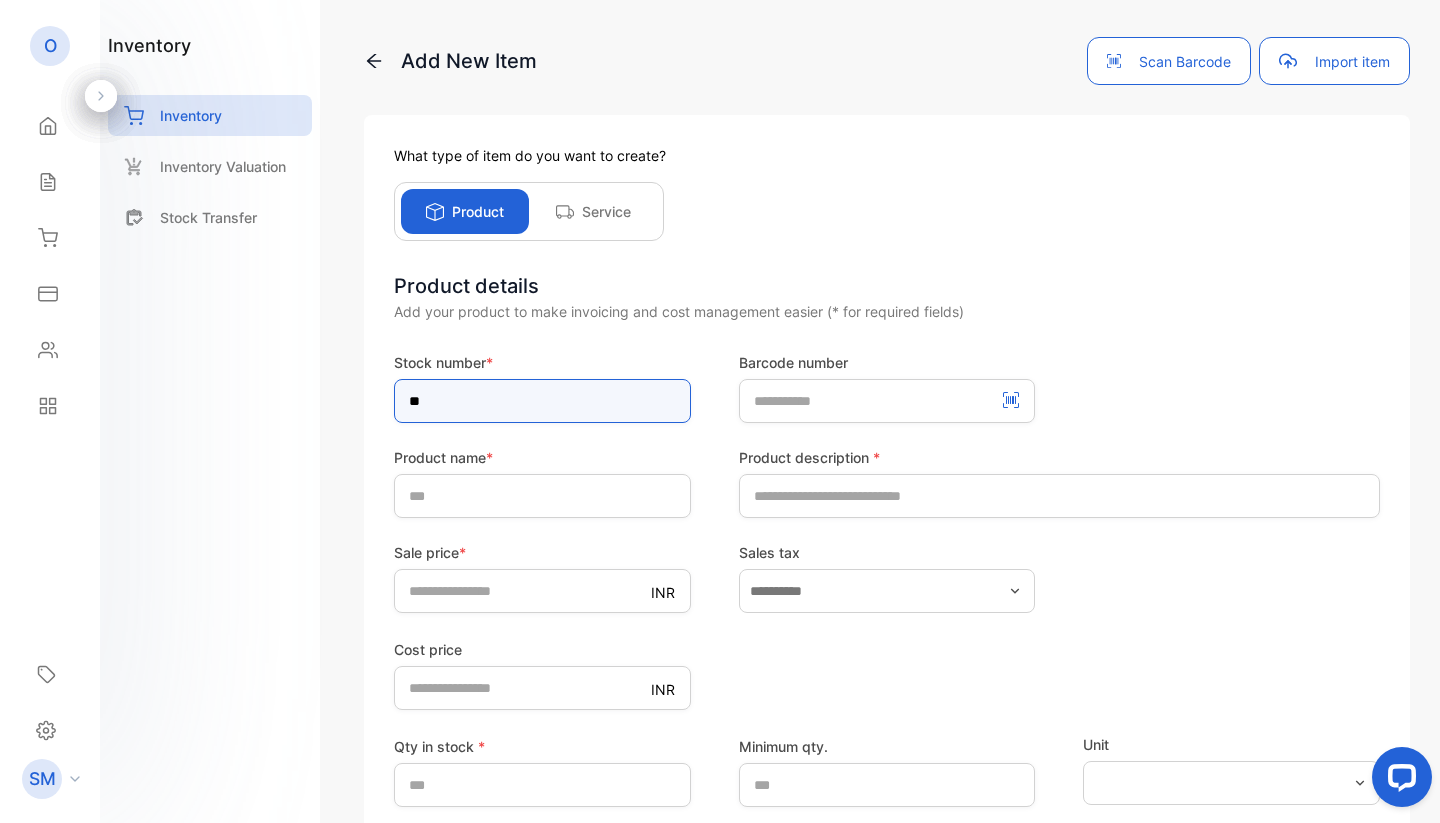 type on "**" 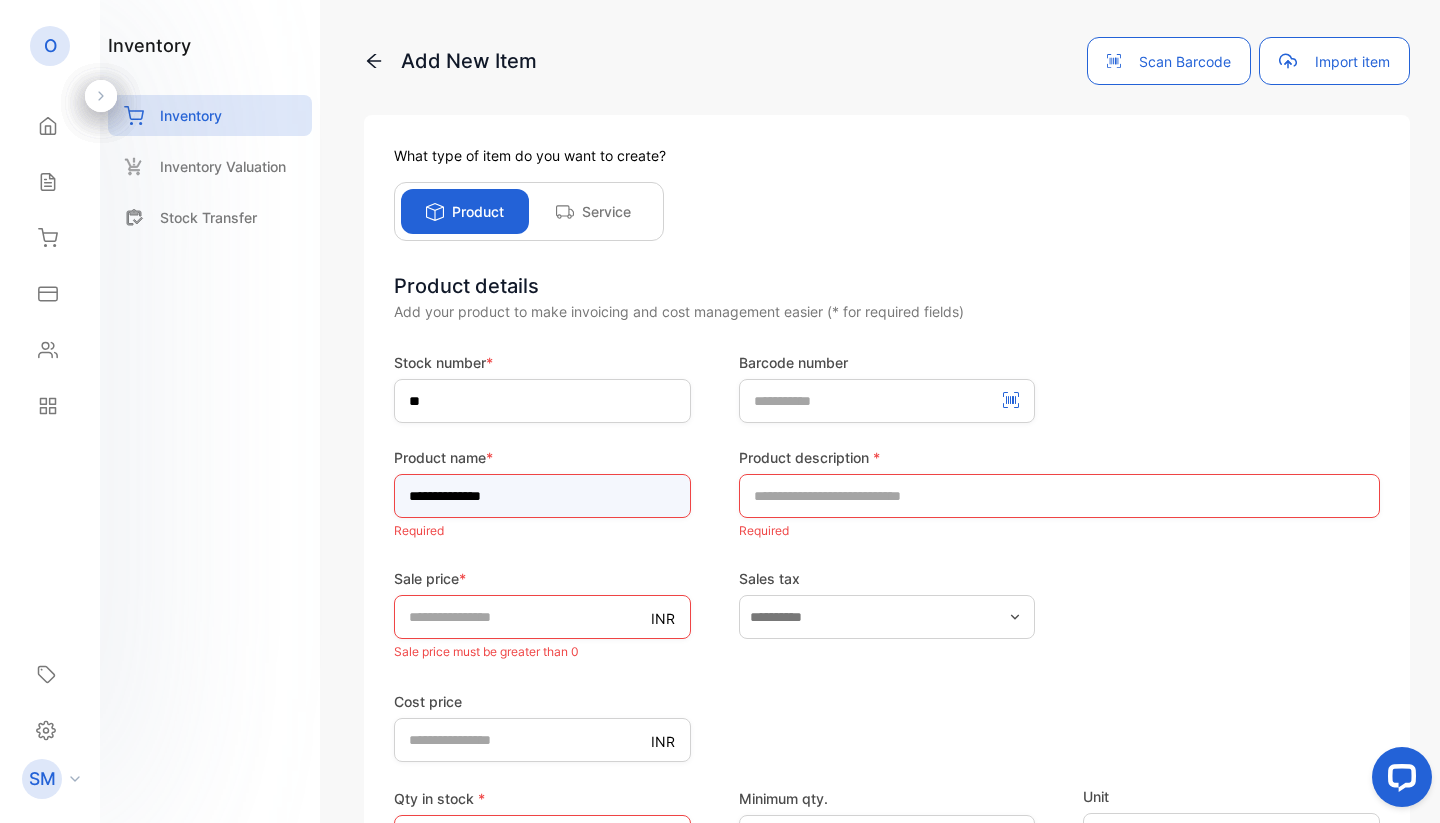 type on "**********" 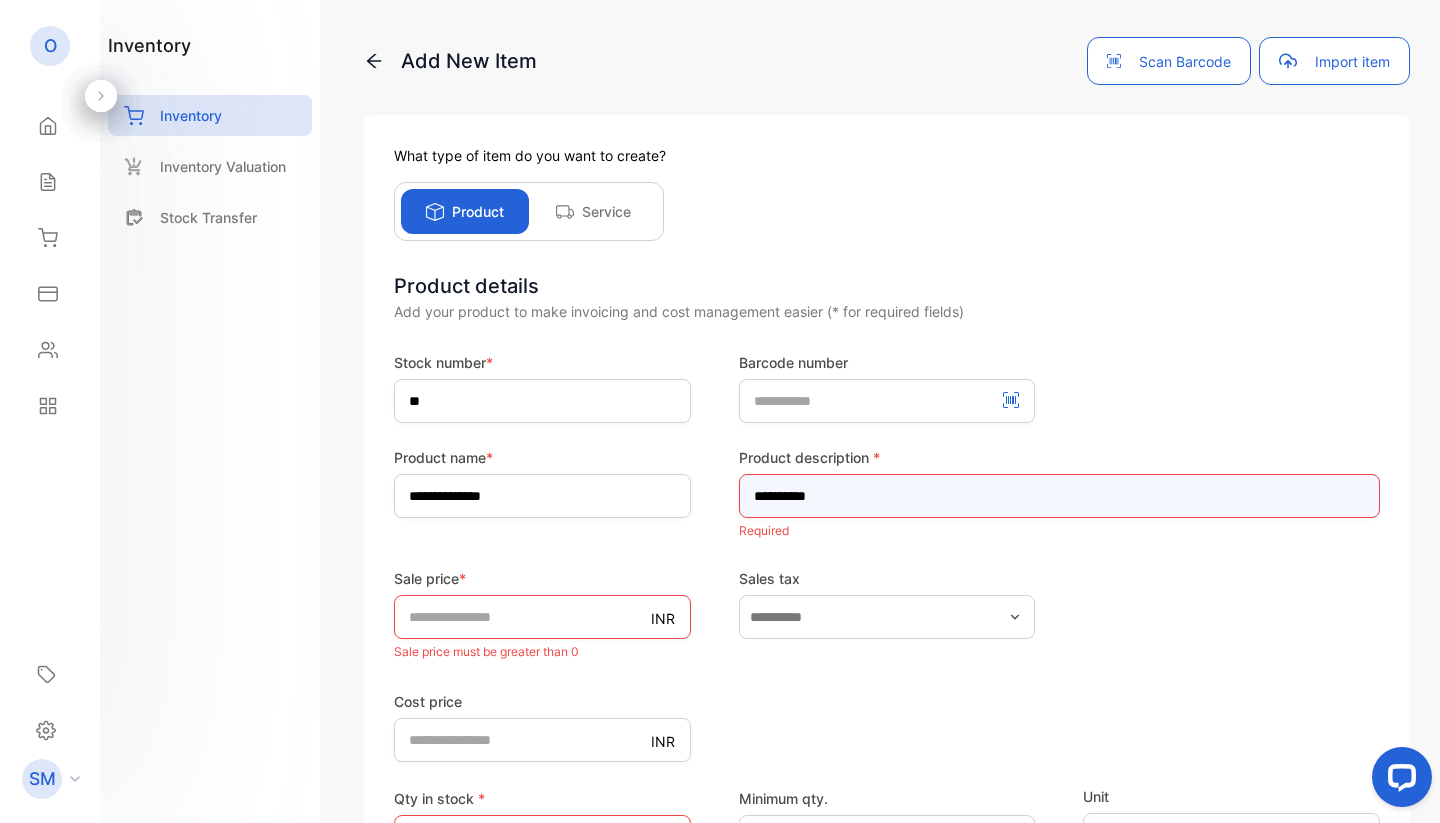type on "**********" 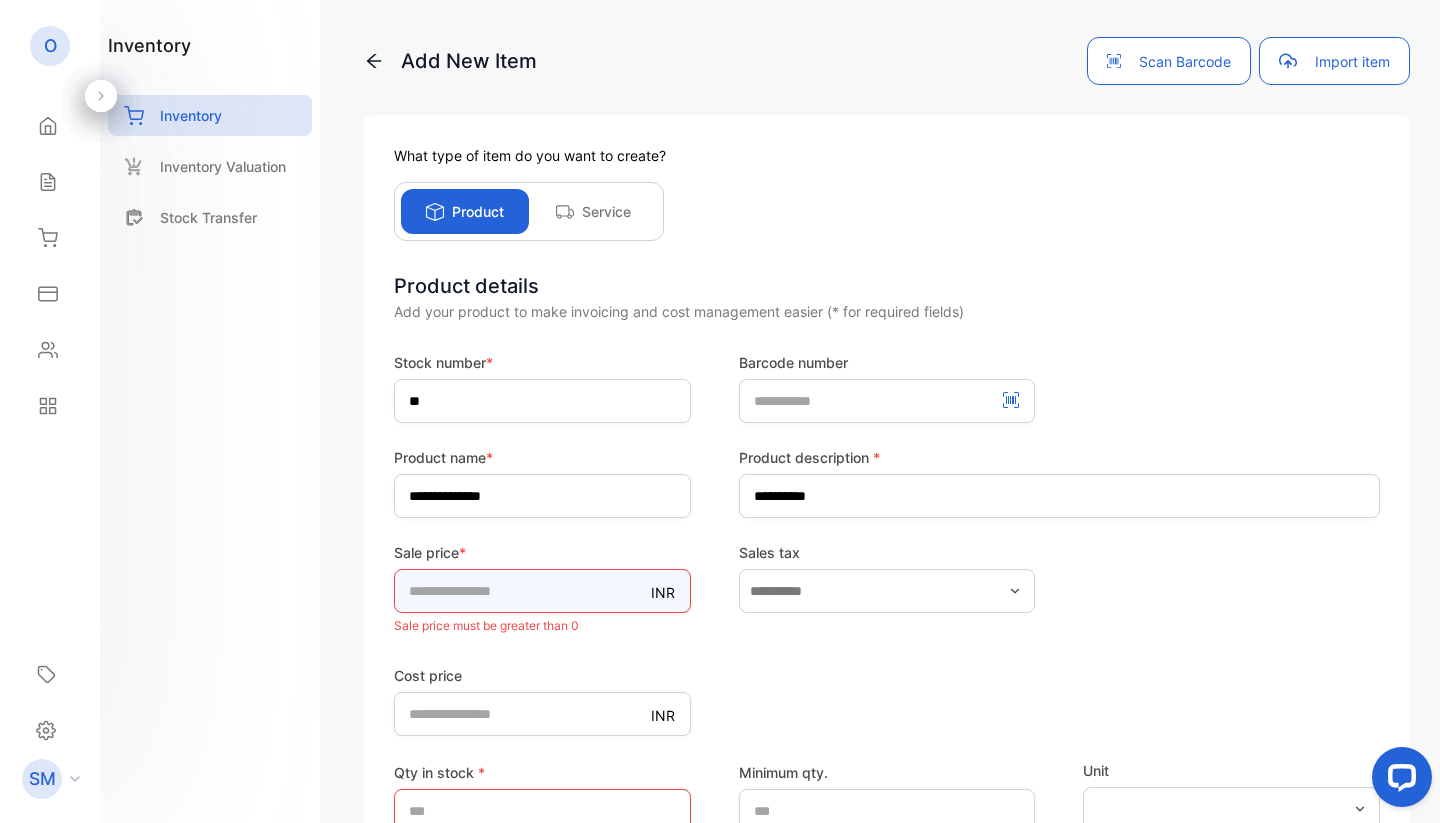 type on "***" 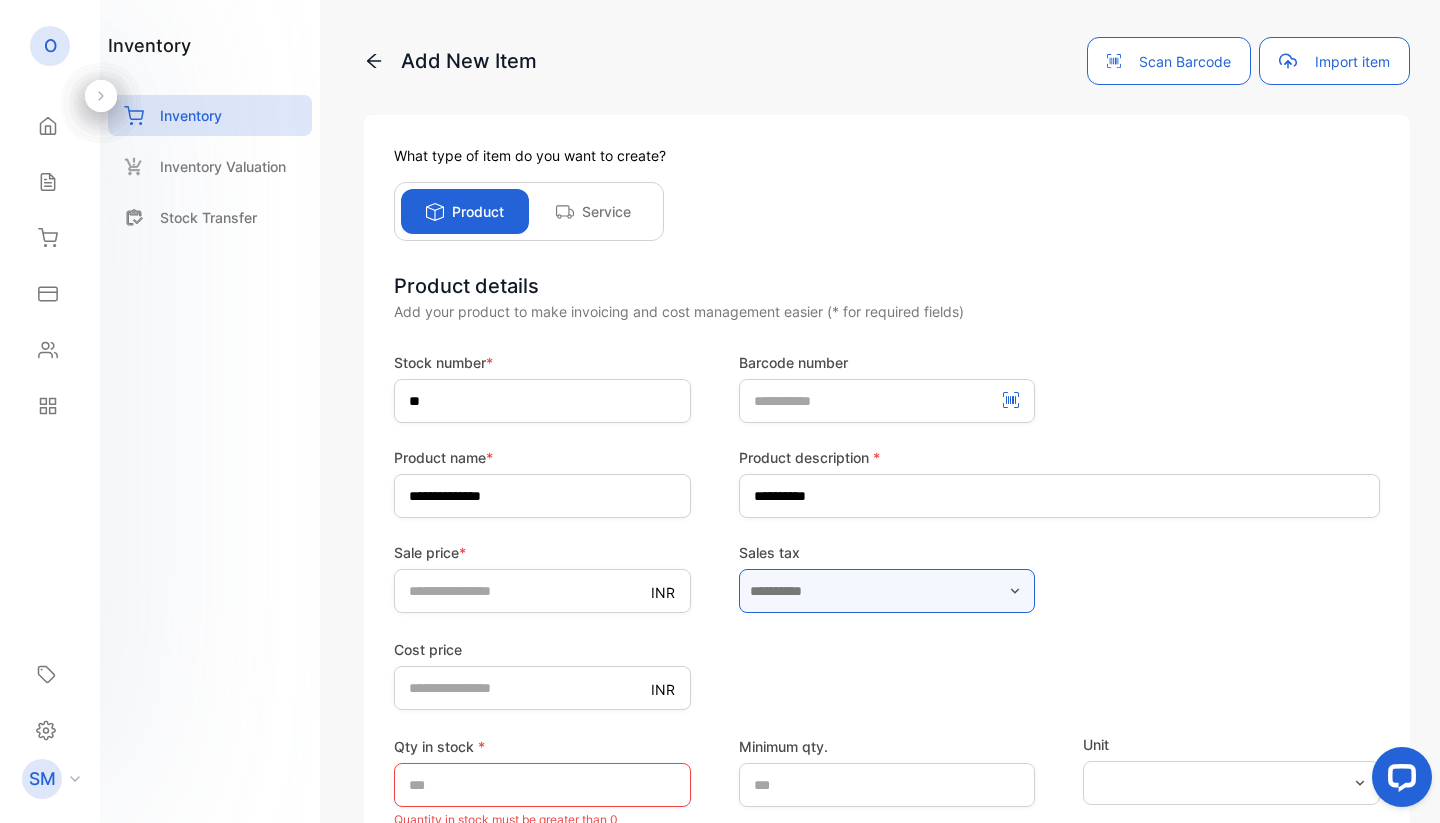 type on "*" 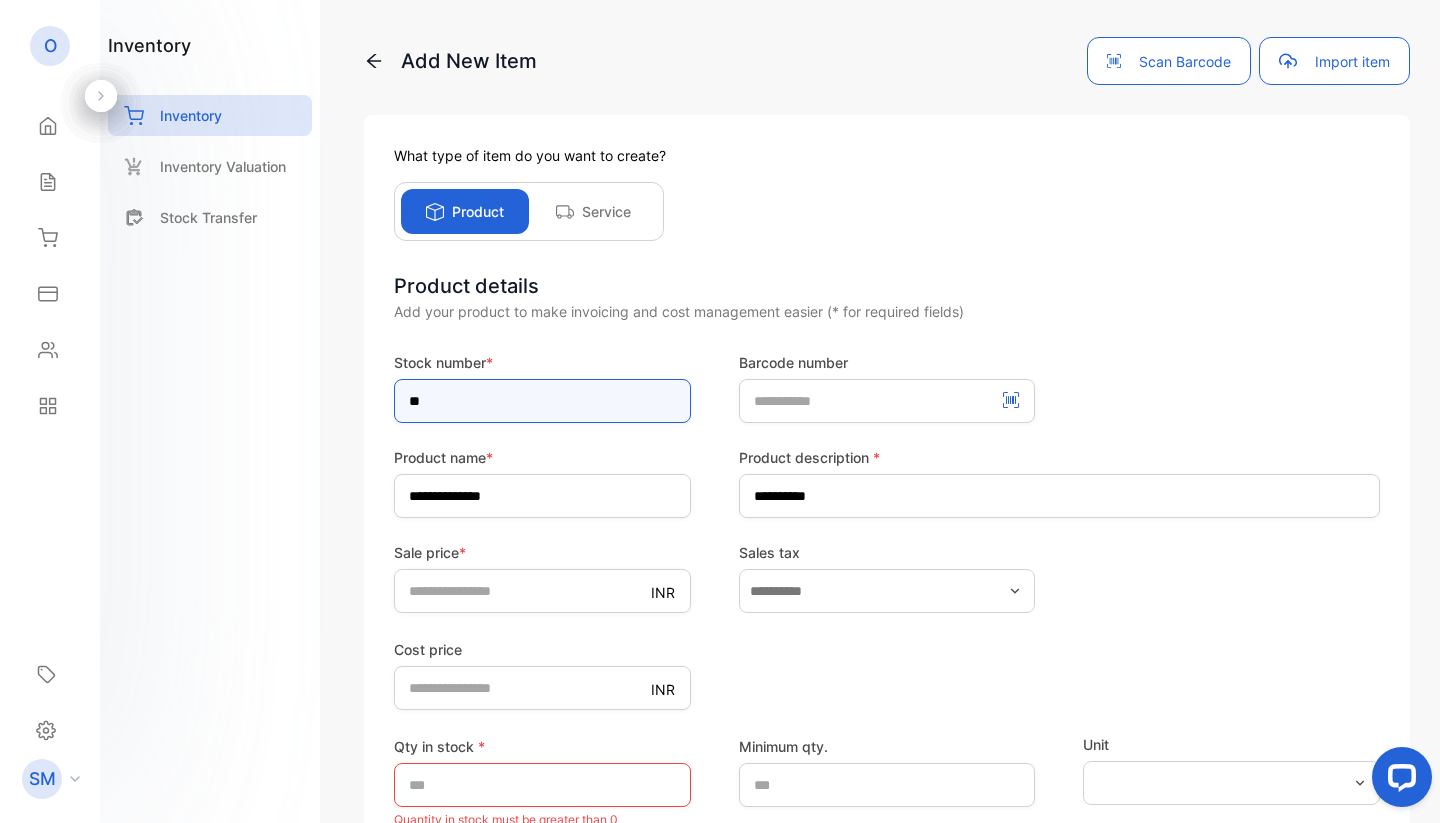 click on "**" at bounding box center (542, 401) 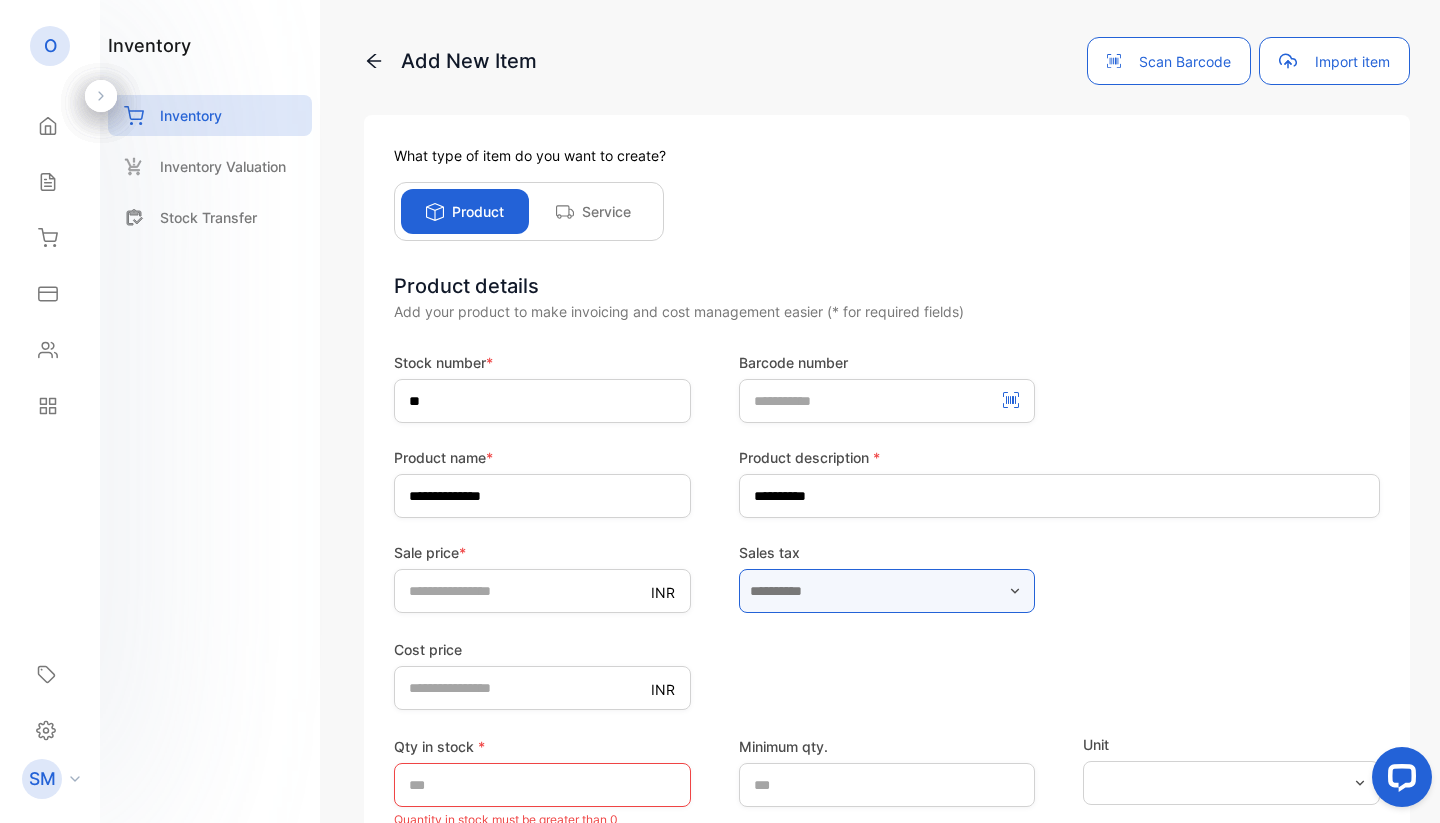 click at bounding box center [887, 591] 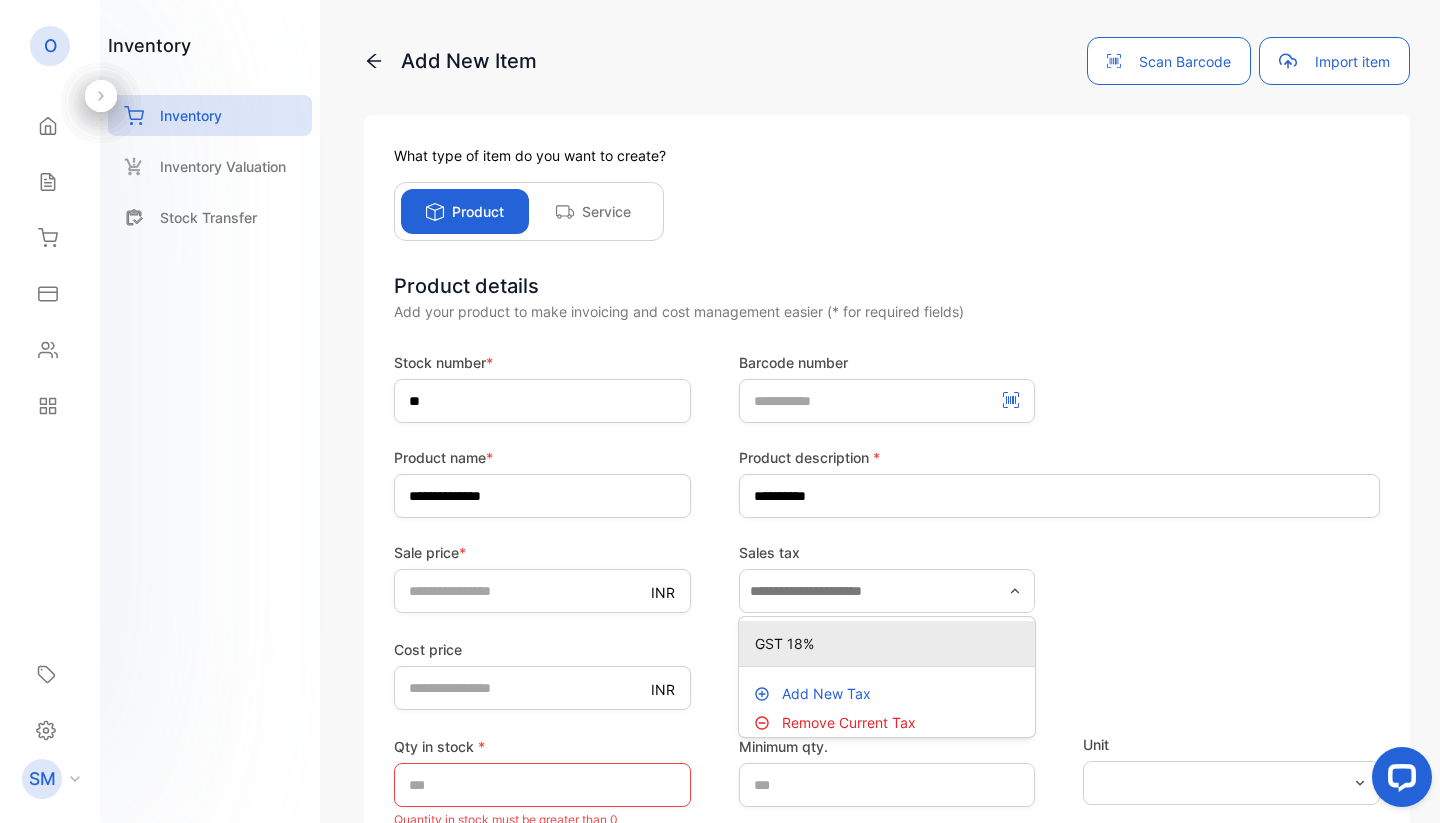 click on "GST 18%" at bounding box center [887, 643] 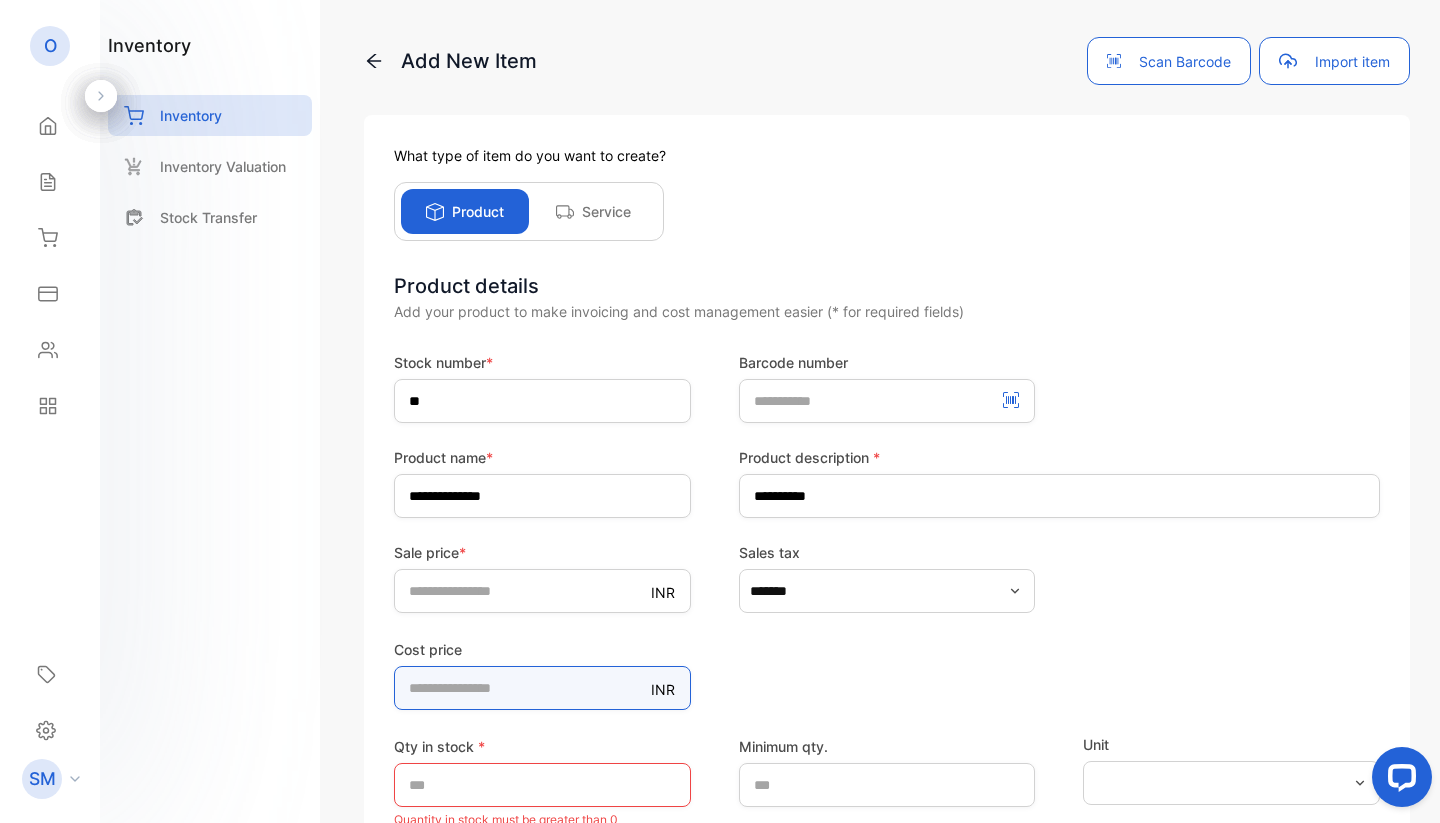 click on "*" at bounding box center [542, 688] 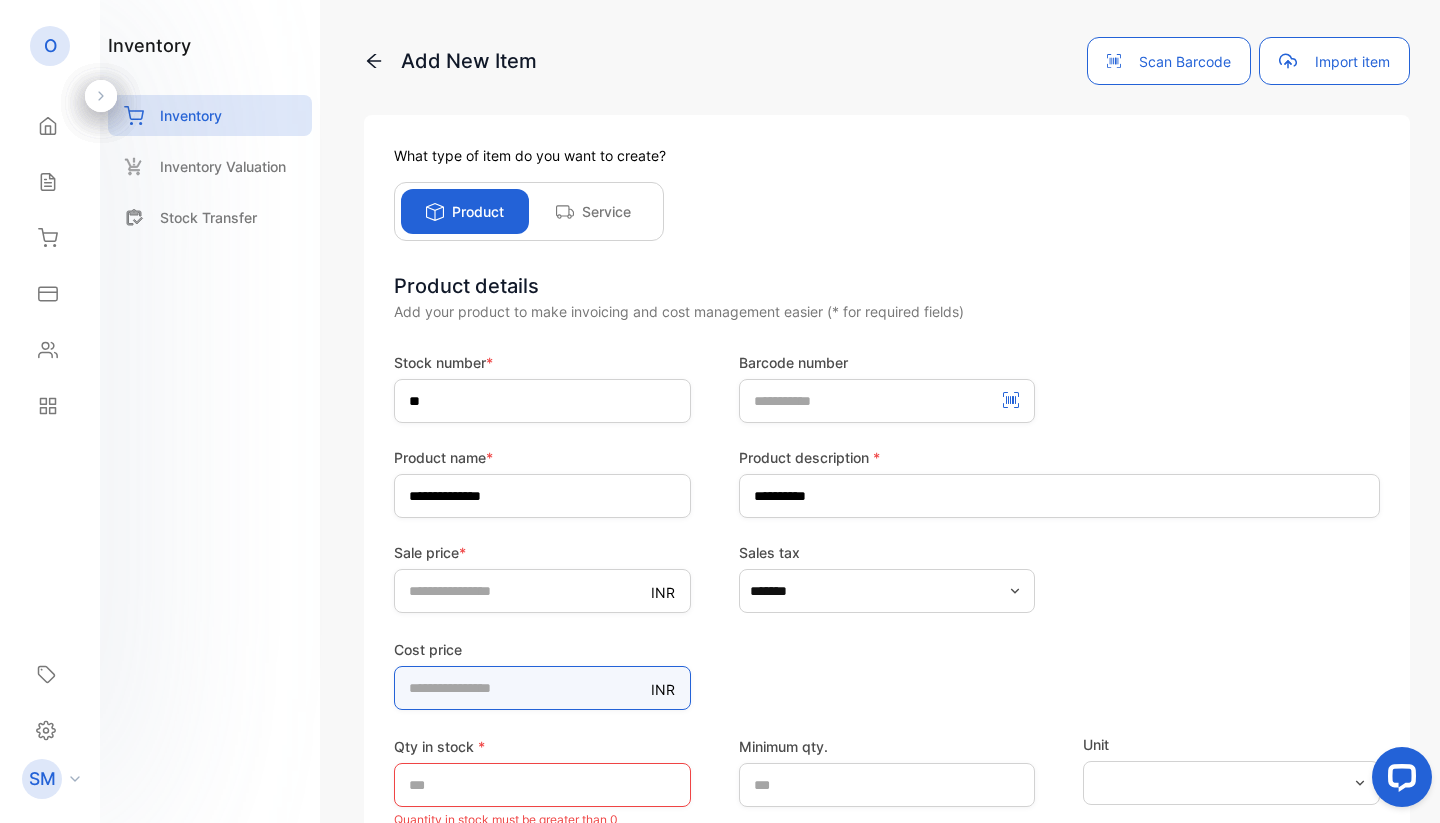 scroll, scrollTop: 0, scrollLeft: 0, axis: both 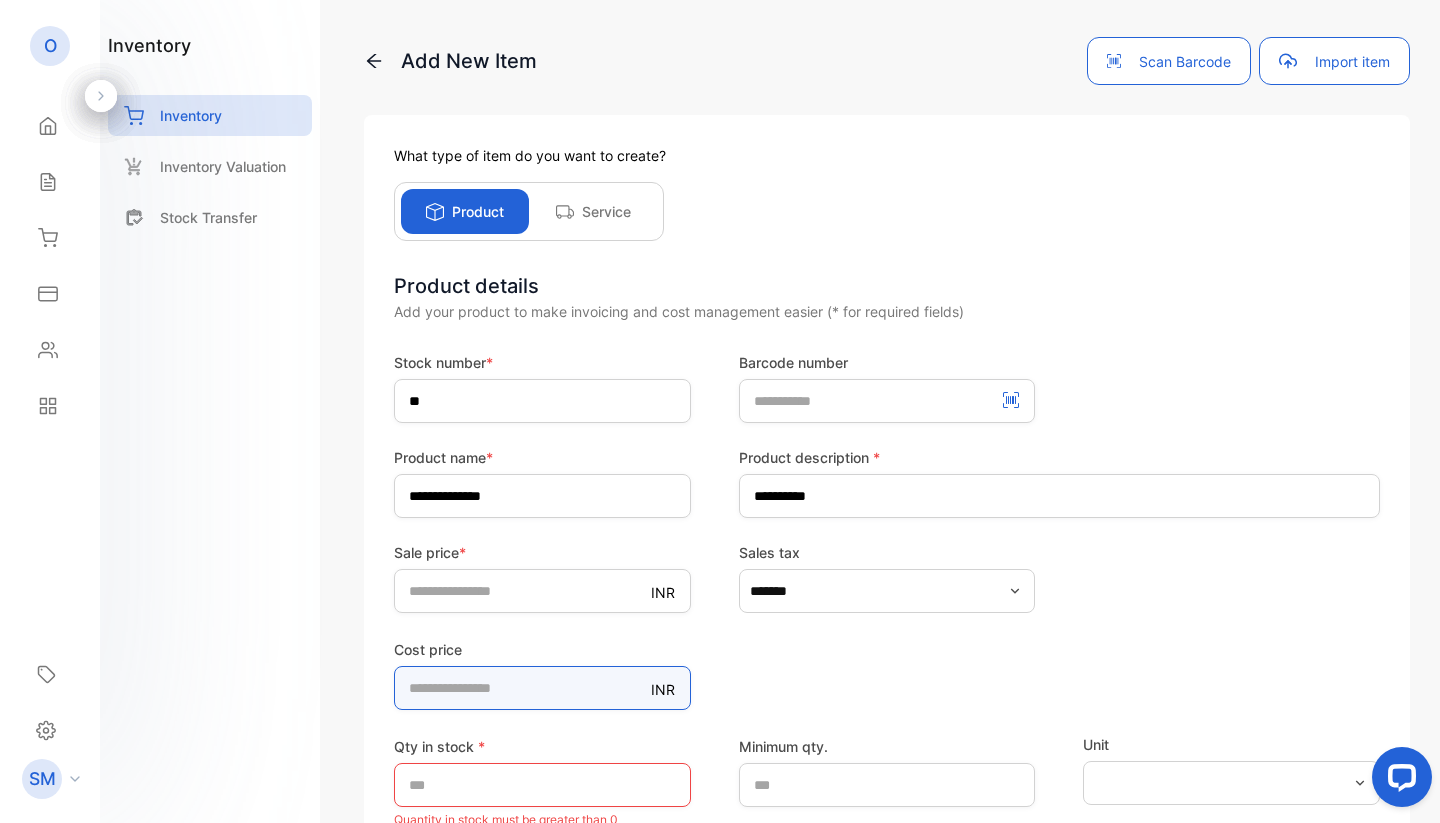 type on "***" 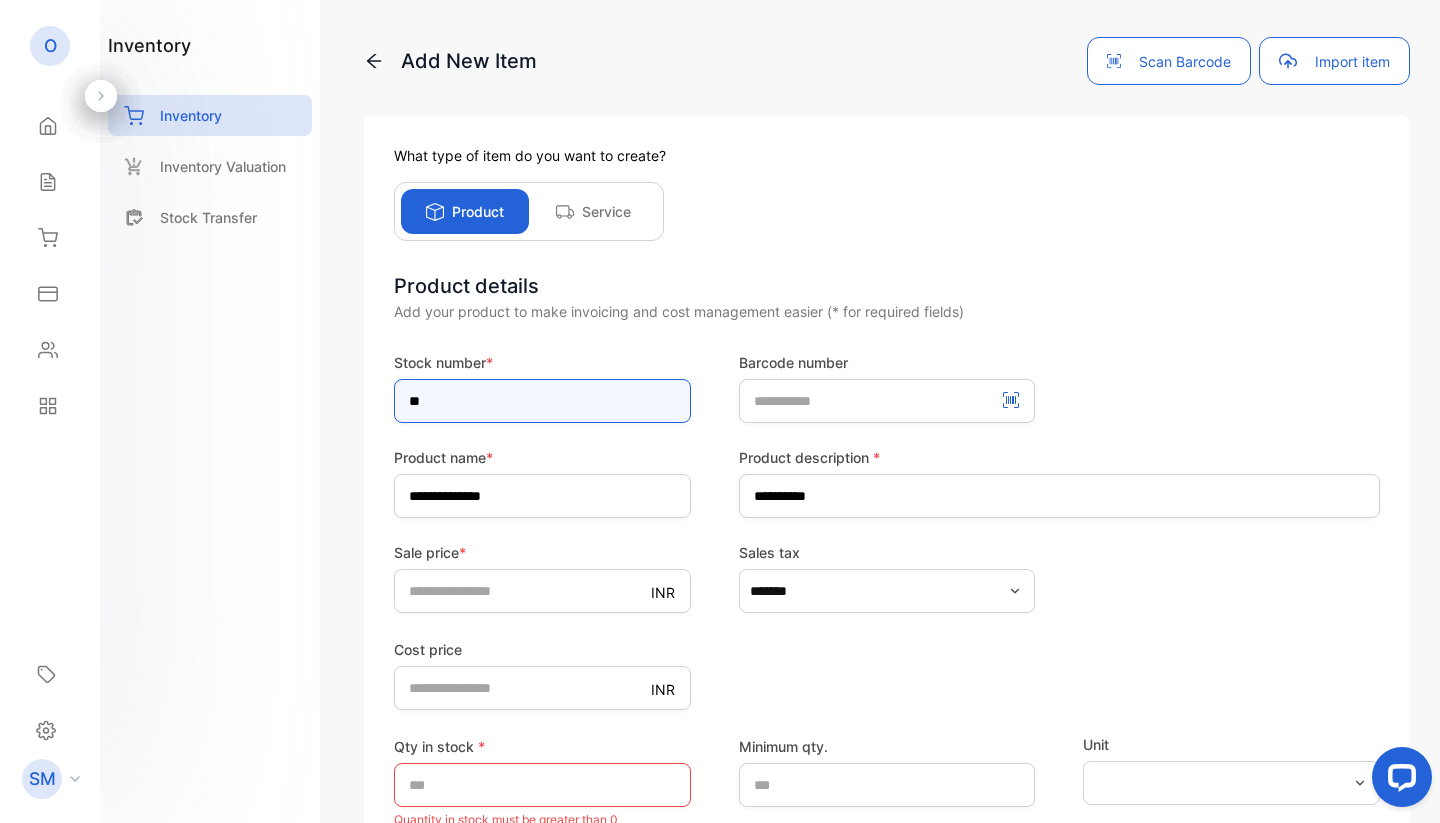 click on "**" at bounding box center (542, 401) 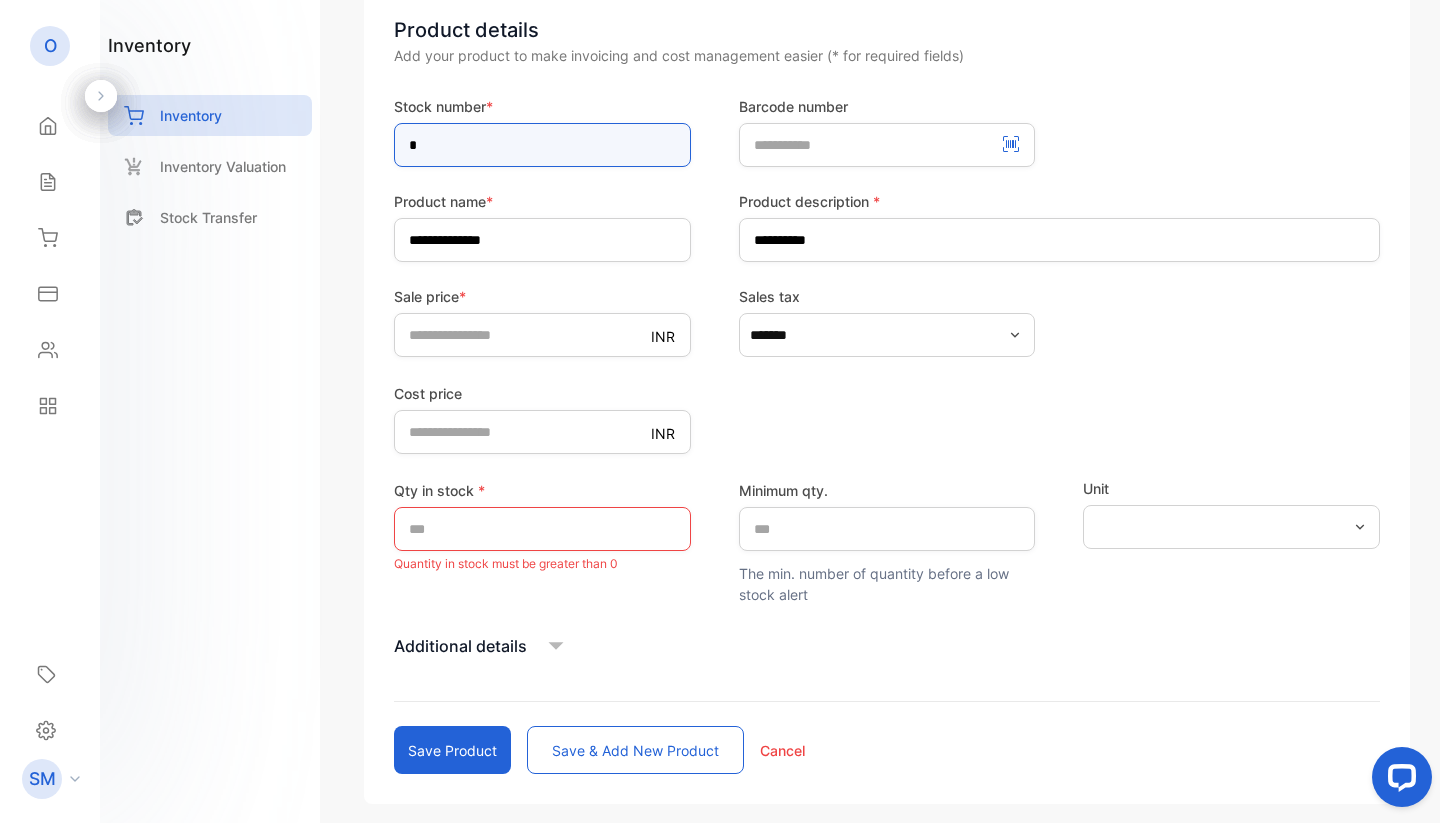scroll, scrollTop: 311, scrollLeft: 0, axis: vertical 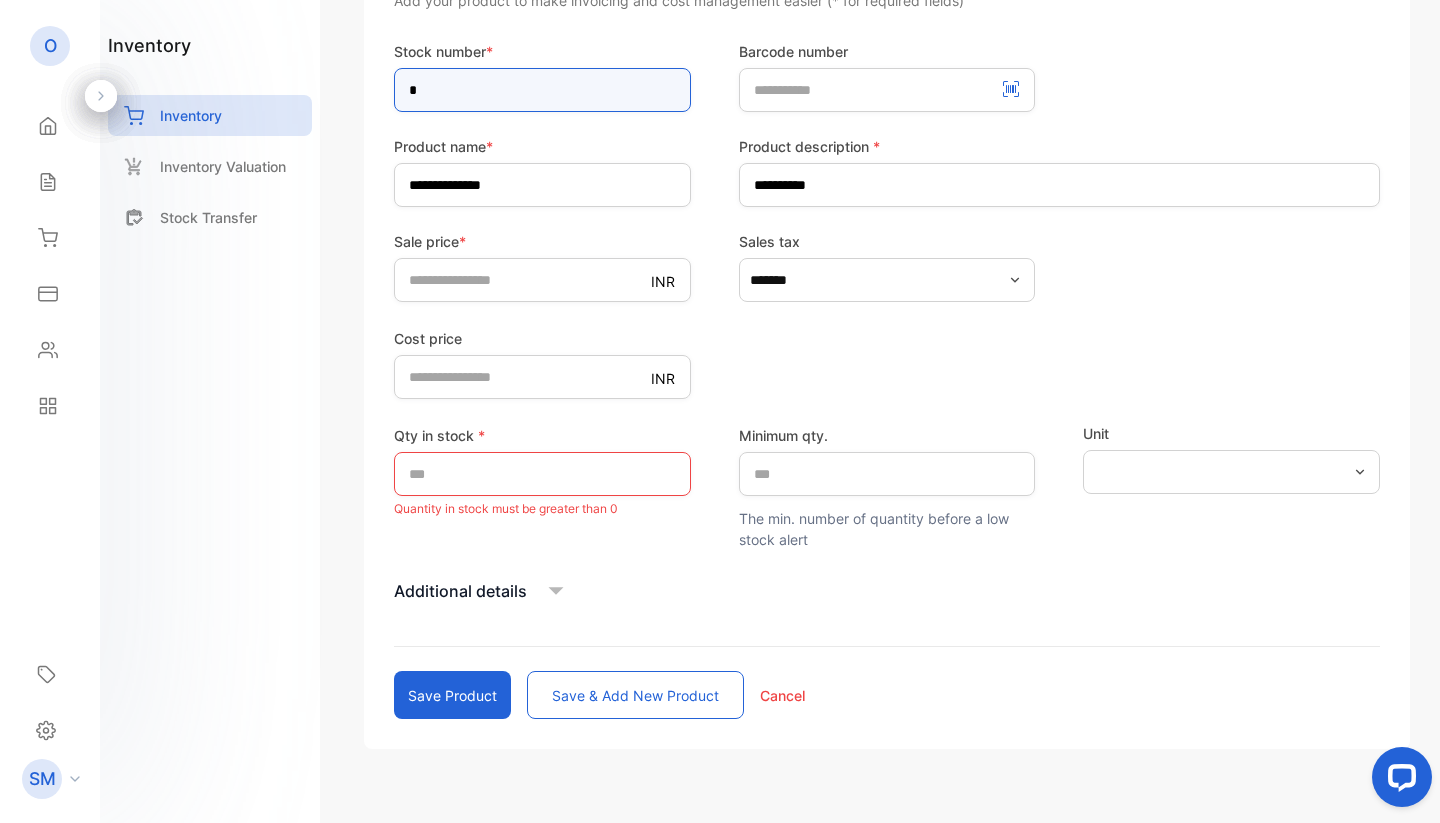 type on "*" 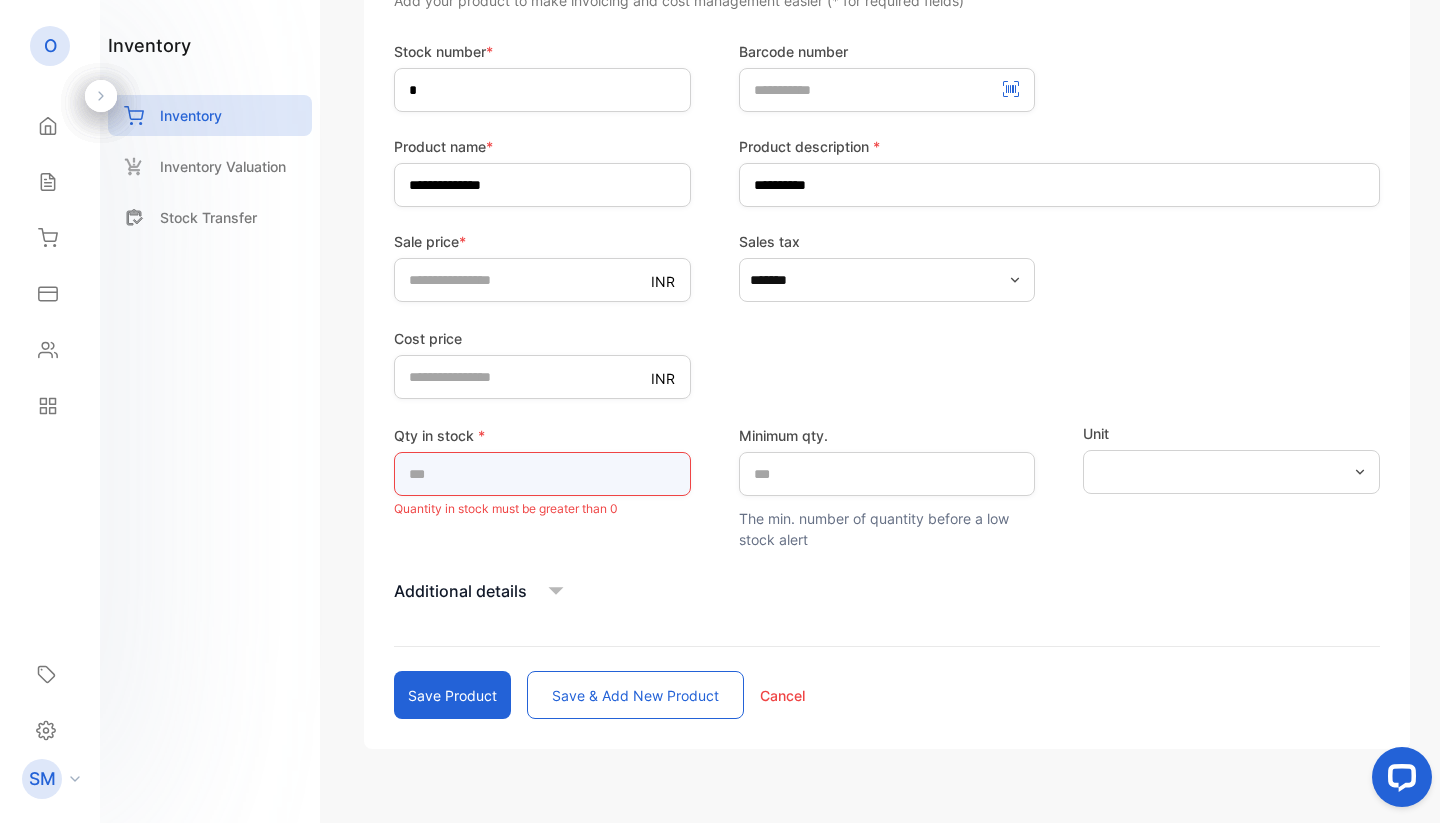 click on "*" at bounding box center [542, 474] 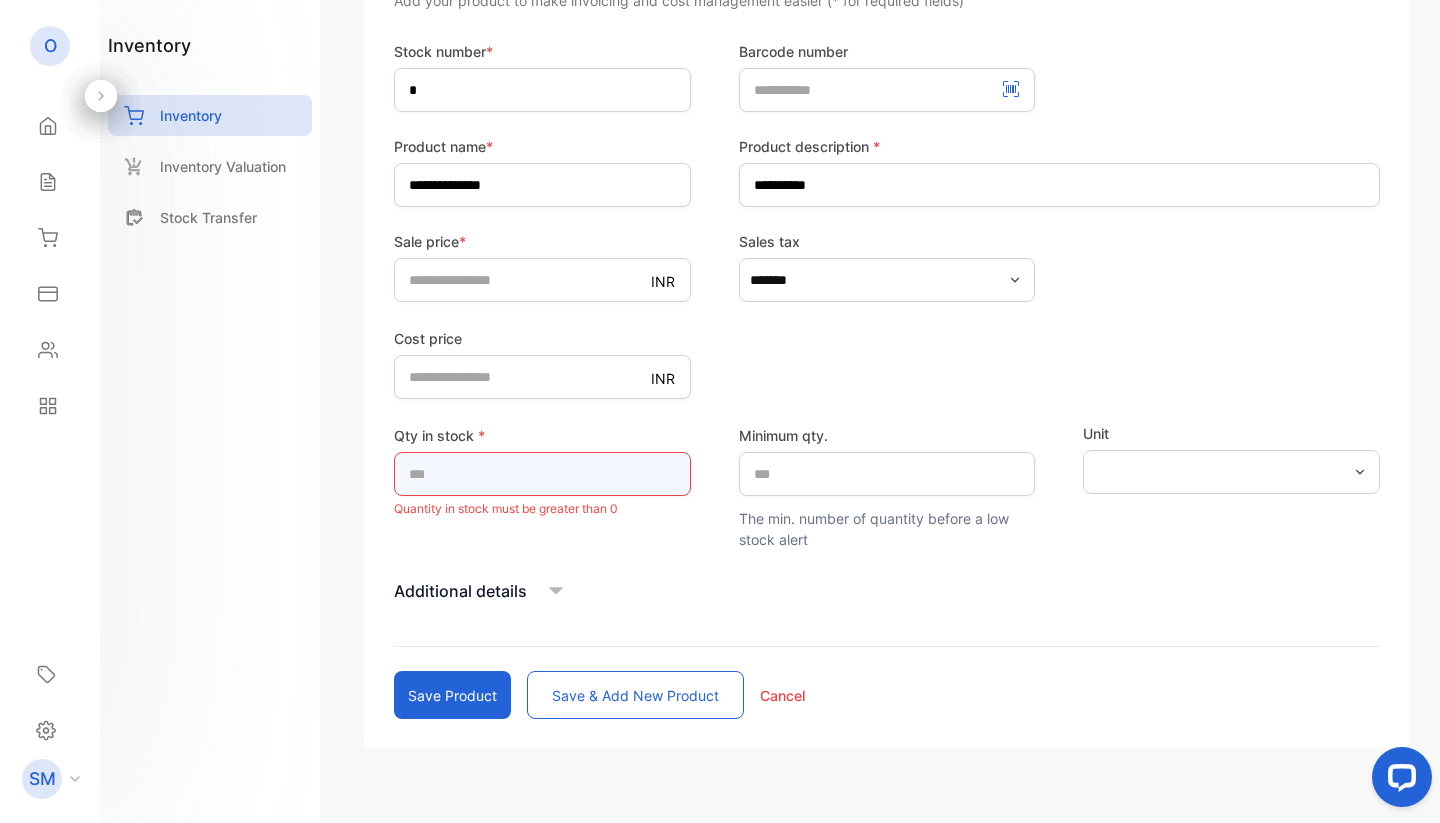 type on "**" 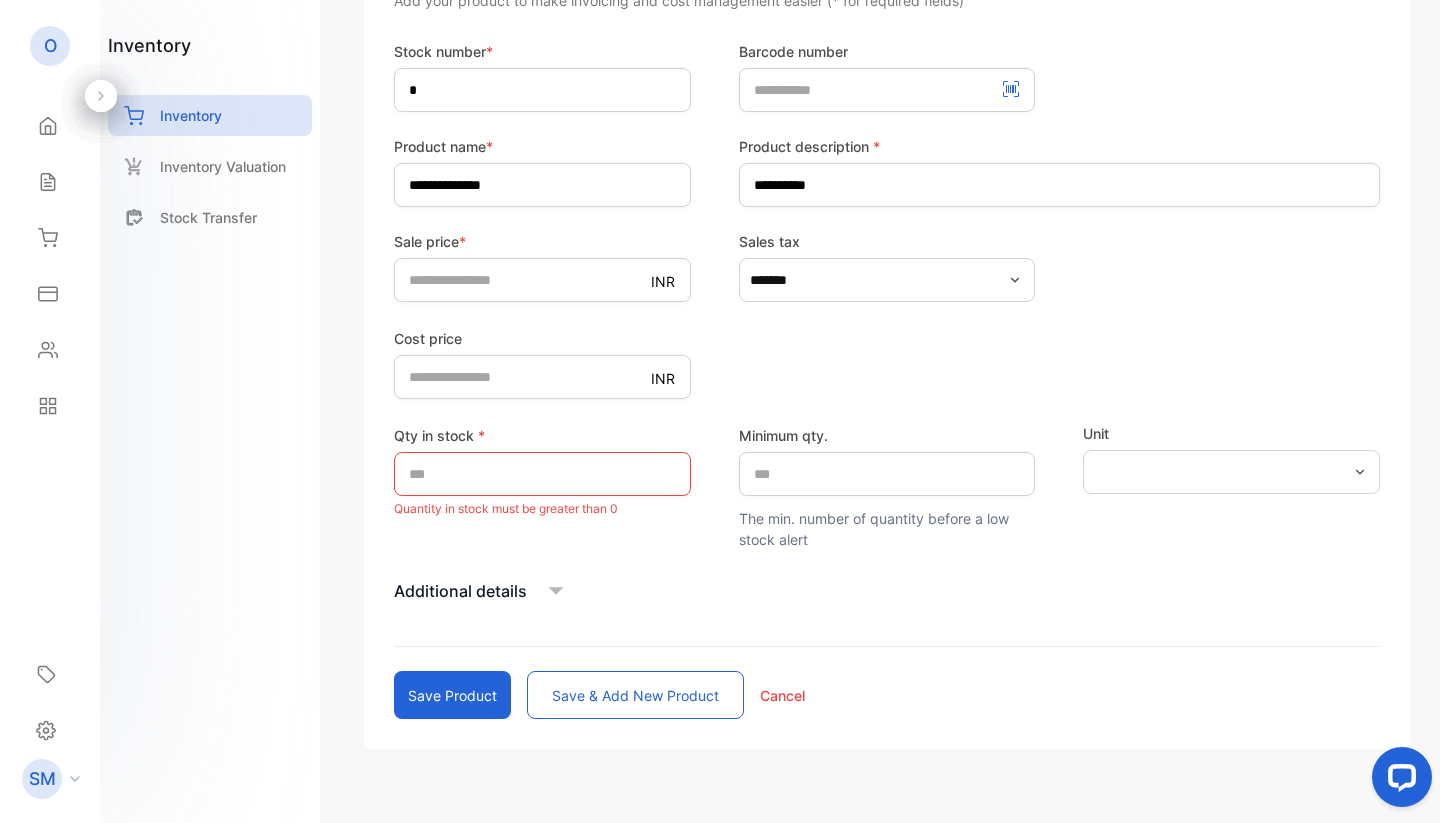 click on "**********" at bounding box center [887, 380] 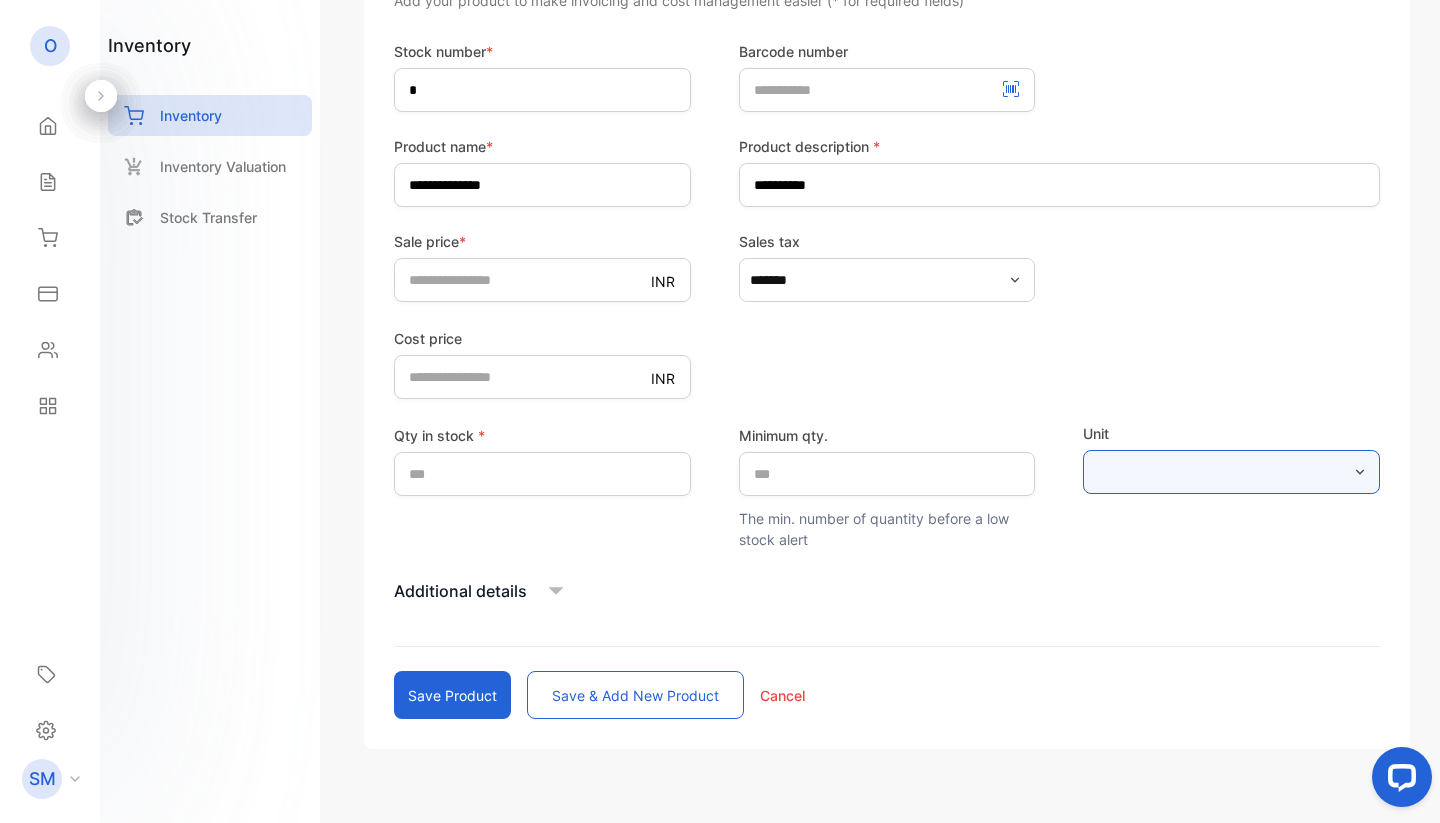 click at bounding box center (1231, 472) 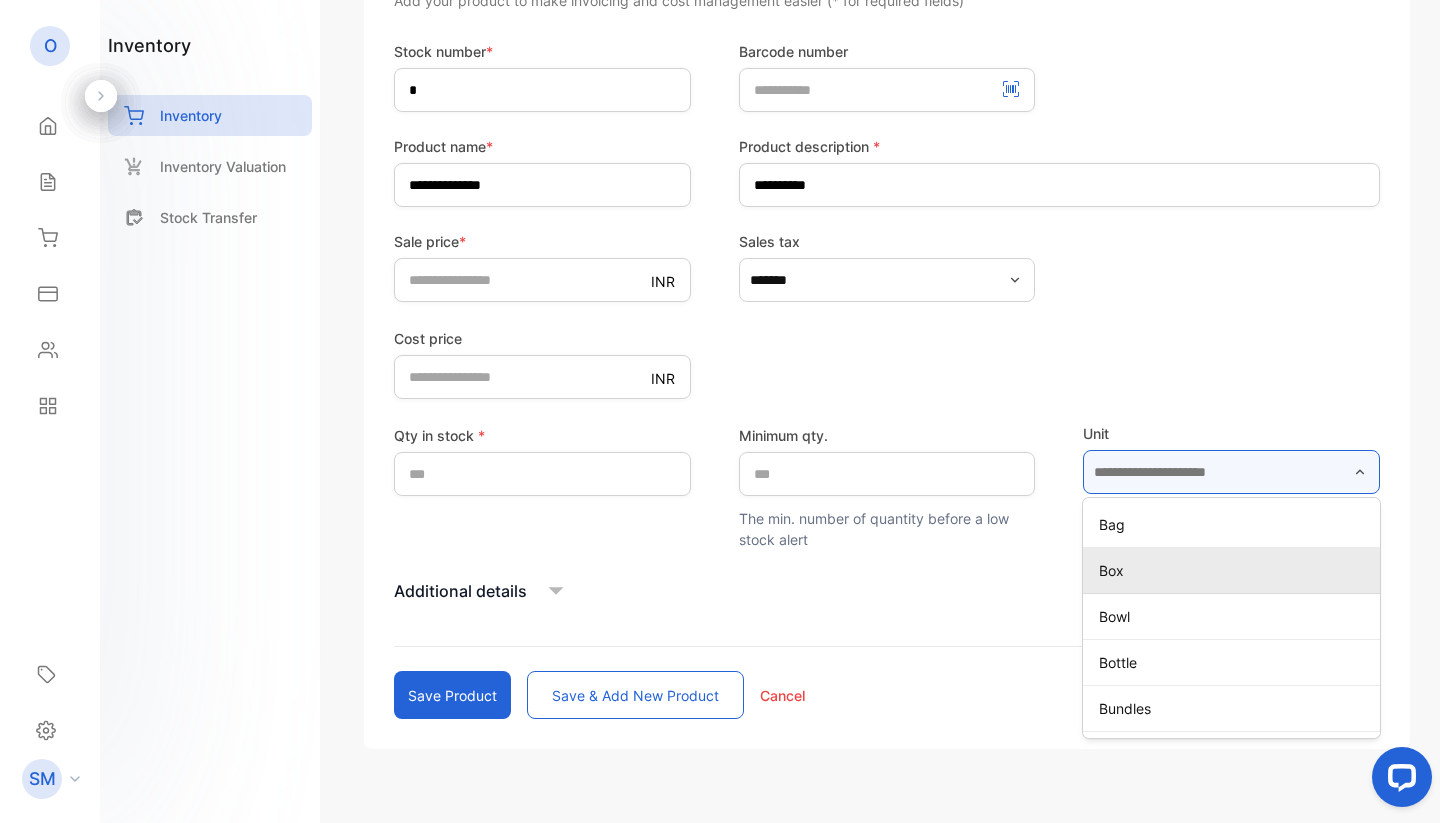 scroll, scrollTop: 0, scrollLeft: 0, axis: both 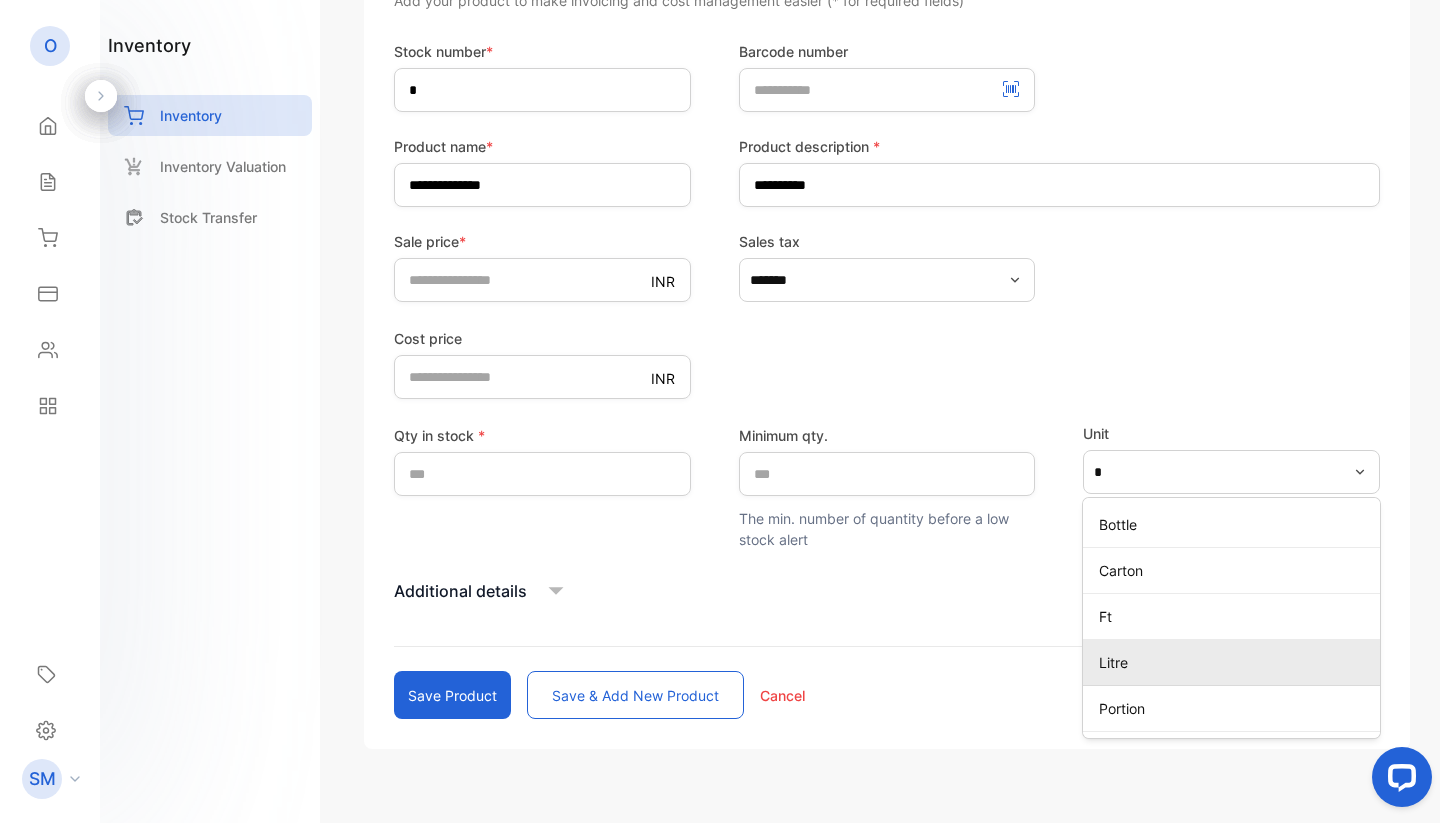 click on "Litre" at bounding box center [1235, 662] 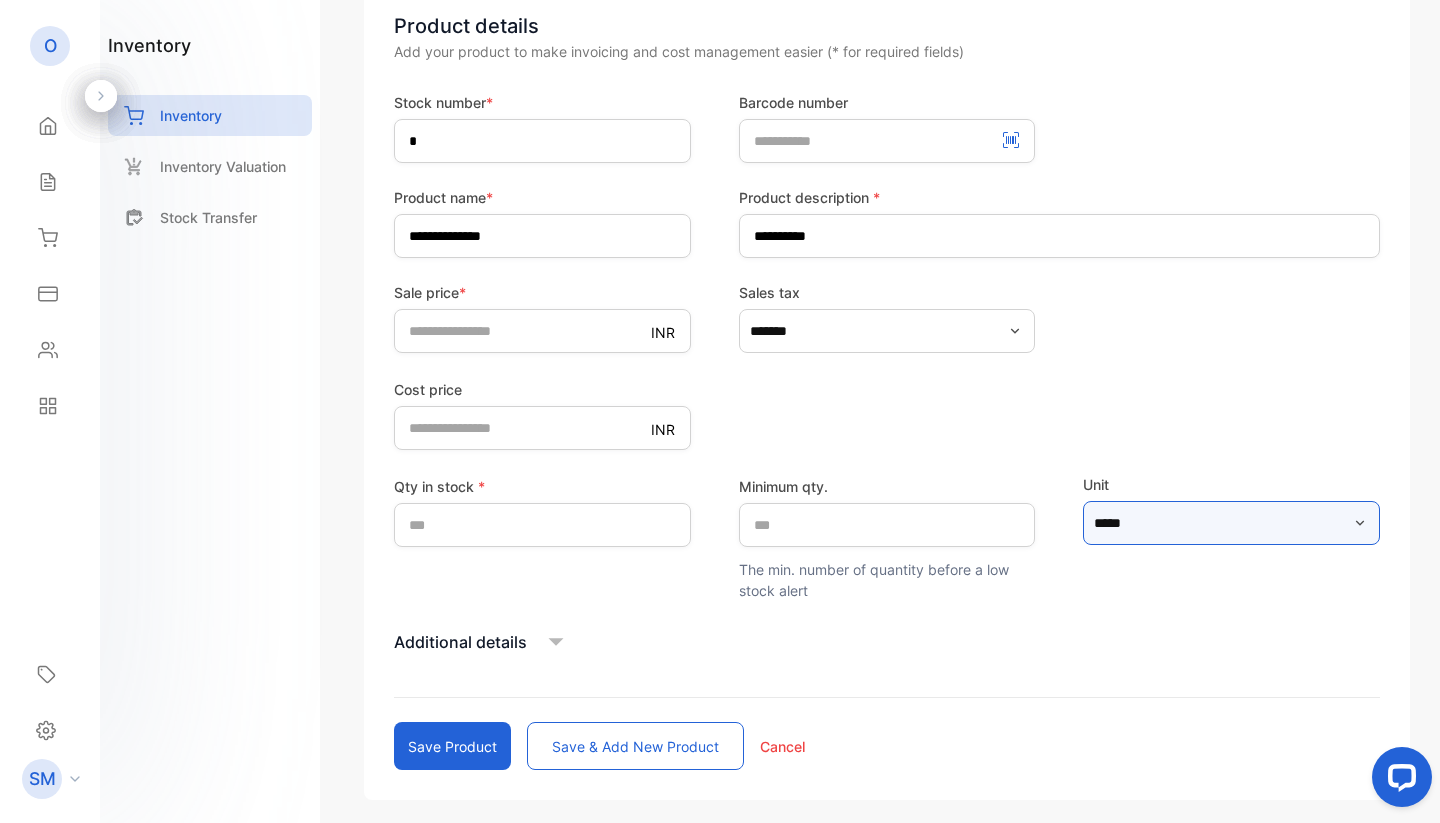 scroll, scrollTop: 264, scrollLeft: 0, axis: vertical 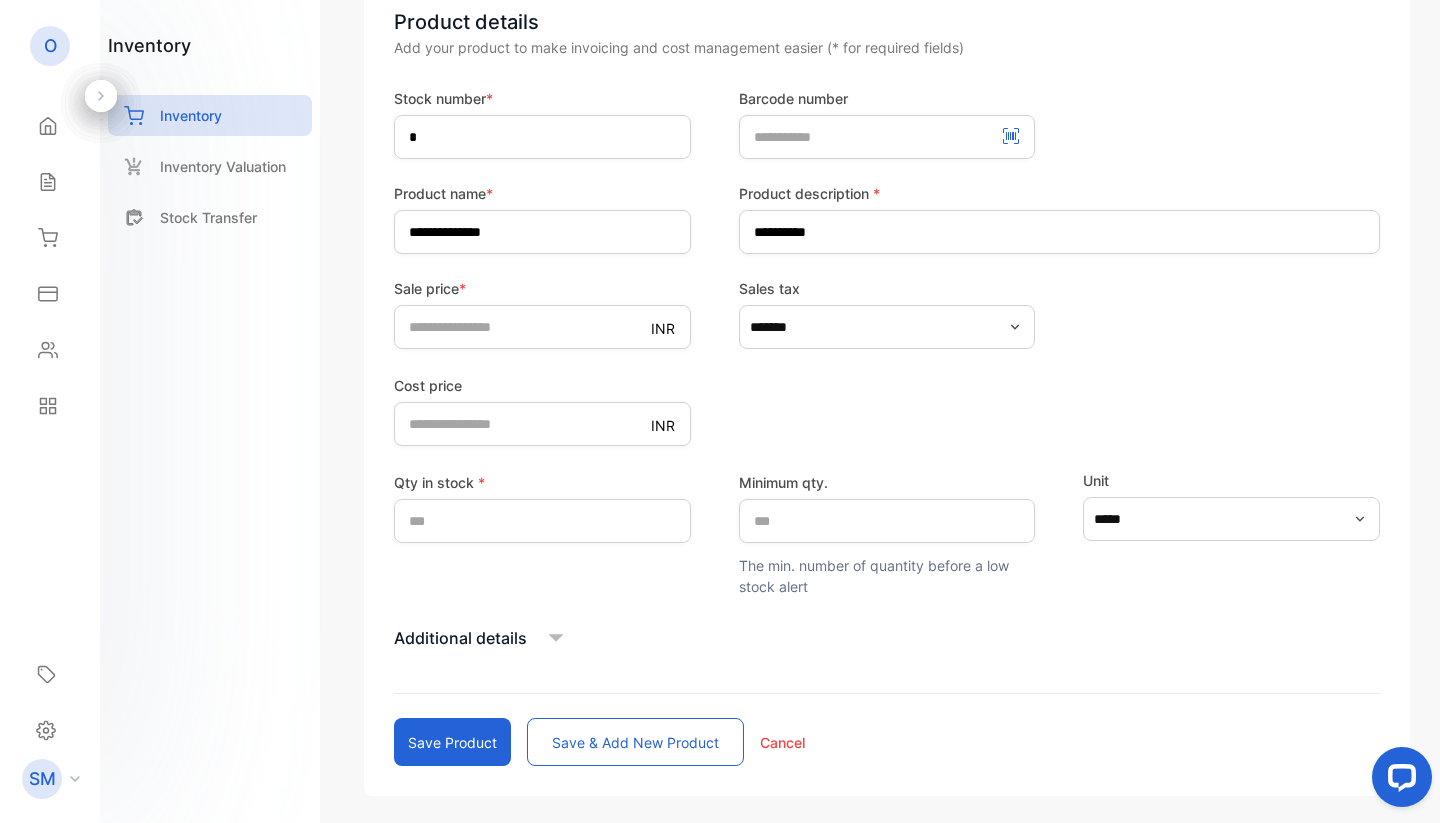 click 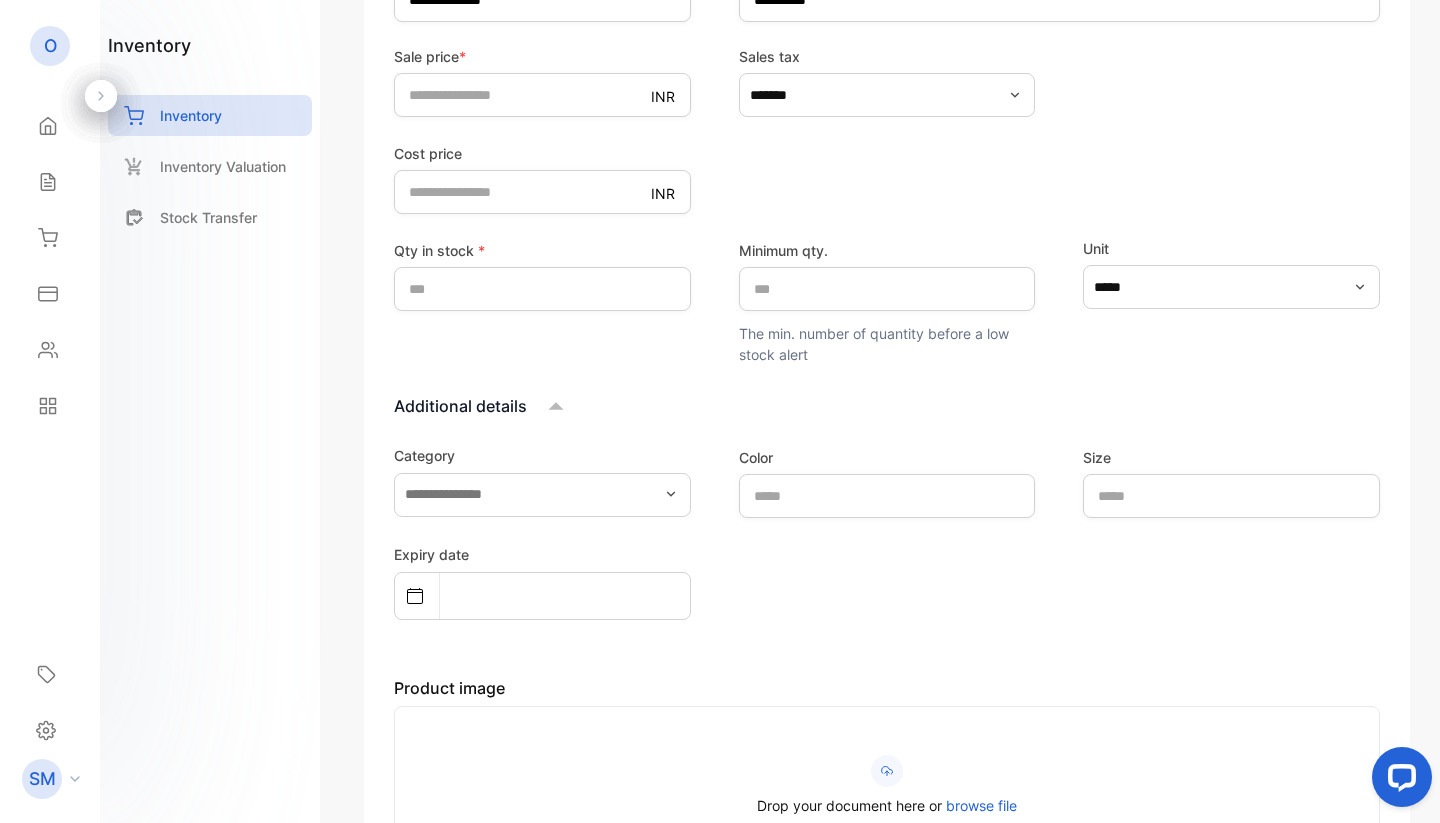 scroll, scrollTop: 502, scrollLeft: 0, axis: vertical 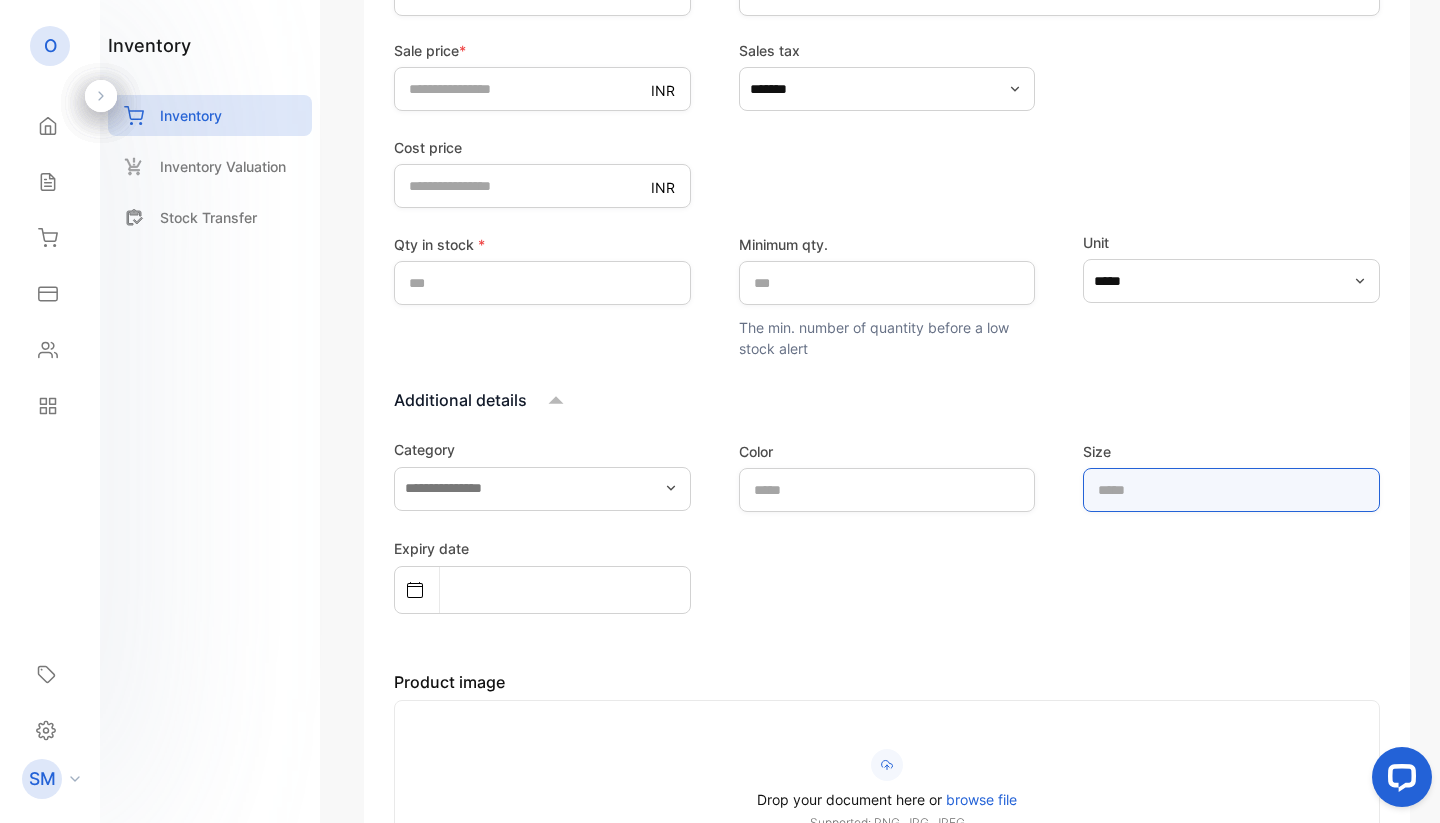 click at bounding box center (1231, 490) 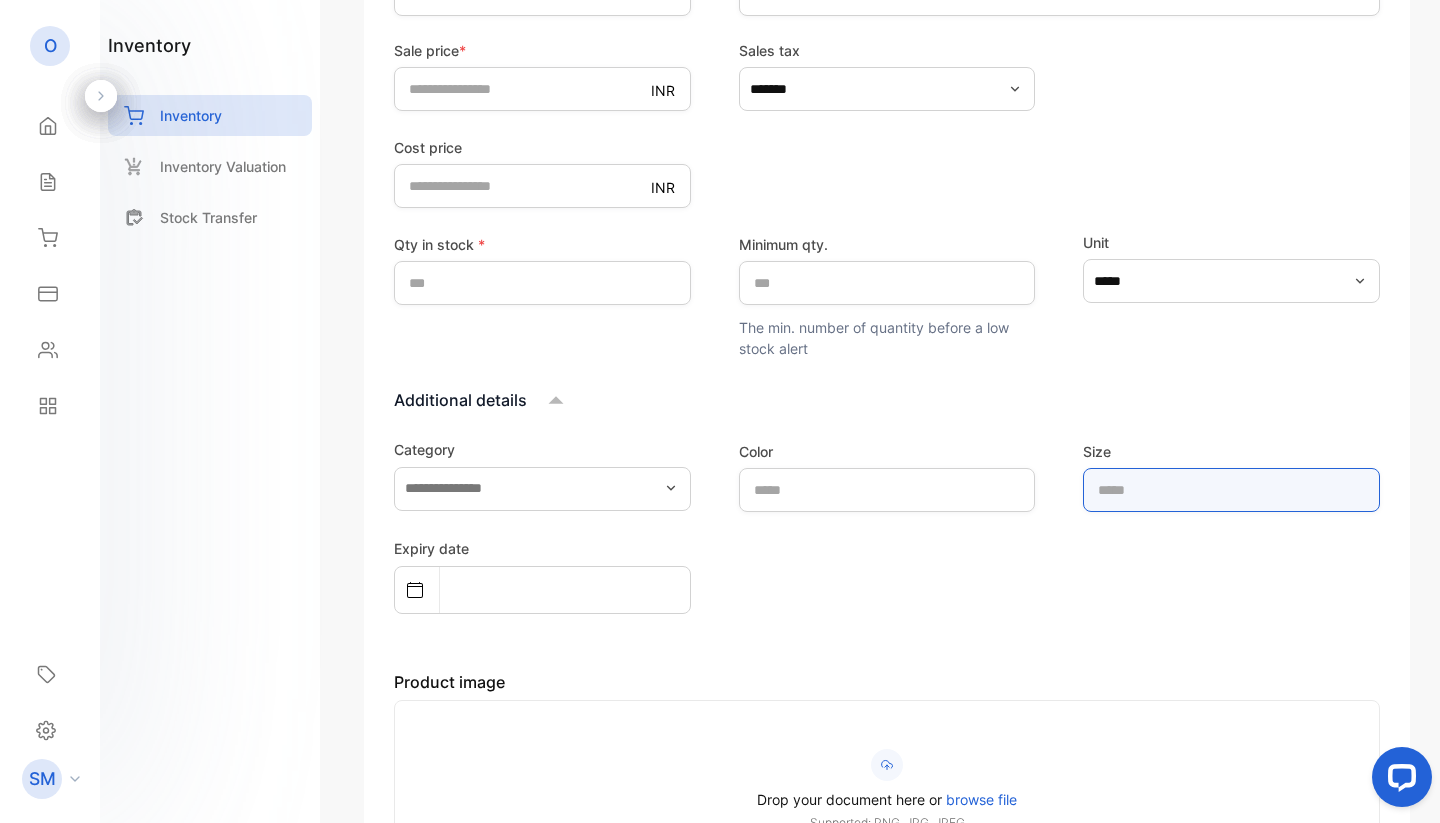 type on "*" 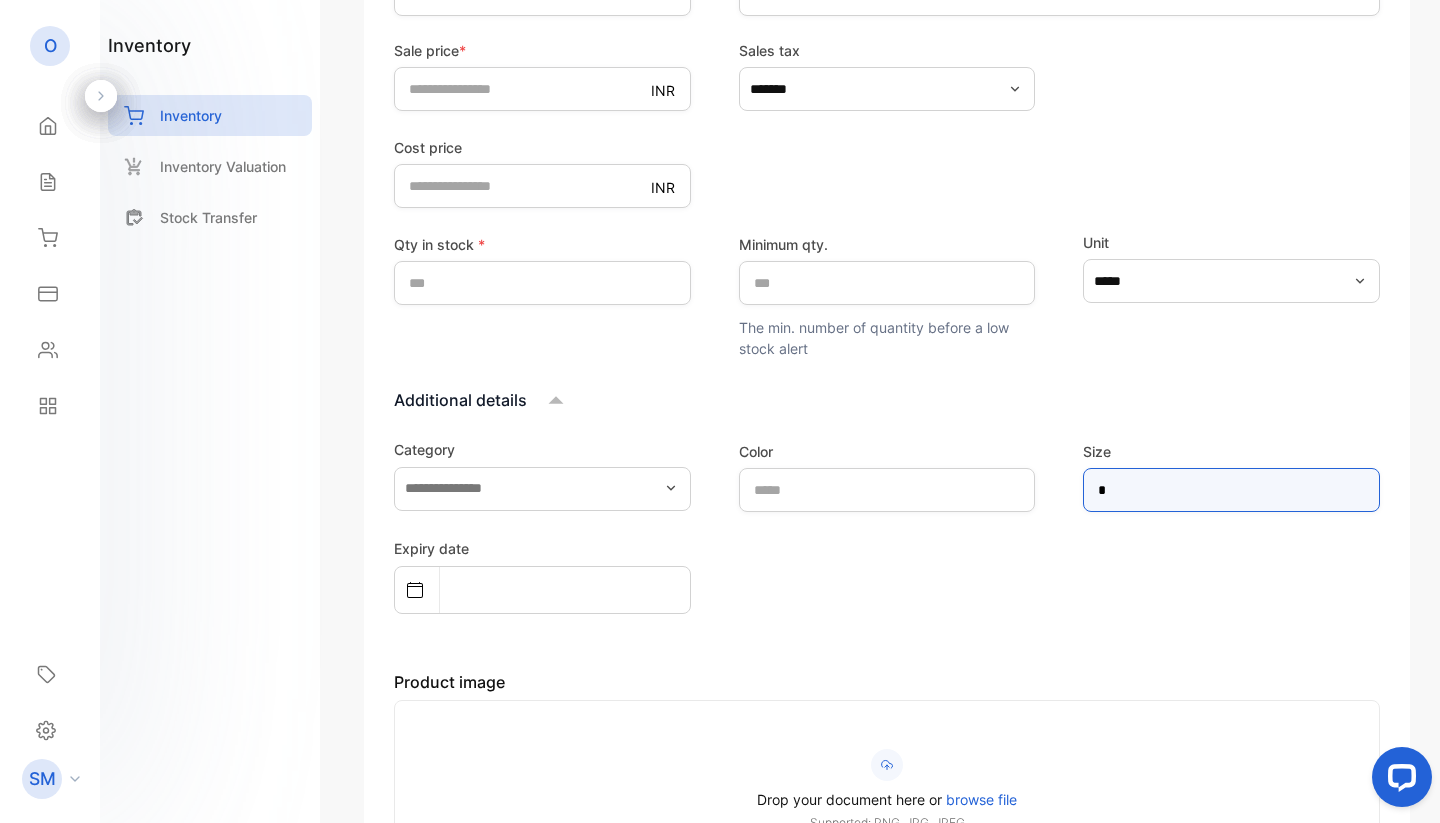 type 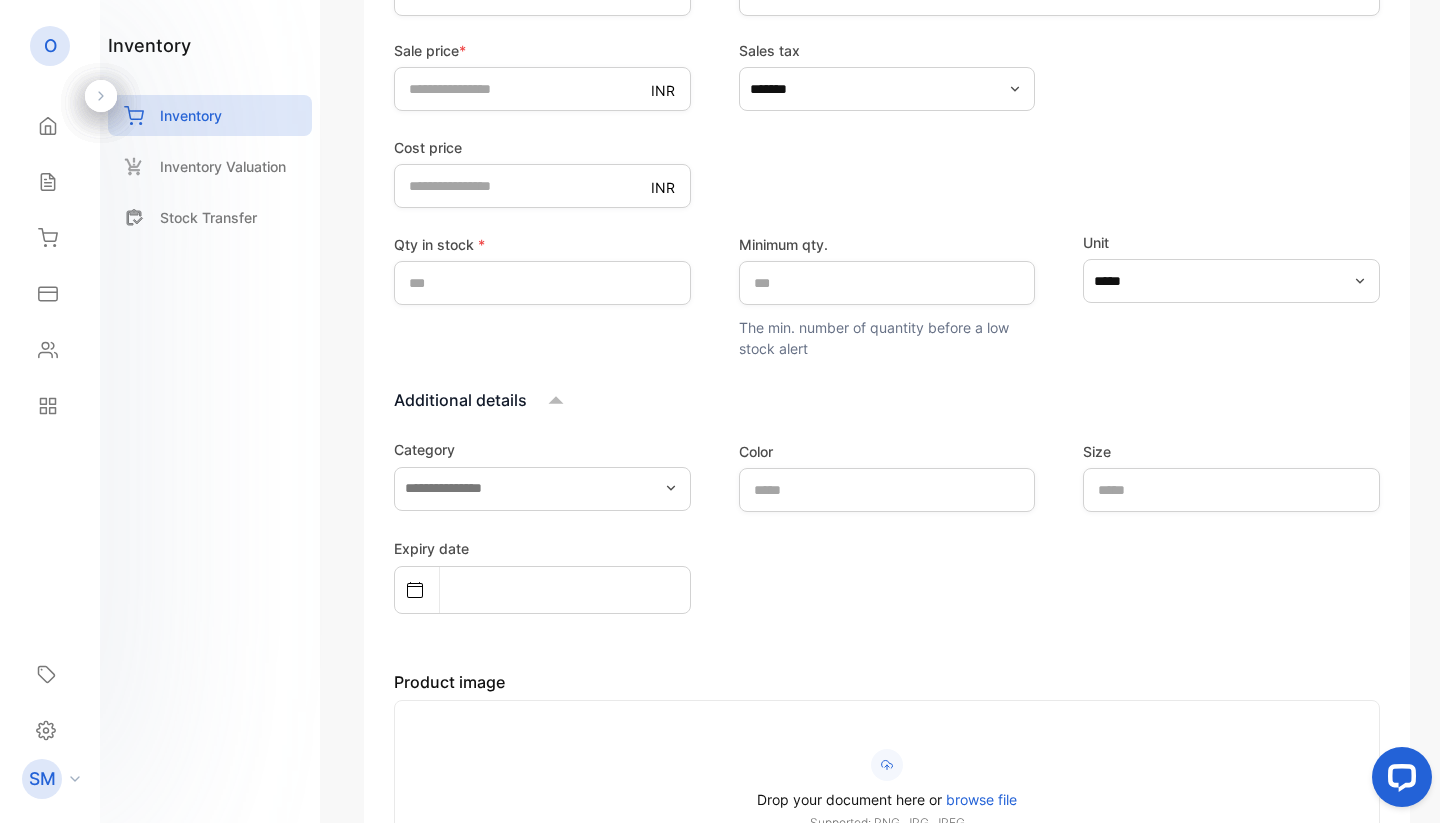 click on "Expiry date" at bounding box center (887, 575) 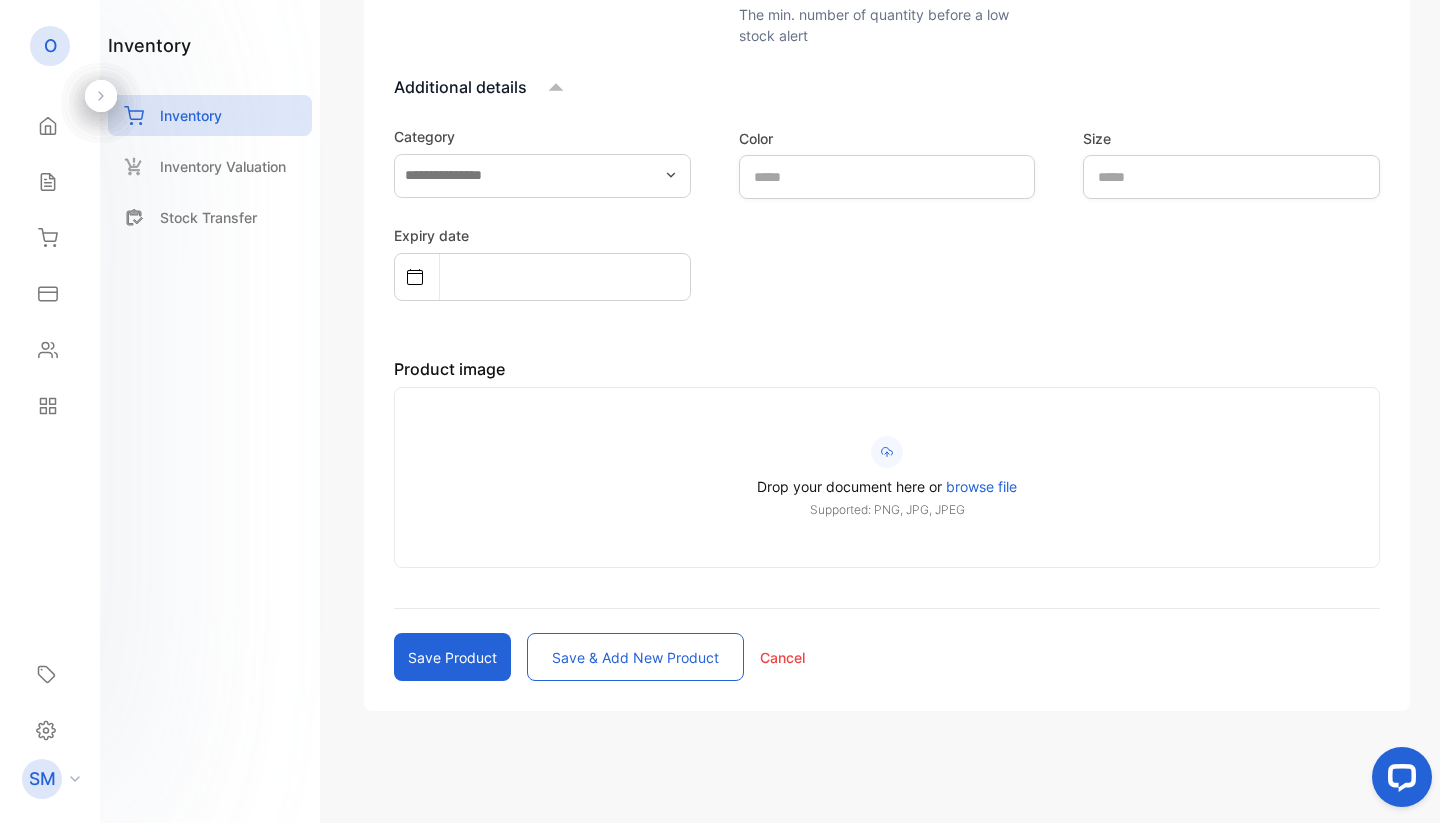 scroll, scrollTop: 815, scrollLeft: 0, axis: vertical 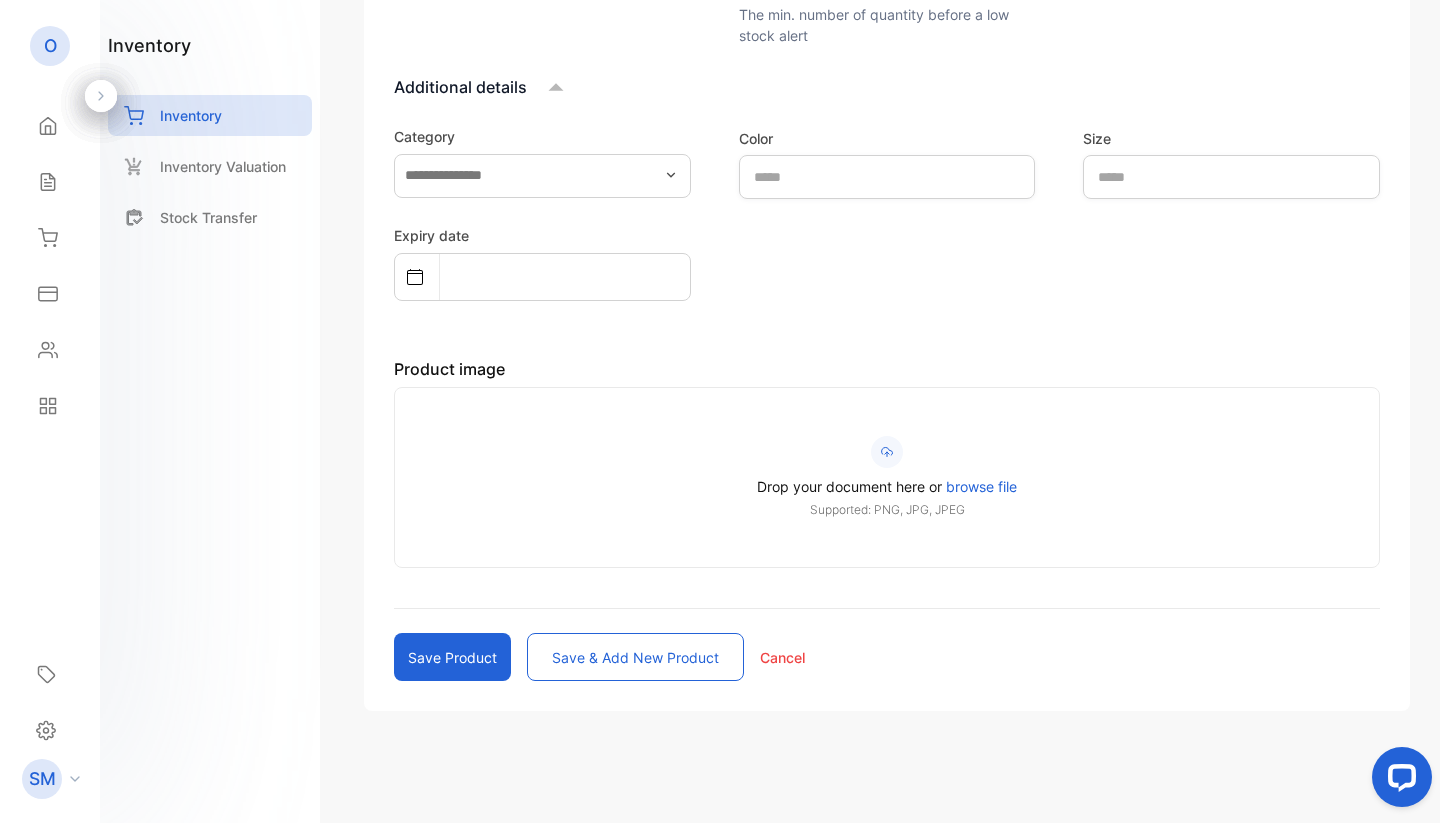 click on "Save product" at bounding box center [452, 657] 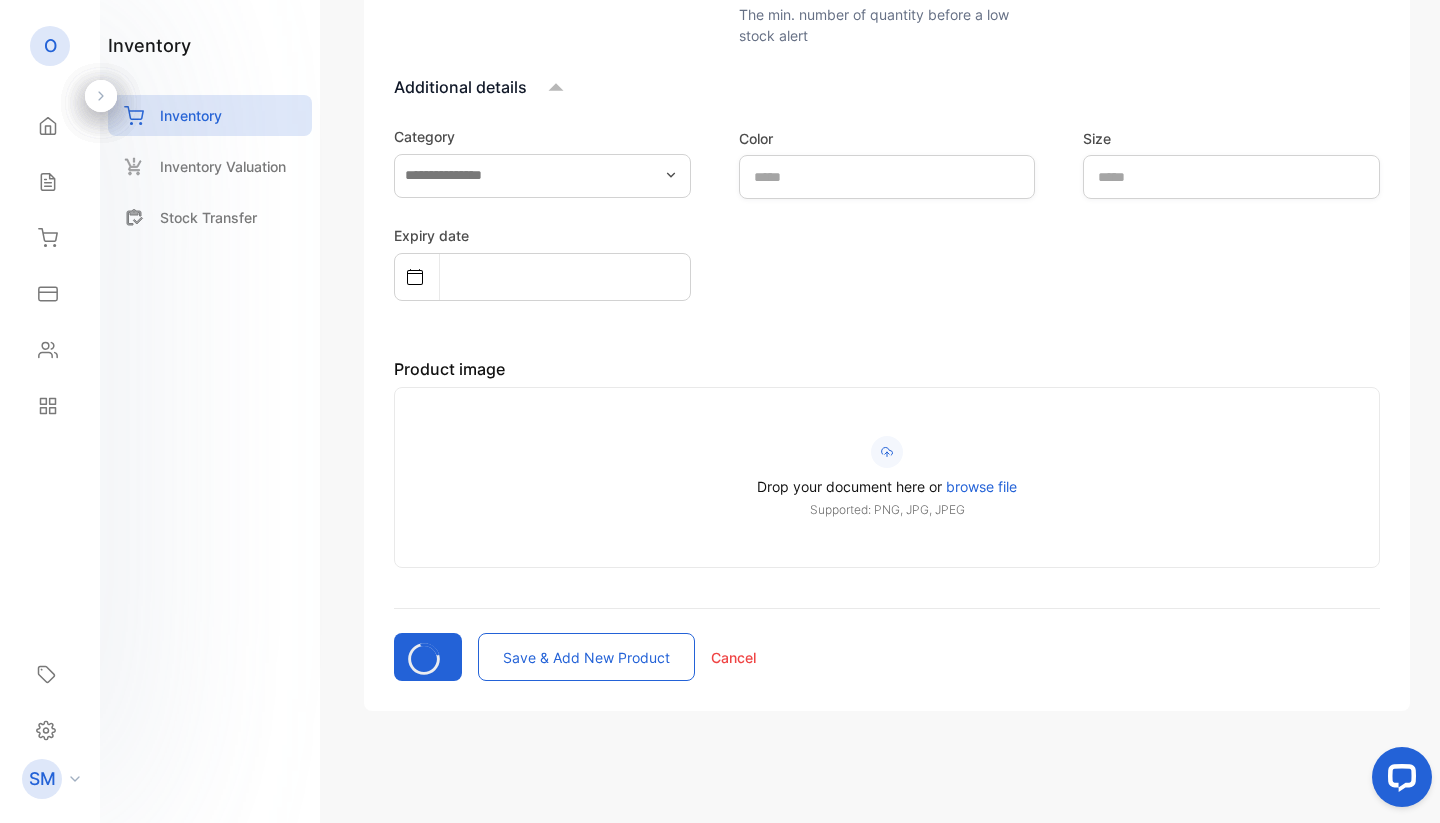 type 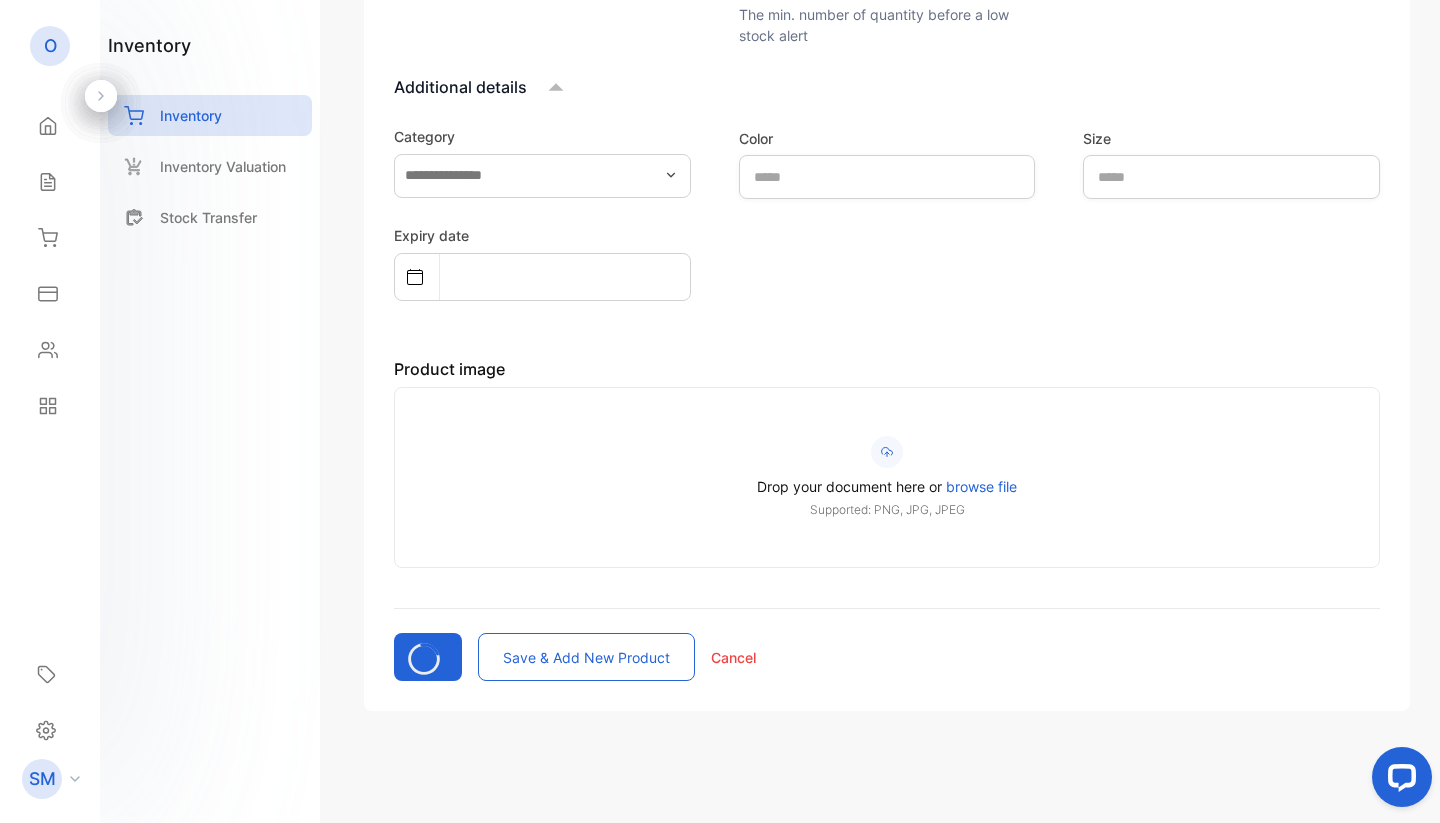 type 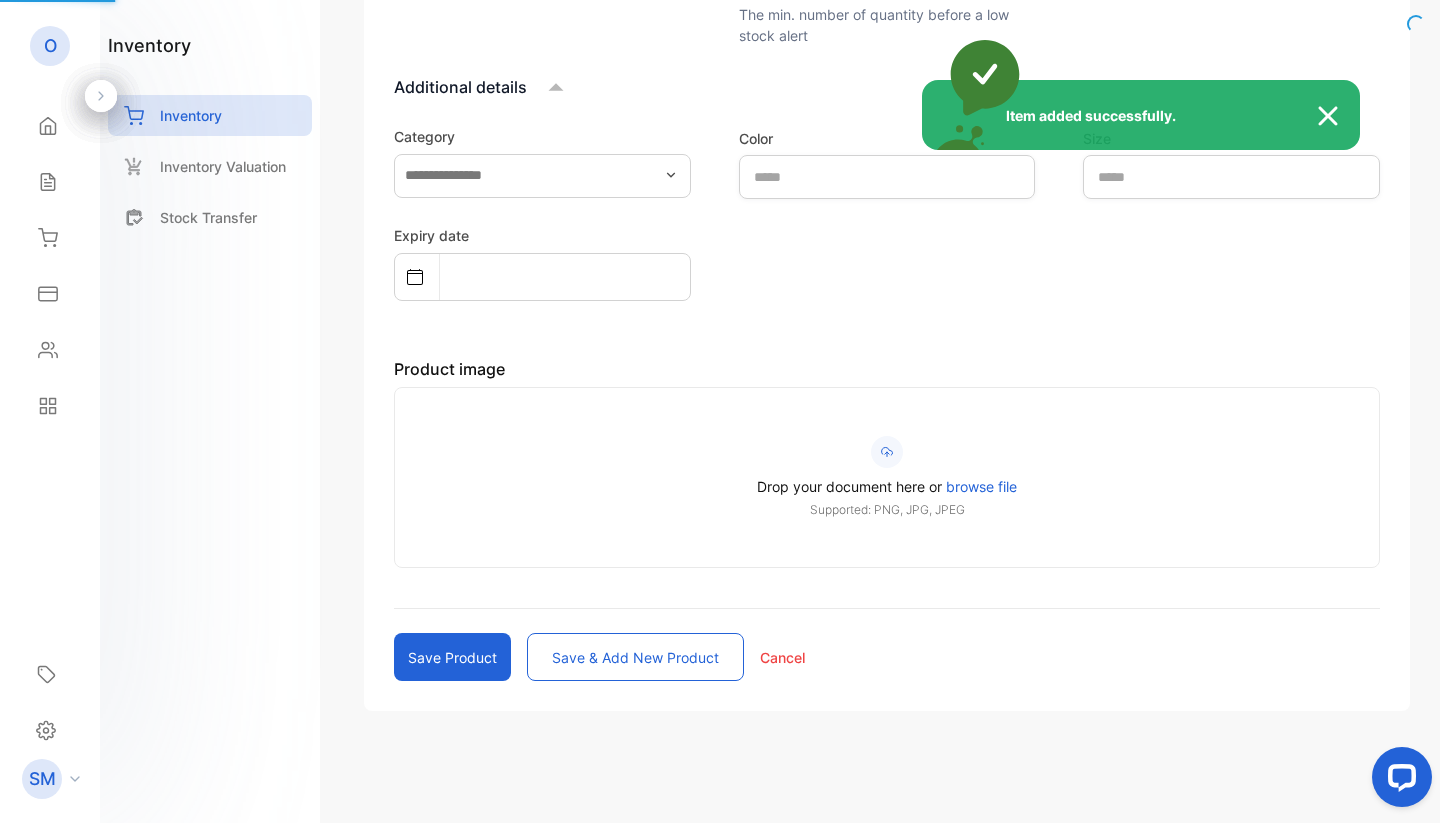 scroll, scrollTop: 0, scrollLeft: 0, axis: both 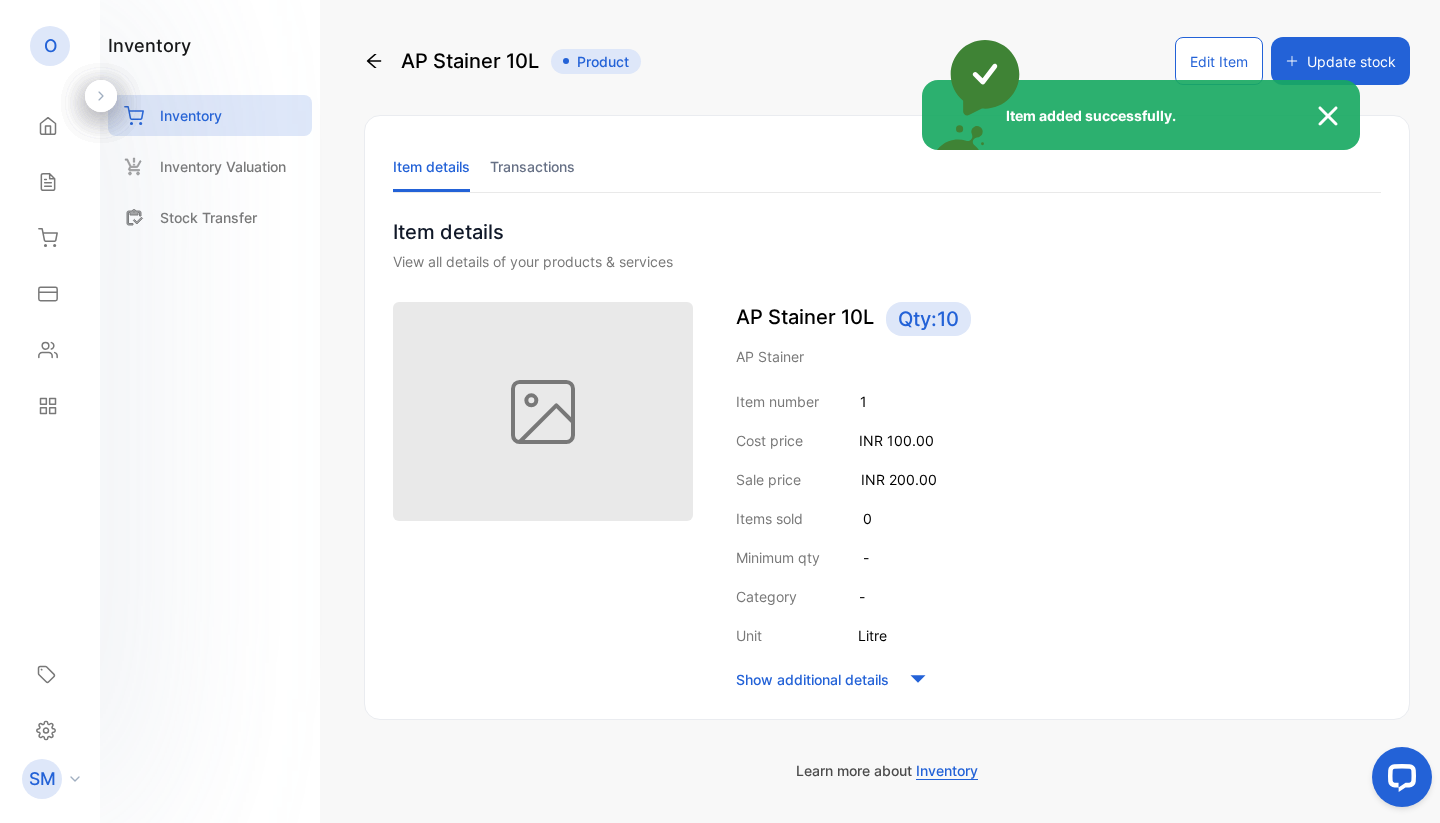 click on "Item added successfully." at bounding box center [720, 411] 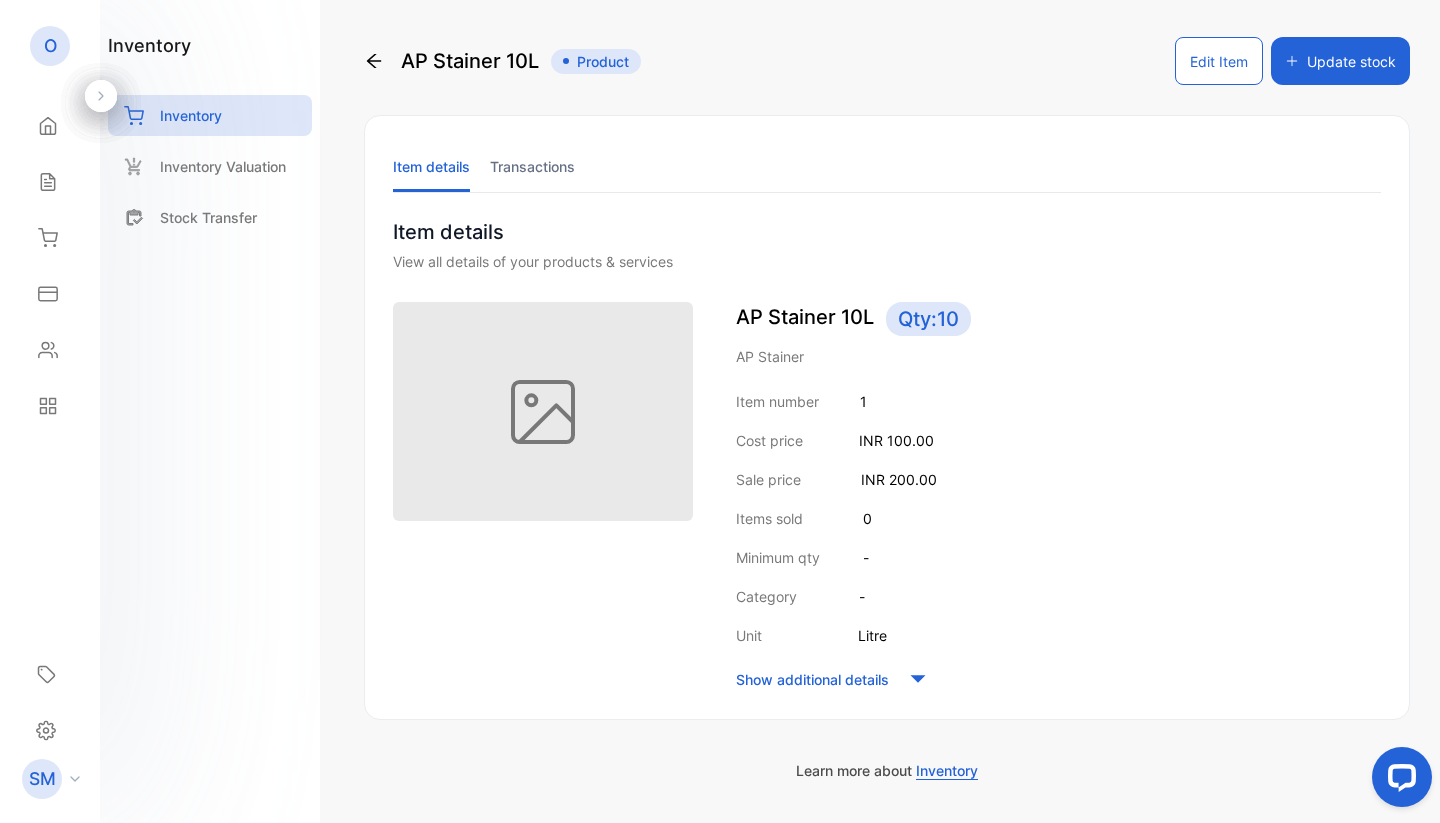 click 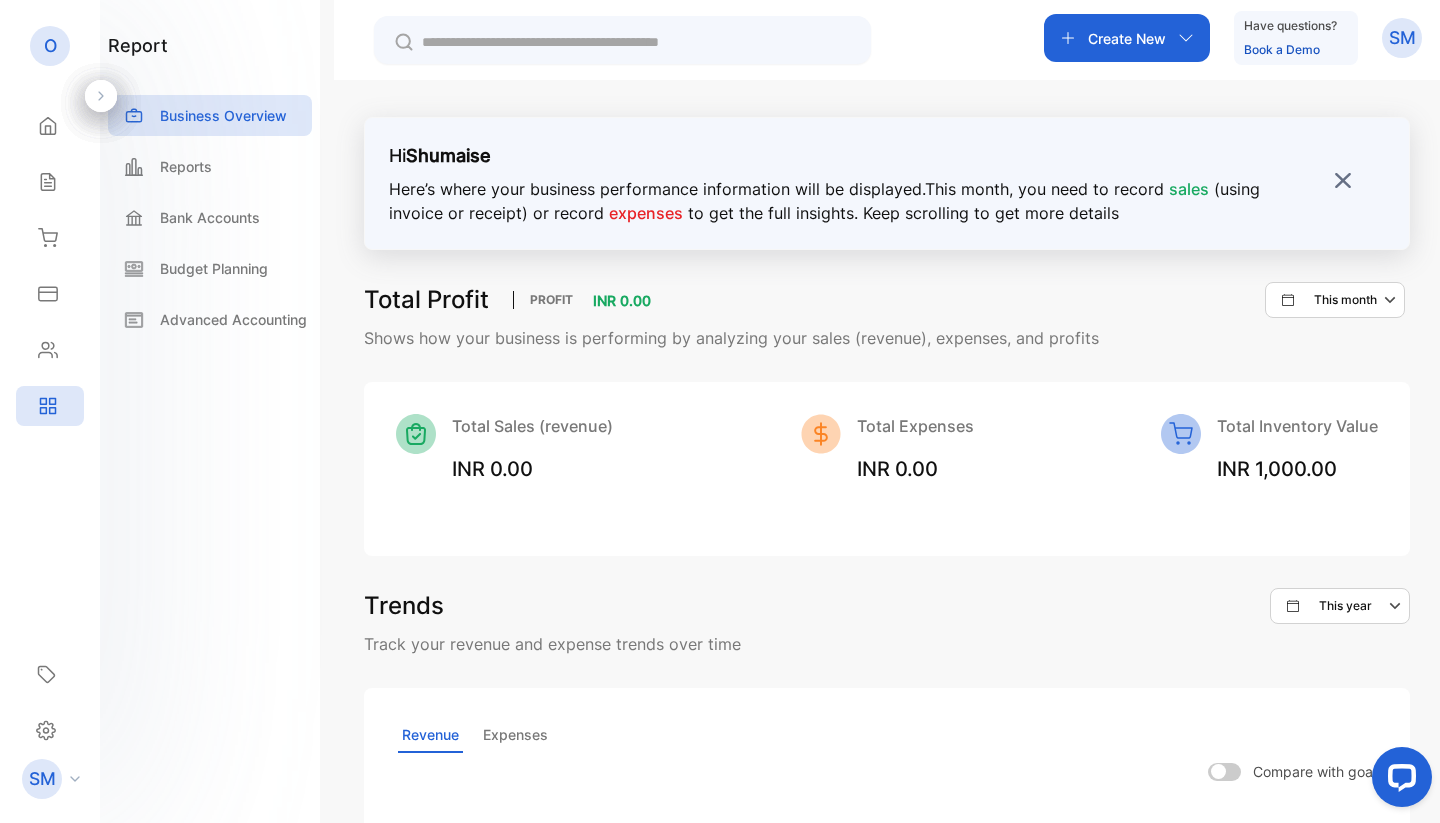 scroll, scrollTop: 0, scrollLeft: 0, axis: both 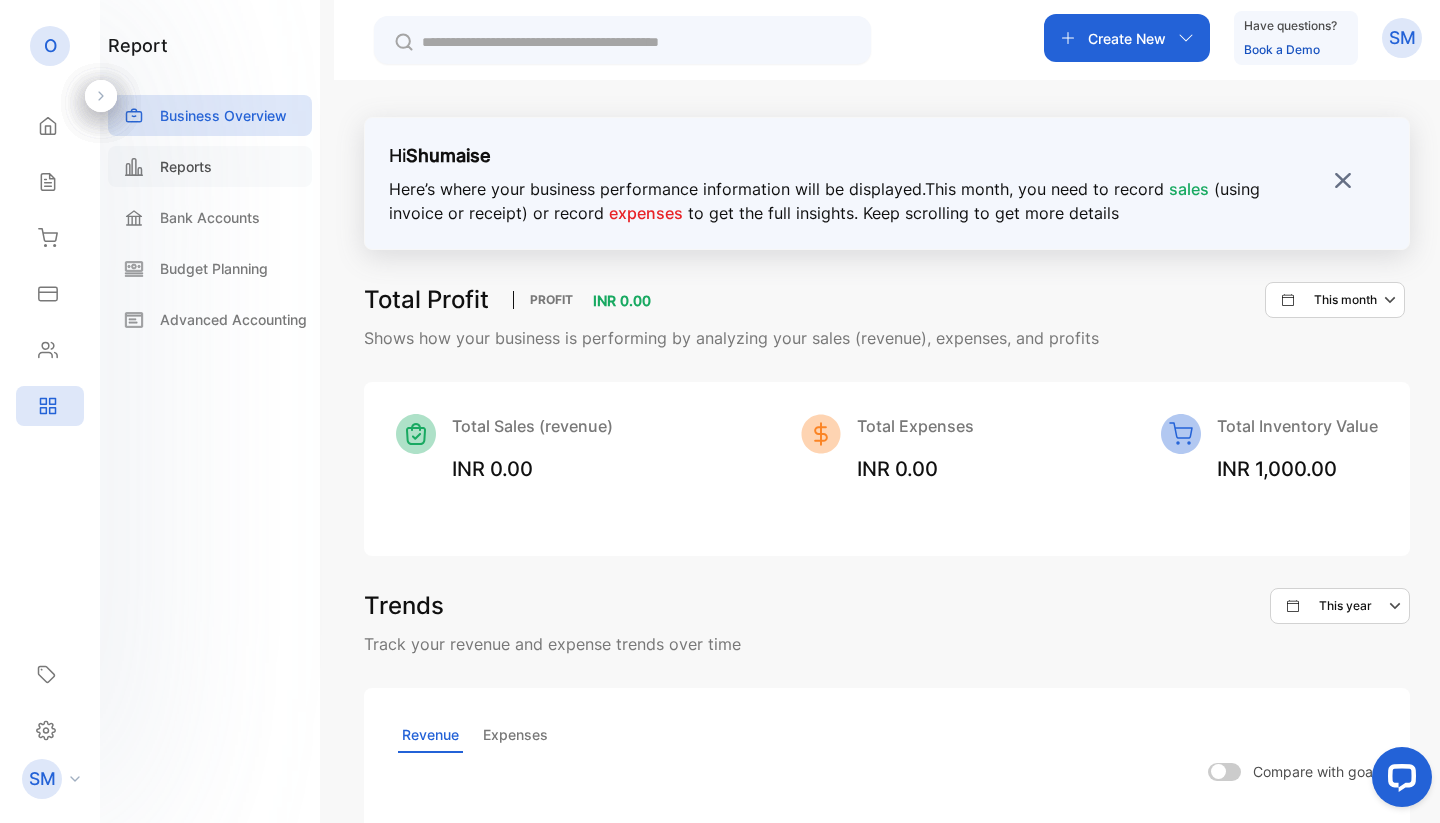 click on "Reports" at bounding box center [210, 166] 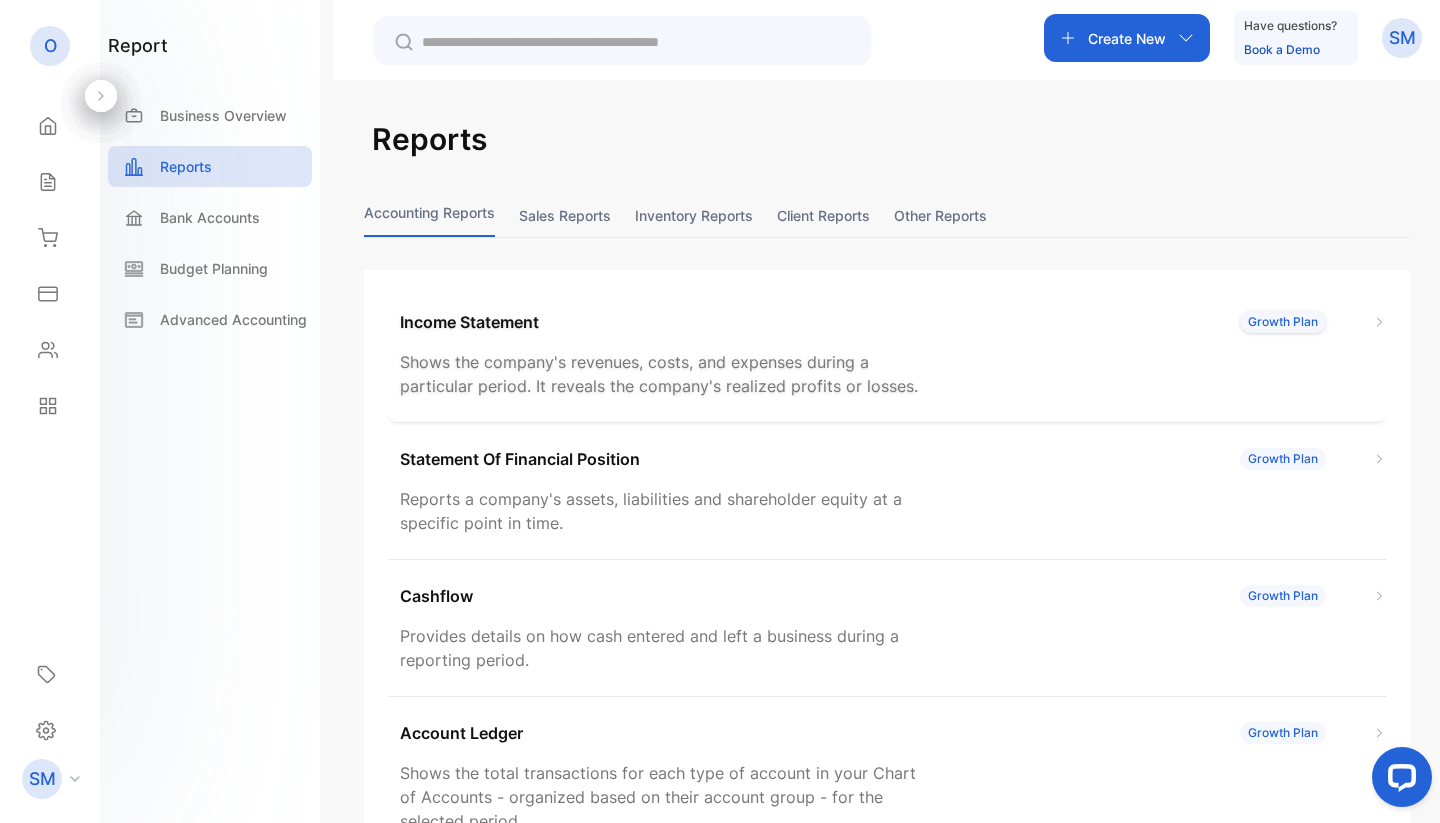 scroll, scrollTop: 0, scrollLeft: 0, axis: both 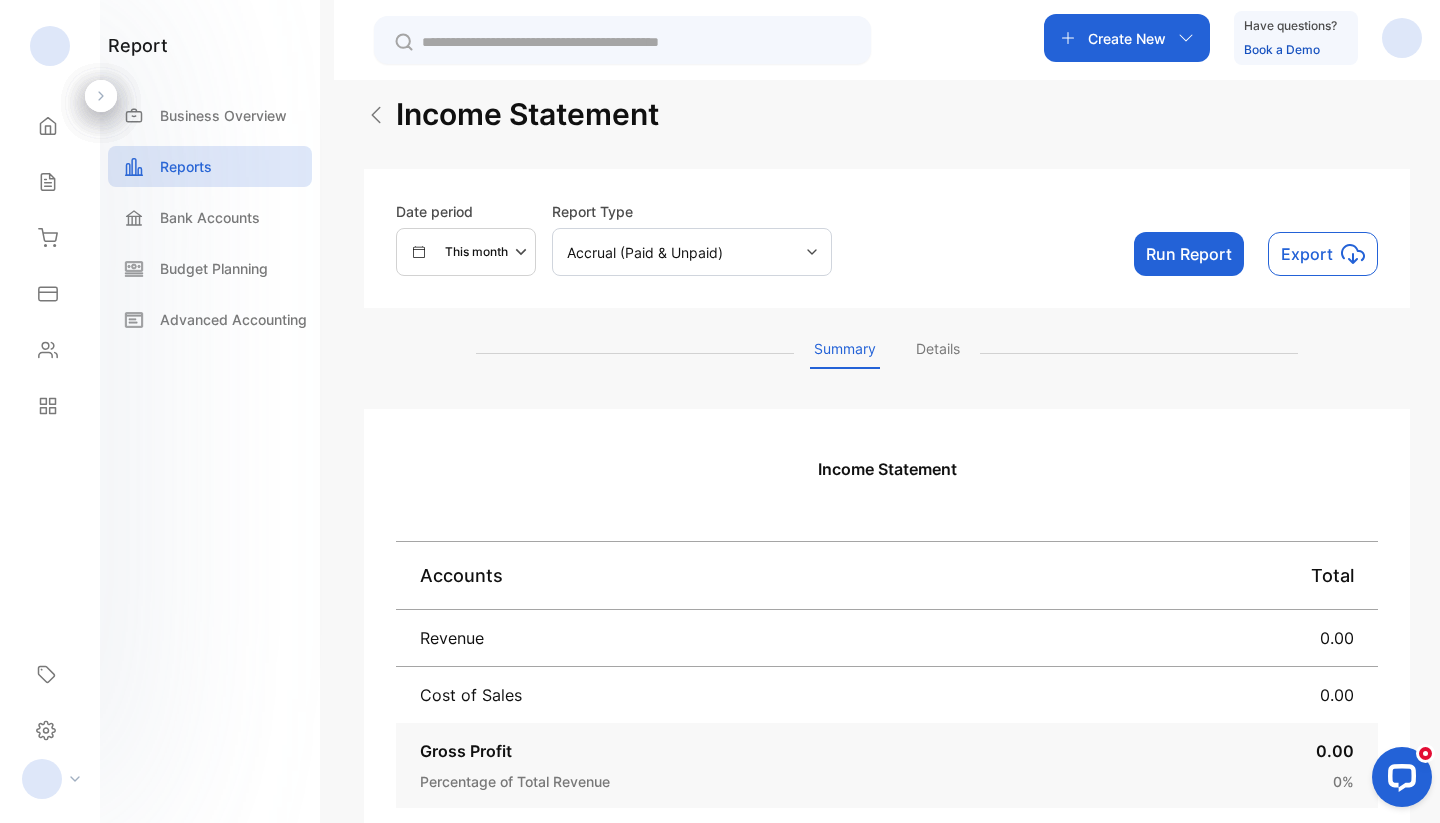click on "Details" at bounding box center [938, 353] 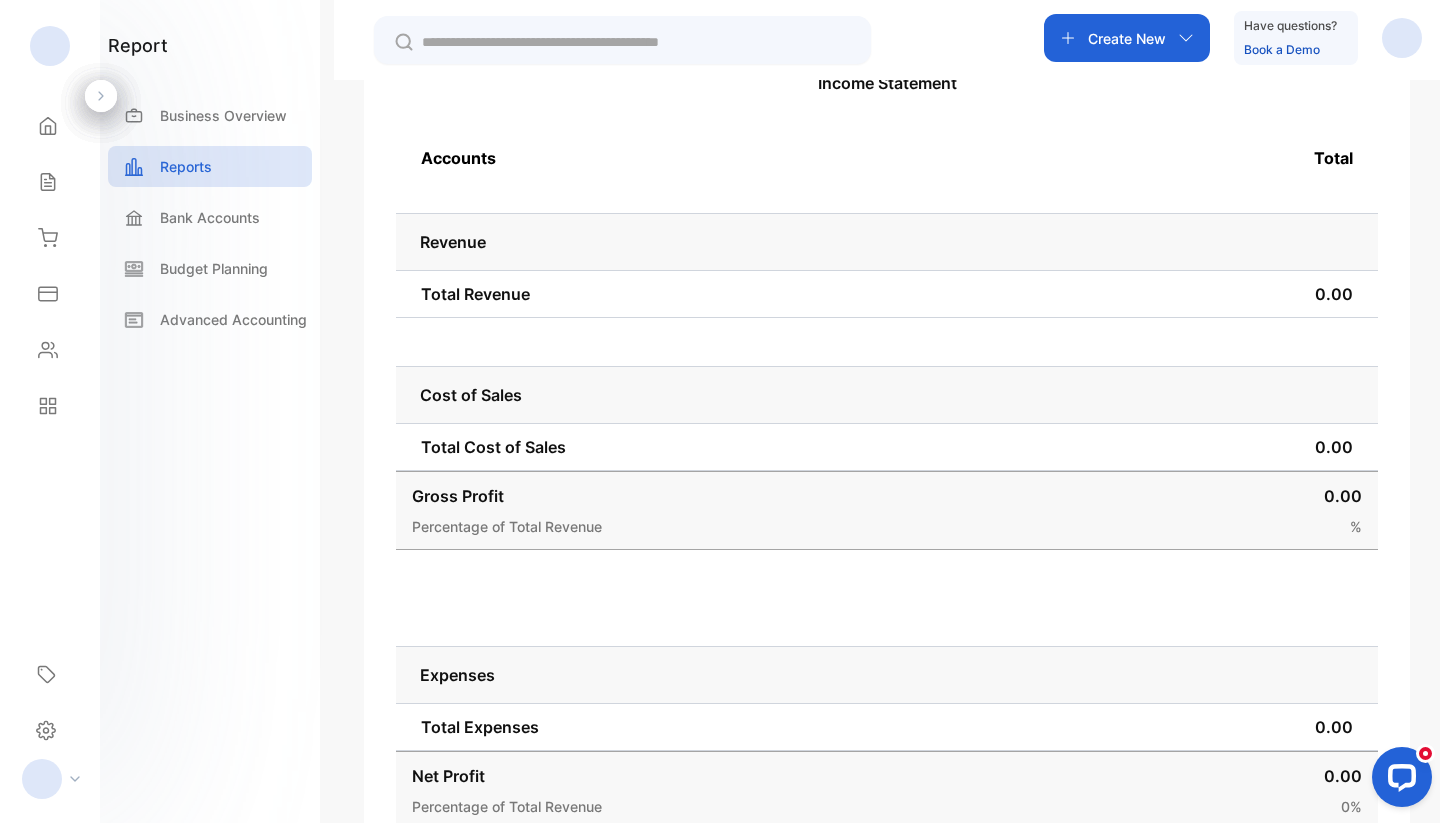 scroll, scrollTop: 333, scrollLeft: 0, axis: vertical 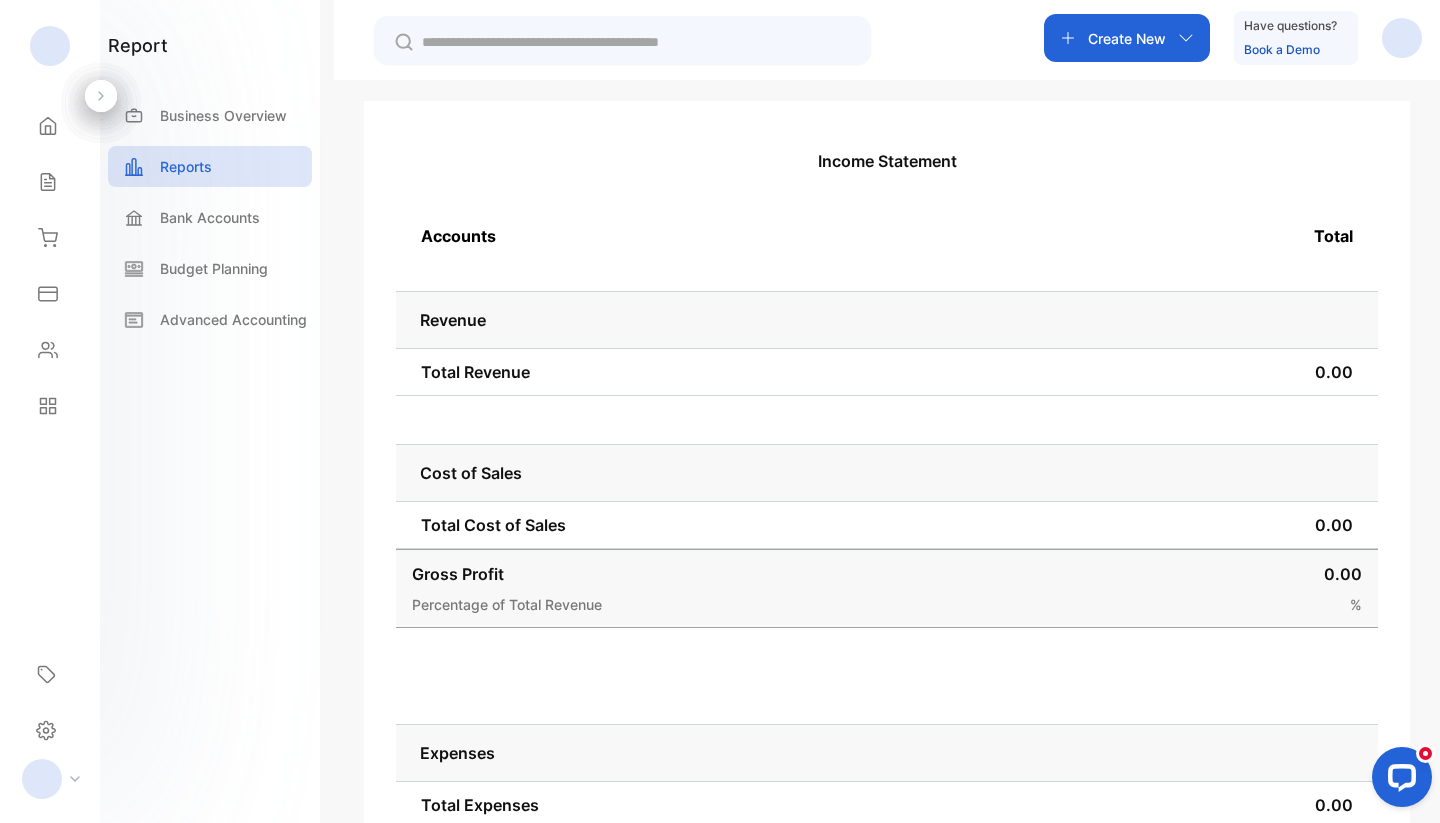 click on "Gross Profit Percentage of Total Revenue 0.00   %" at bounding box center (887, 588) 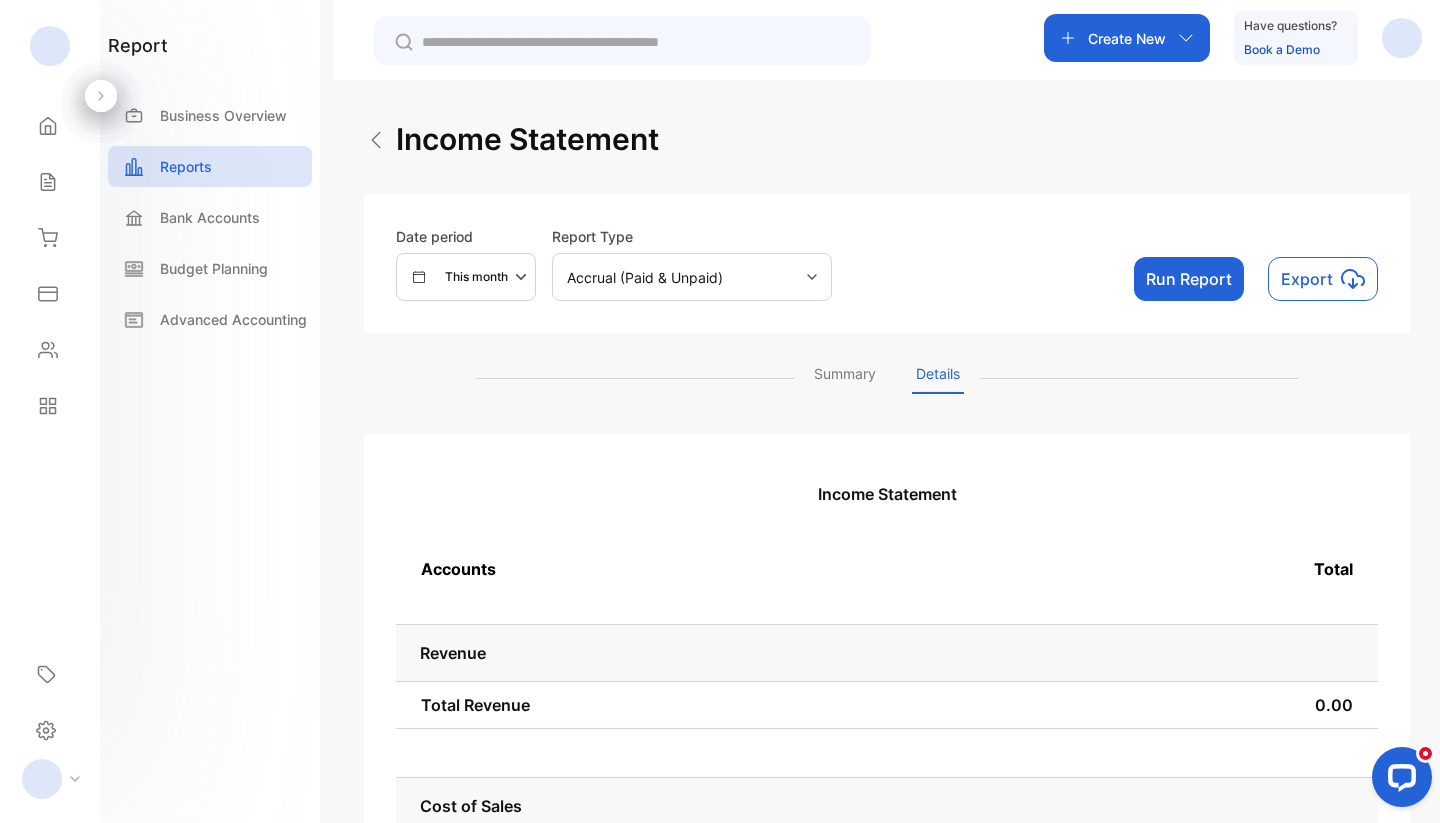 scroll, scrollTop: 0, scrollLeft: 0, axis: both 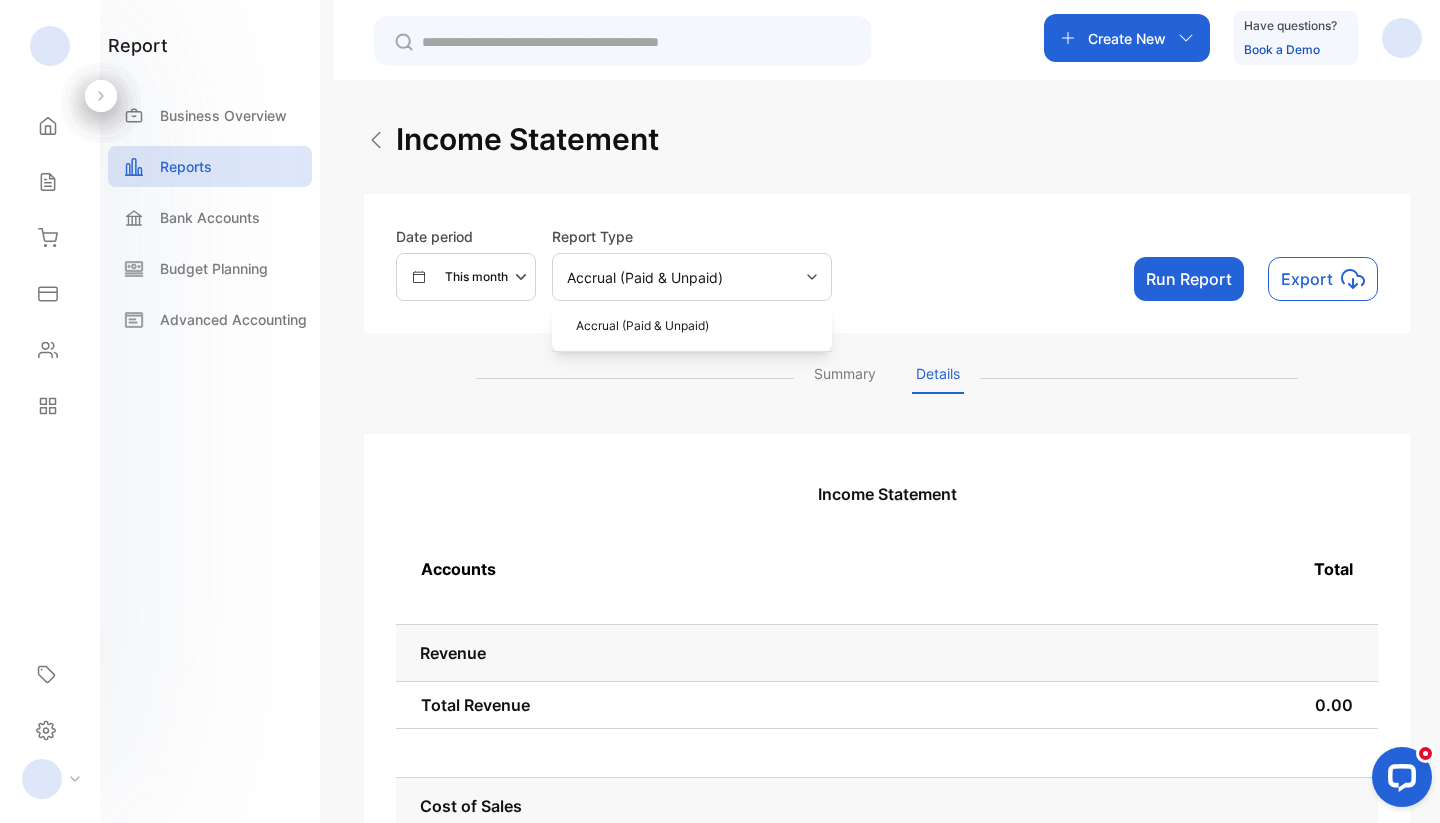 click on "Accrual (Paid & Unpaid)" at bounding box center [692, 277] 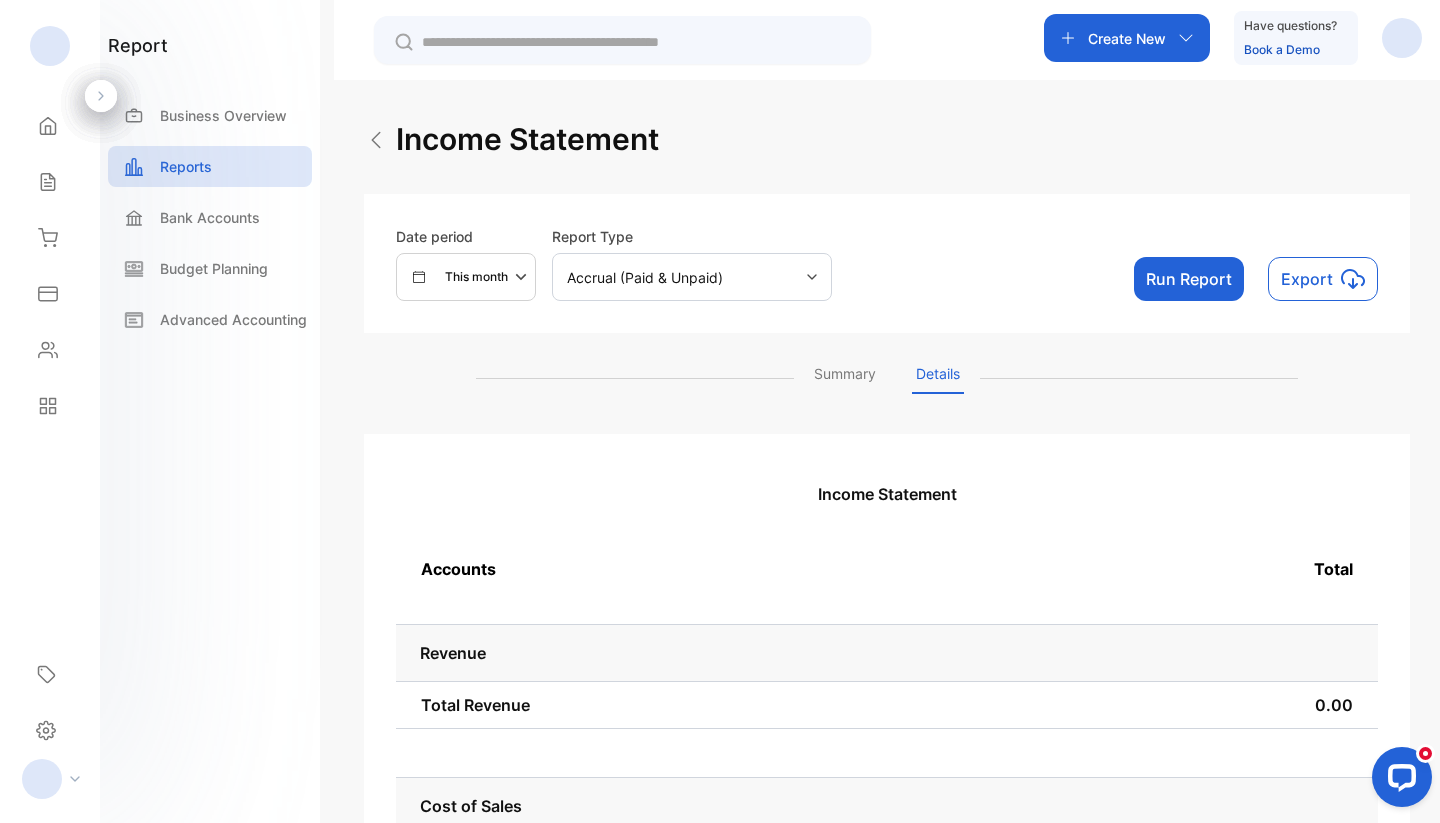 click on "This month" at bounding box center (474, 277) 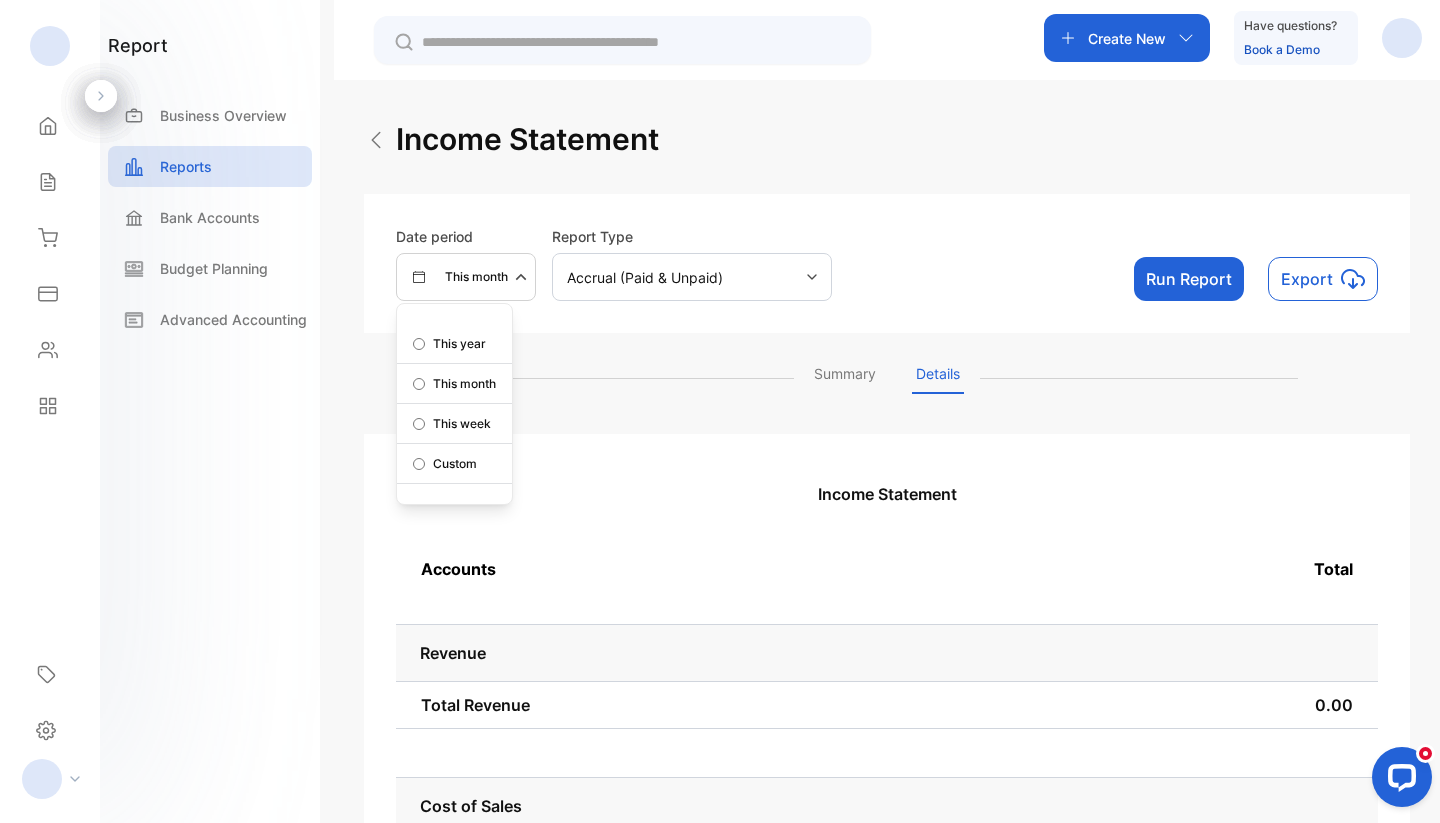 click on "This month" 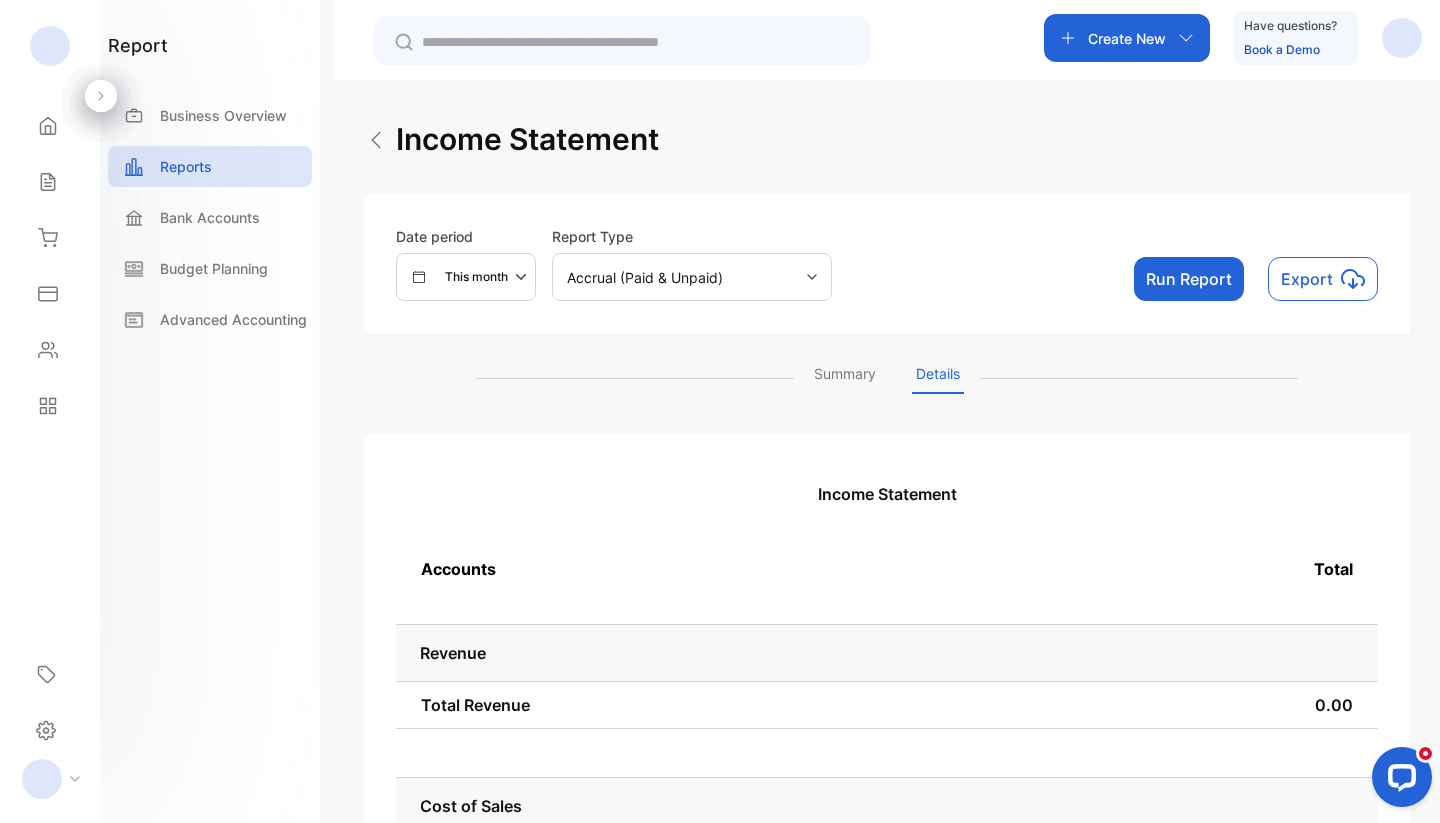 click 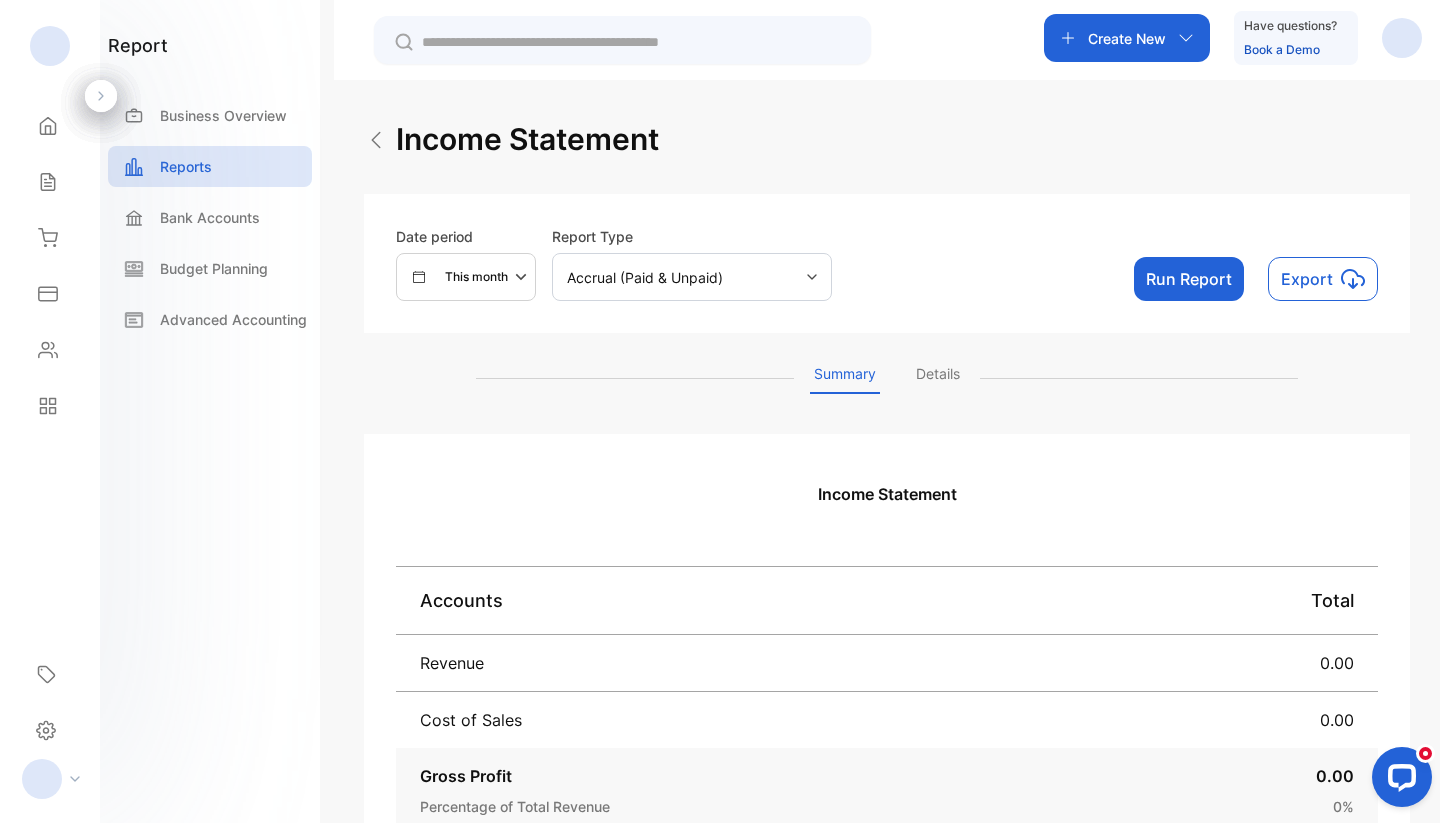 click 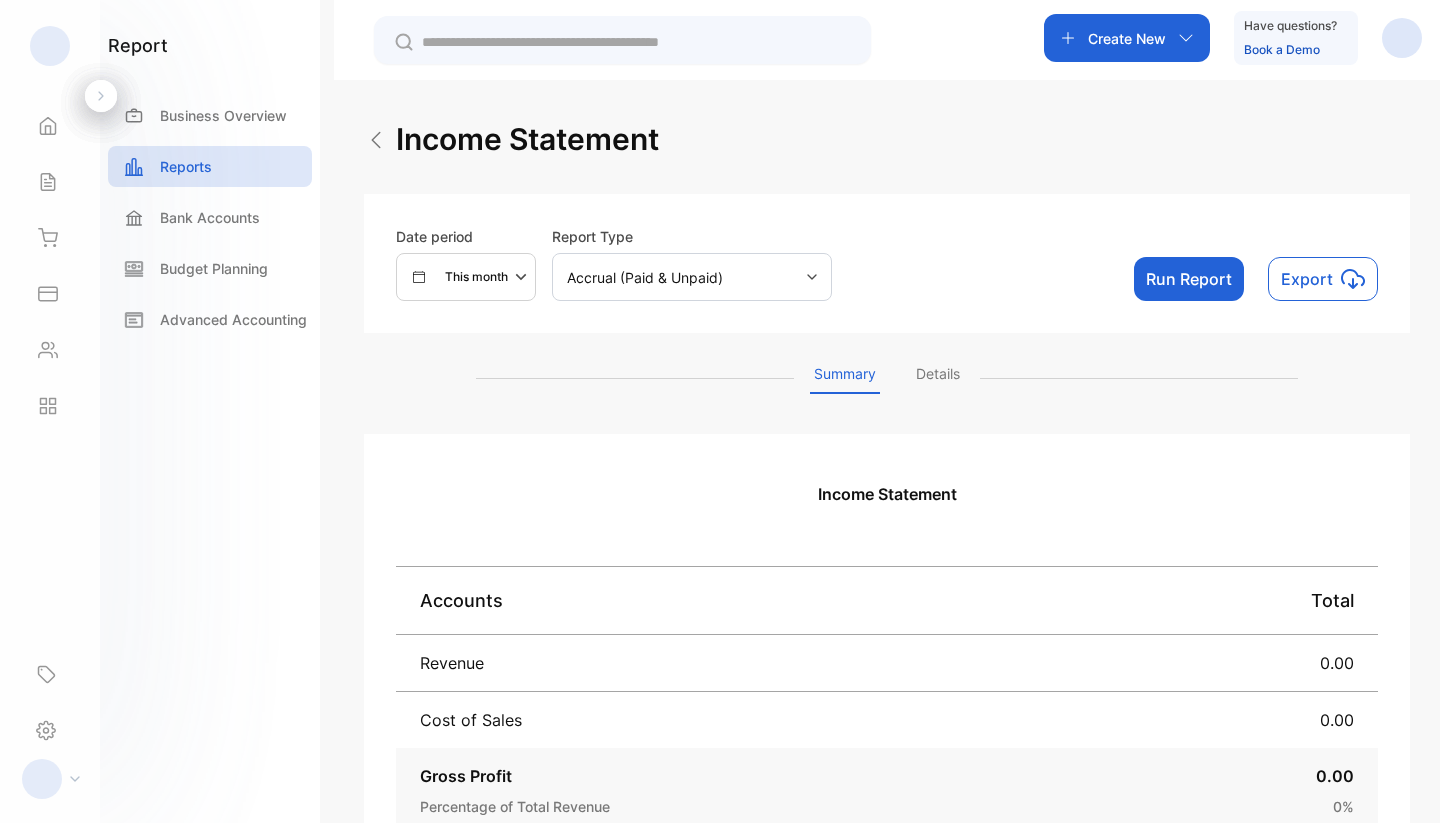 scroll, scrollTop: 0, scrollLeft: 0, axis: both 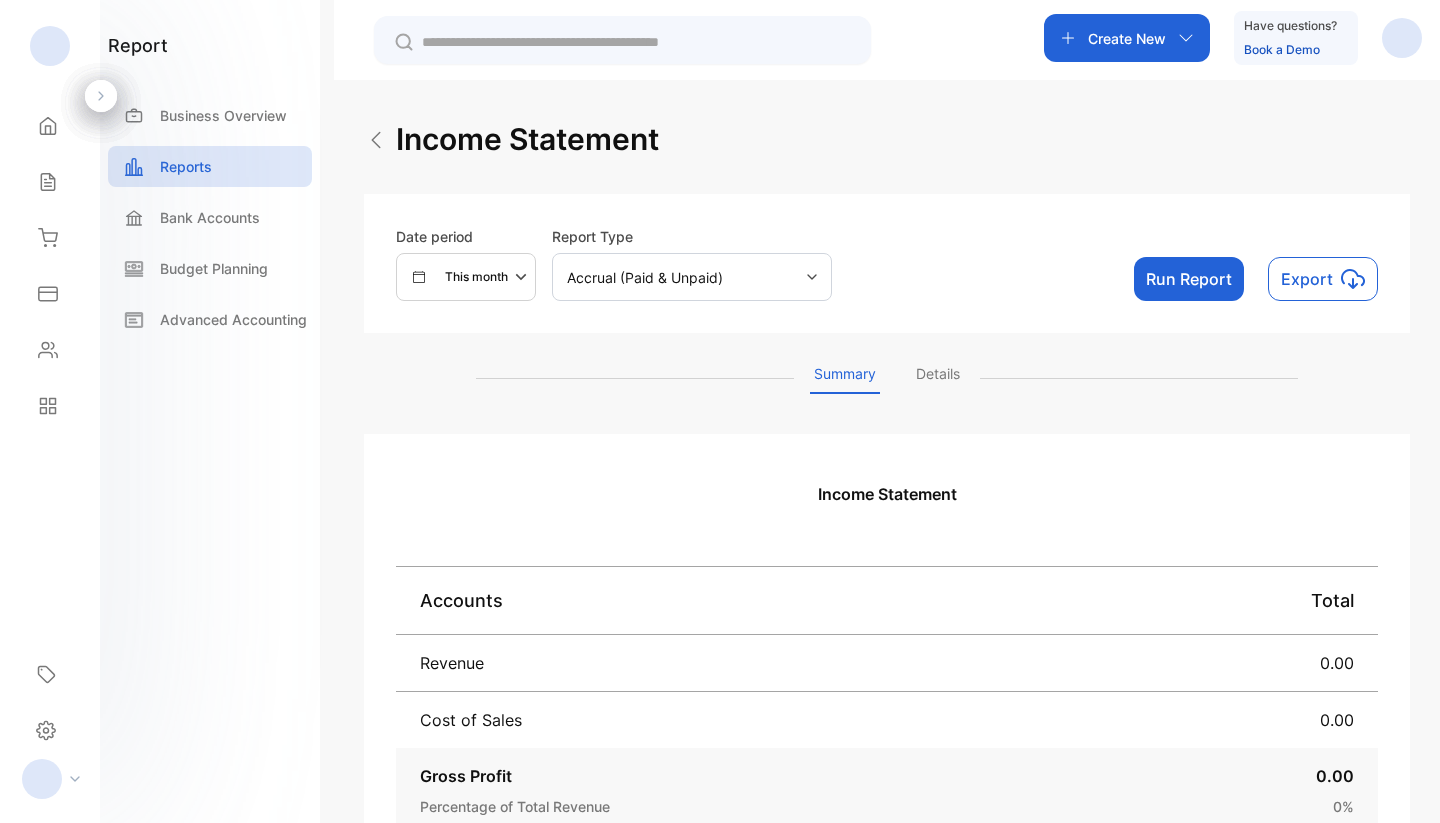 click at bounding box center [376, 140] 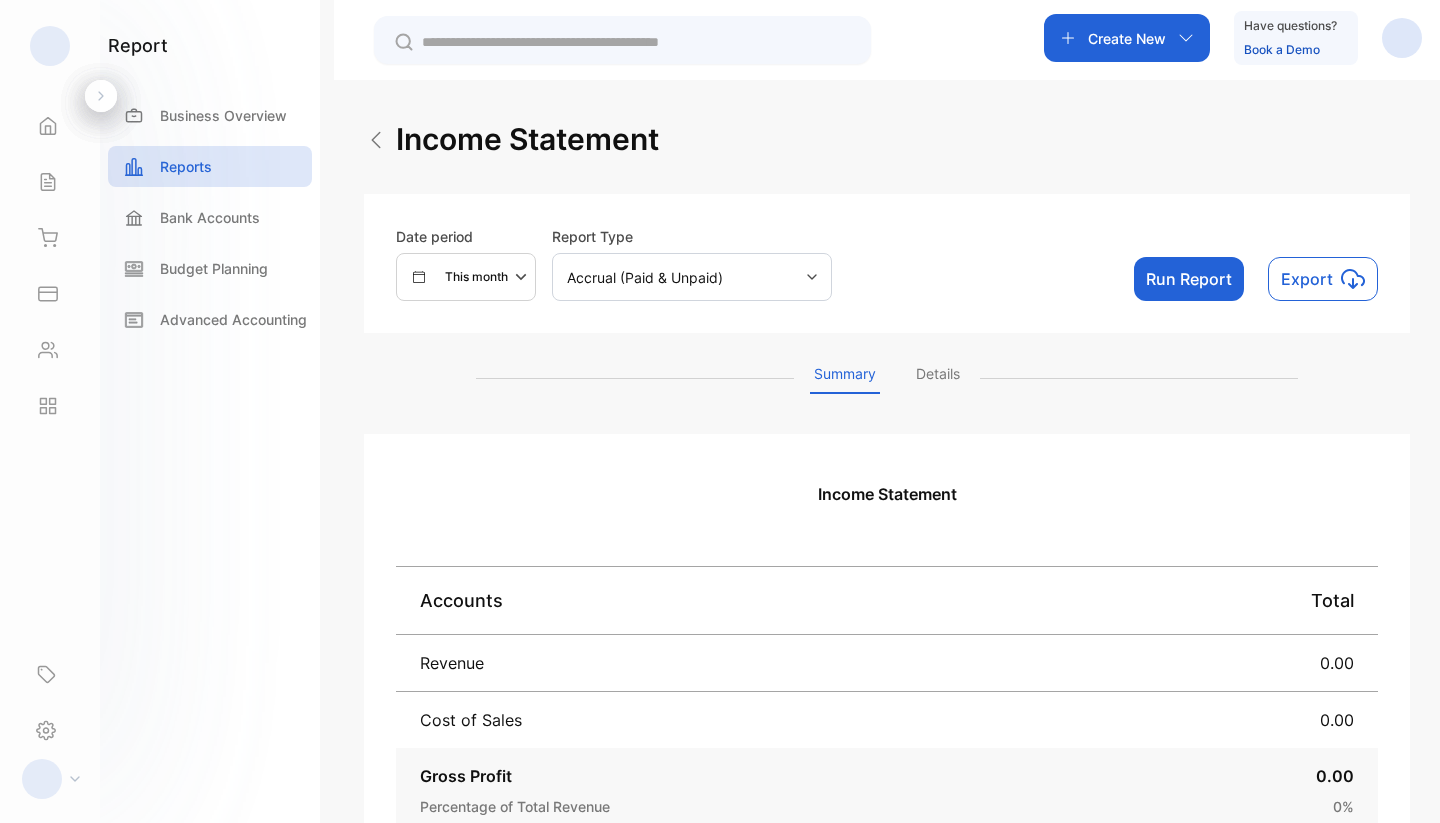scroll, scrollTop: 0, scrollLeft: 0, axis: both 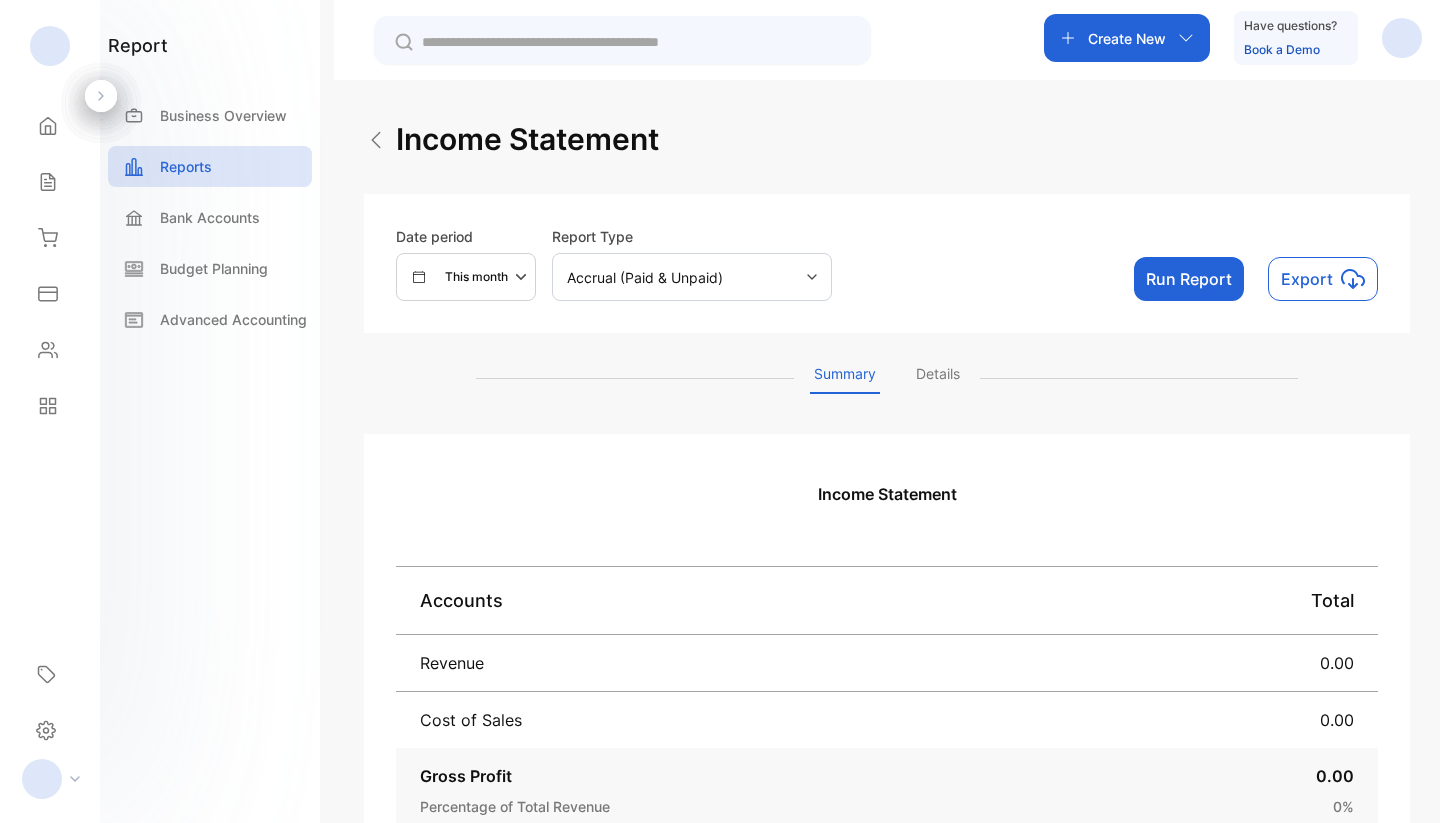 click at bounding box center [376, 140] 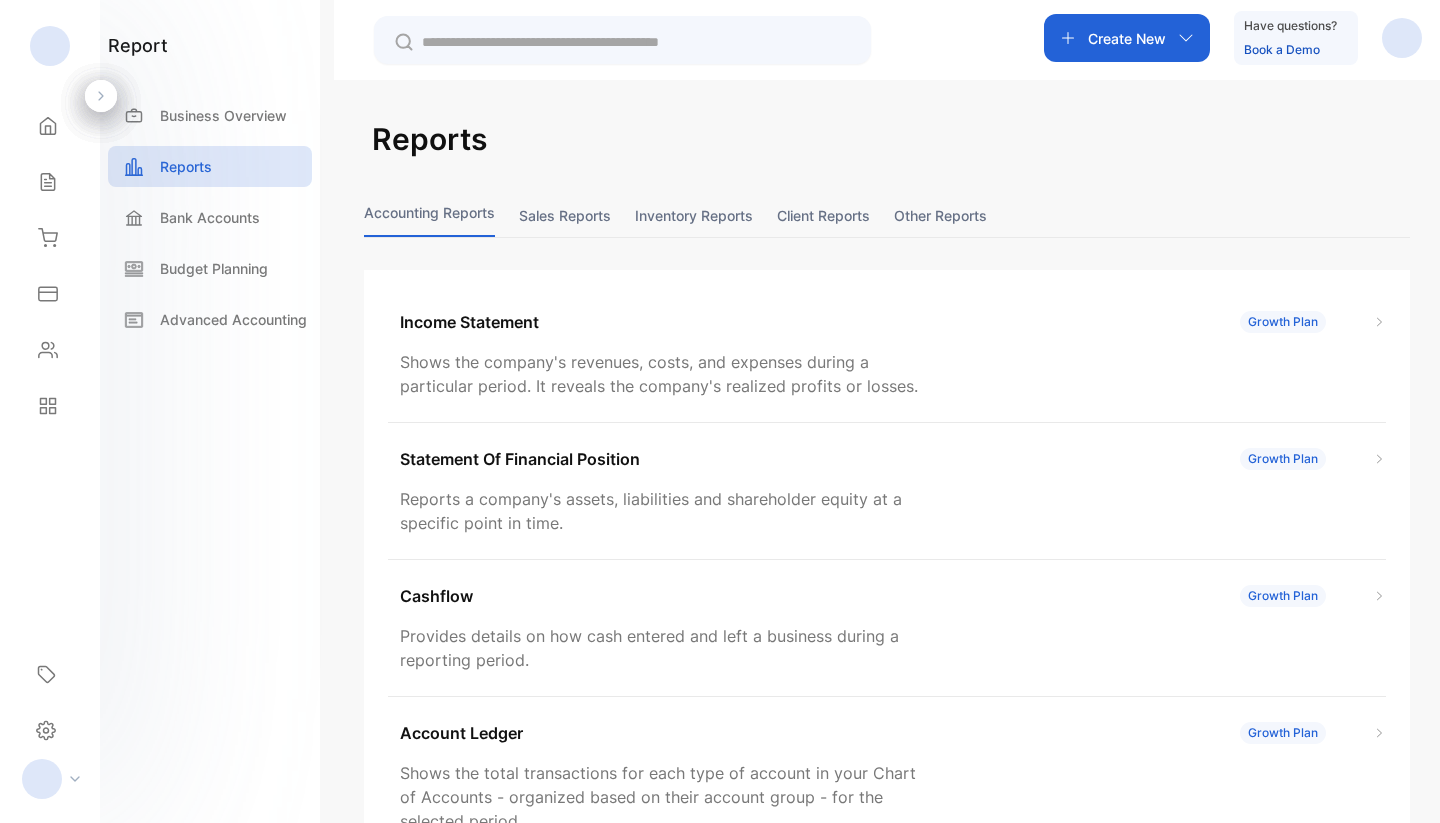 scroll, scrollTop: 0, scrollLeft: 0, axis: both 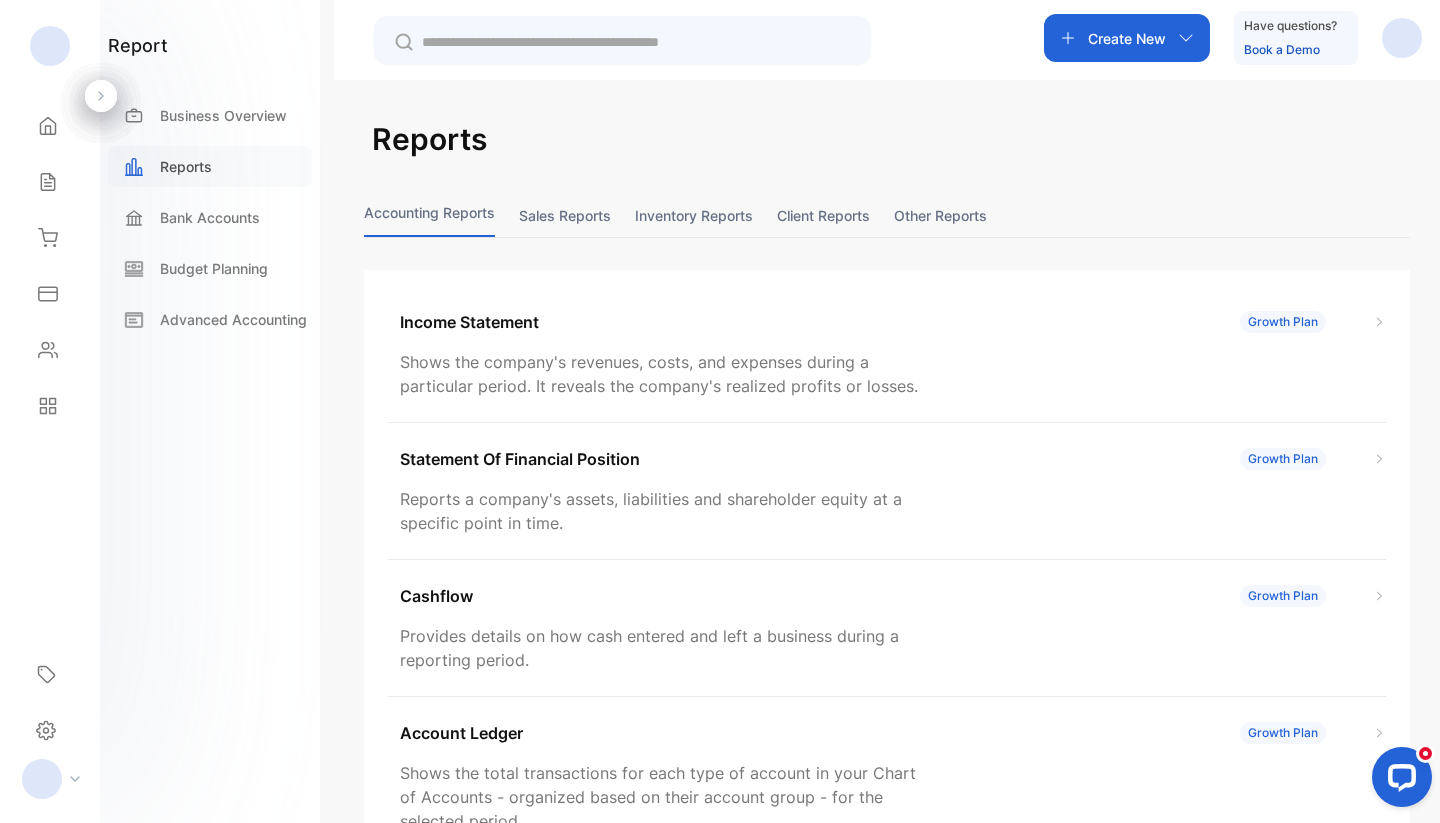 click on "Reports" at bounding box center (186, 166) 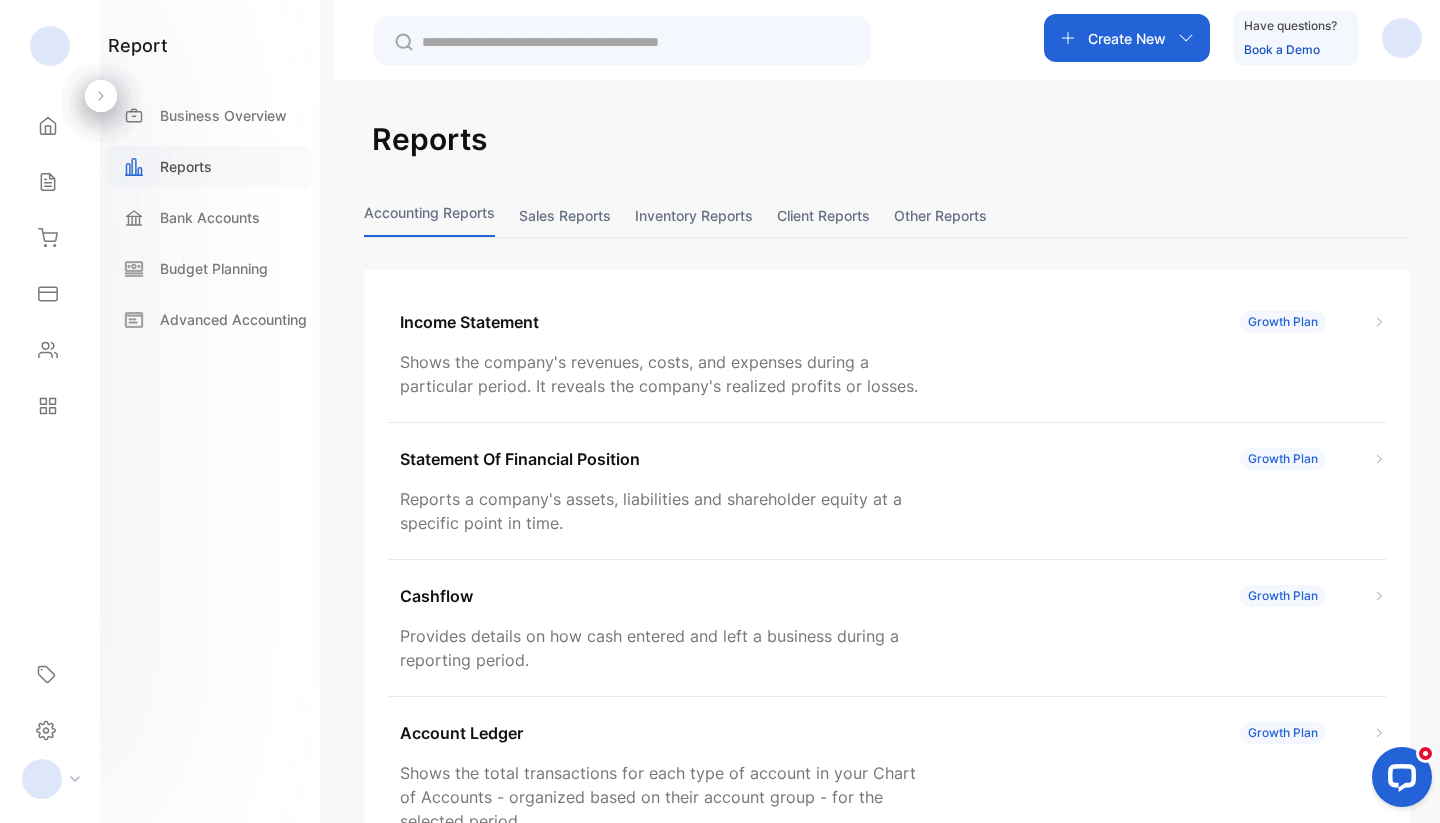 click on "Reports" at bounding box center (186, 166) 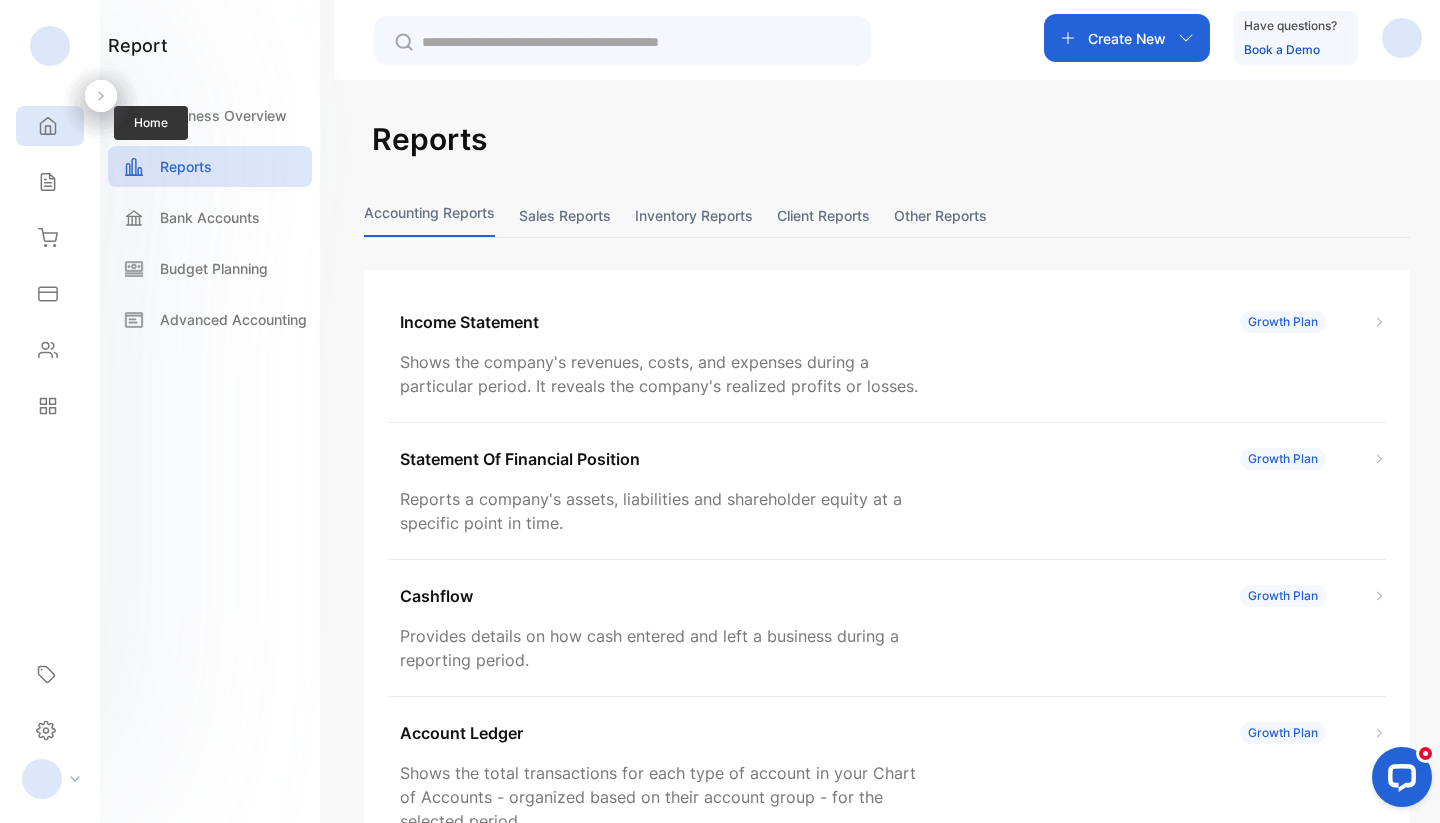 click on "Home" at bounding box center (50, 126) 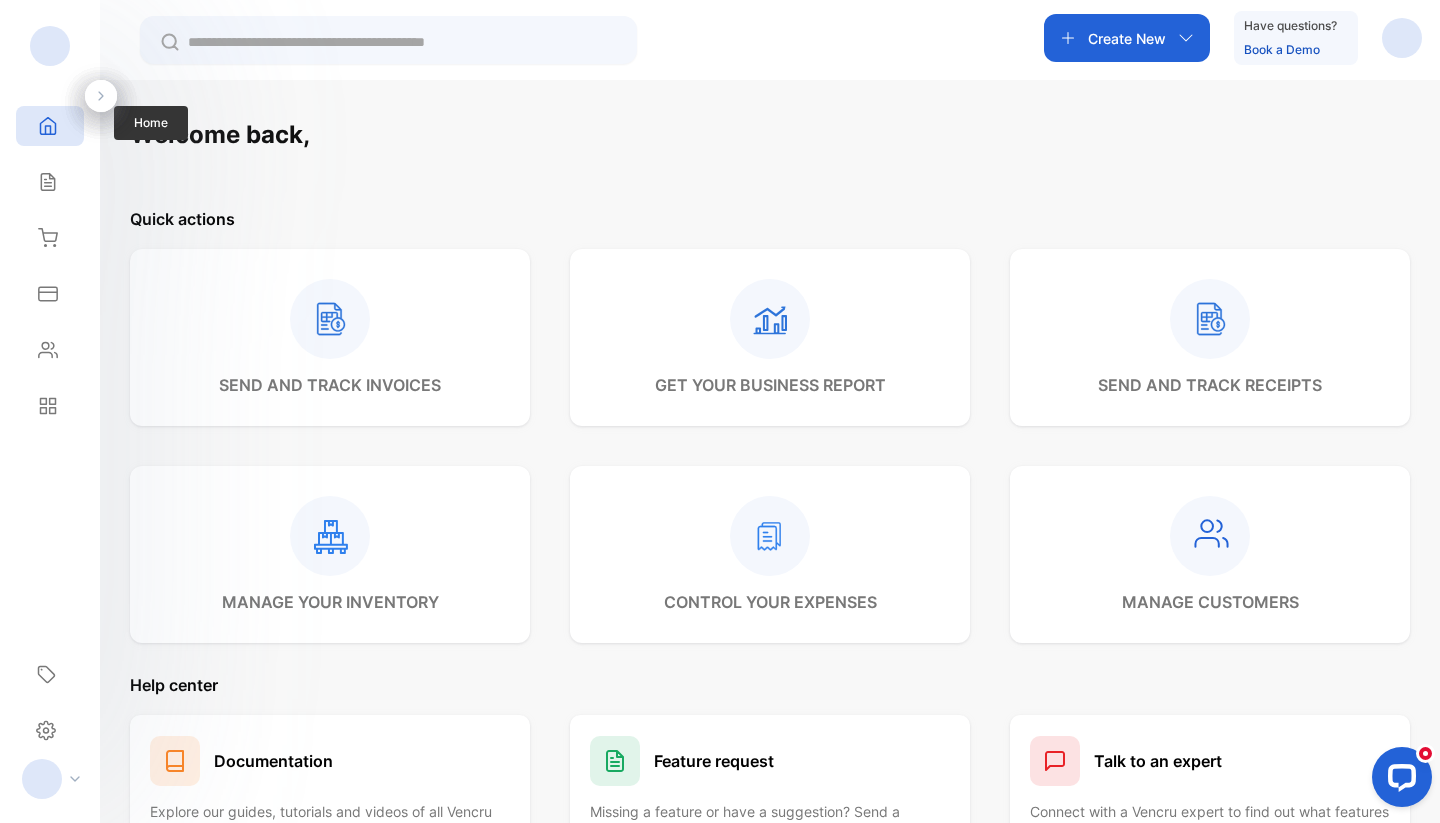 click on "Home" at bounding box center (50, 126) 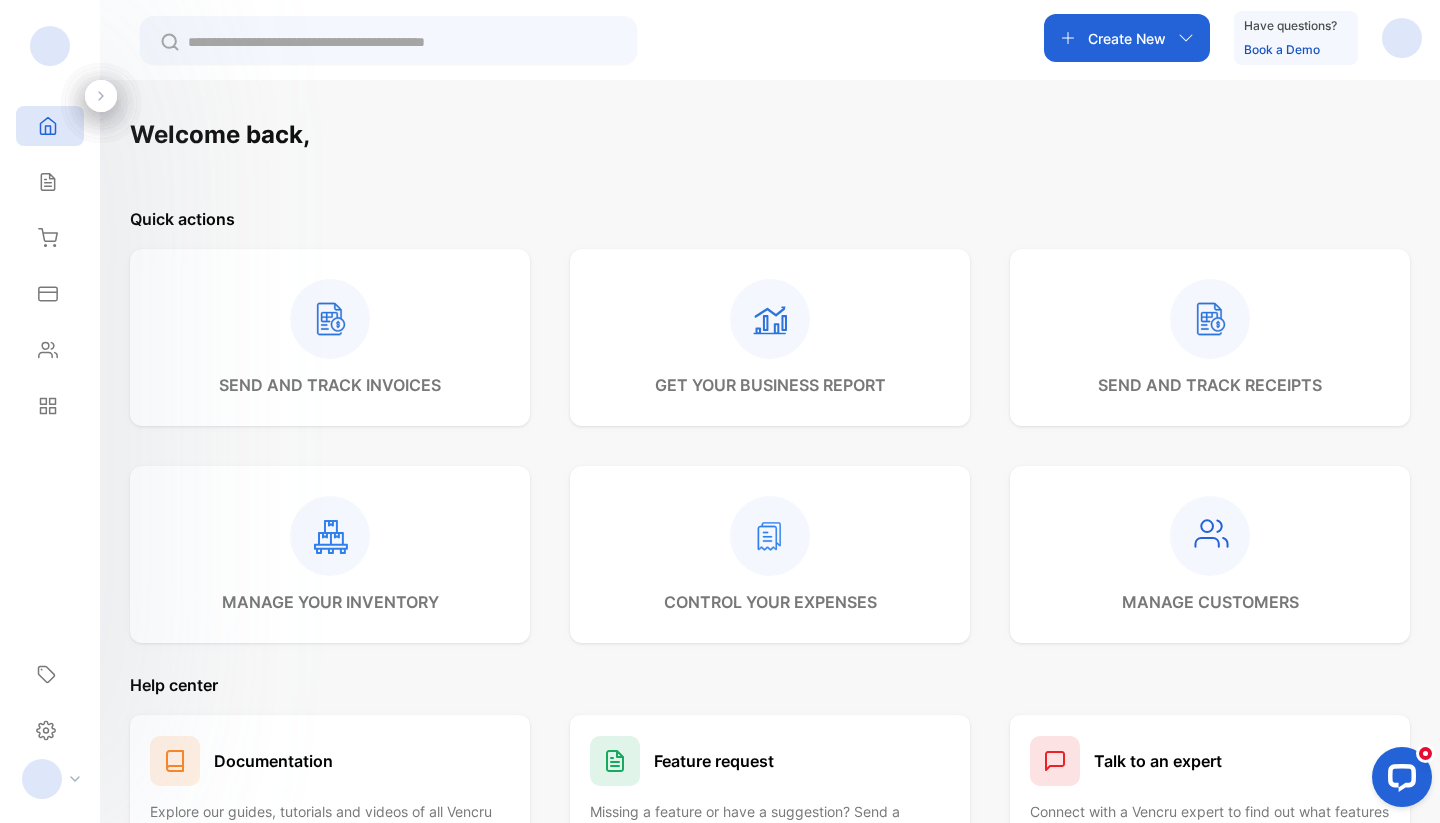 scroll, scrollTop: 0, scrollLeft: 0, axis: both 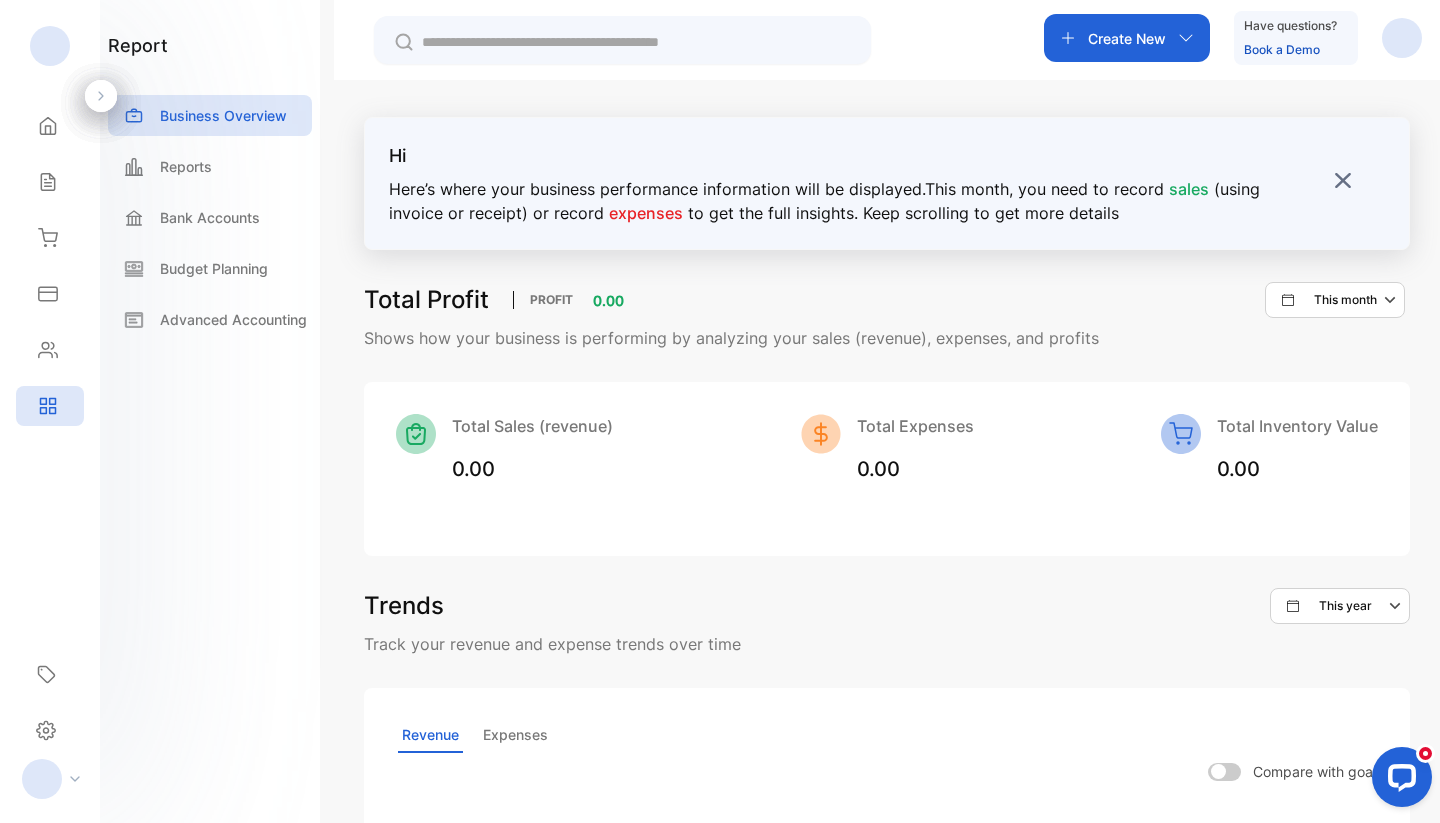 click 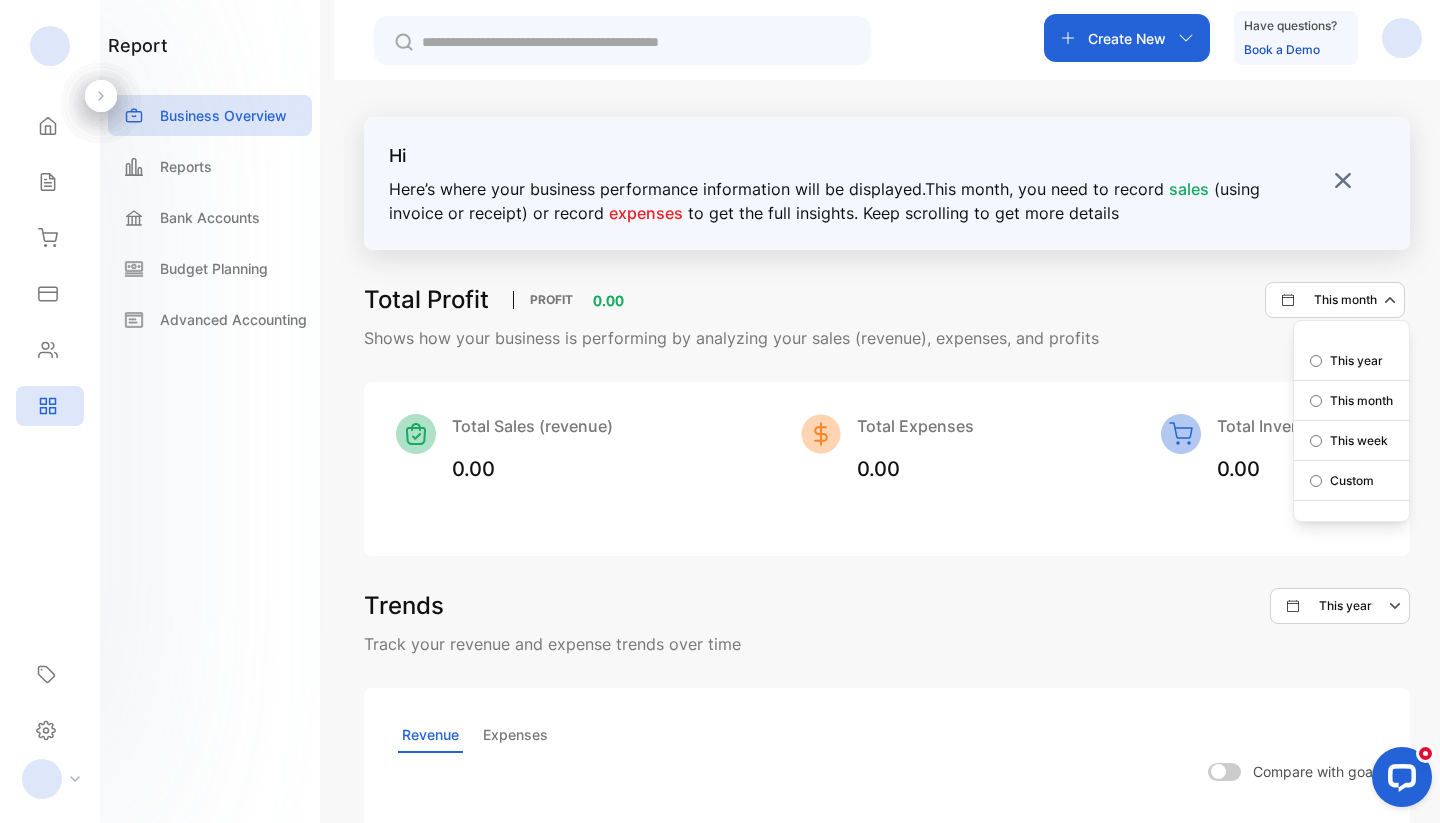 click on "This year" at bounding box center (1351, 361) 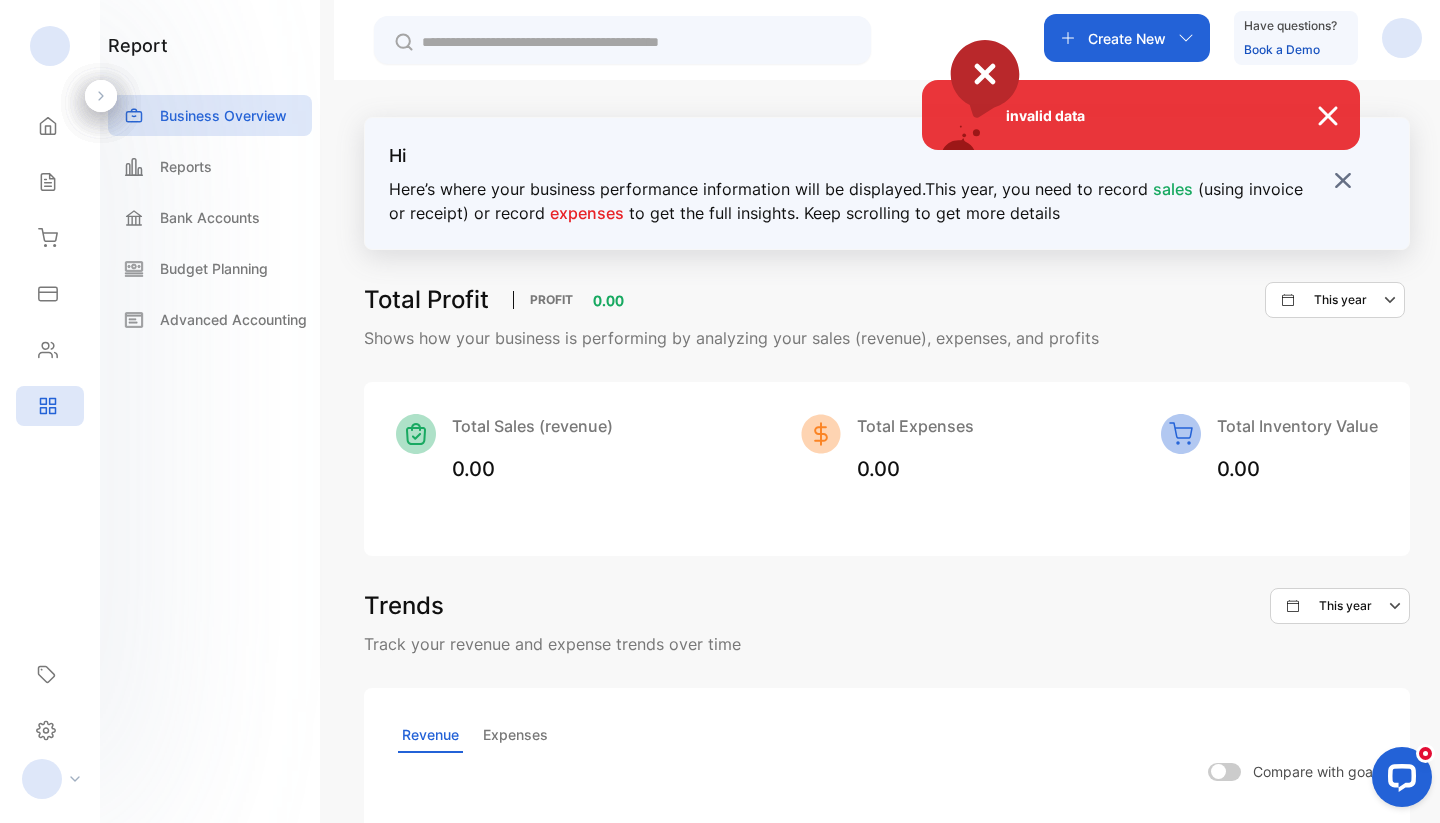 click on "invalid data" at bounding box center [720, 411] 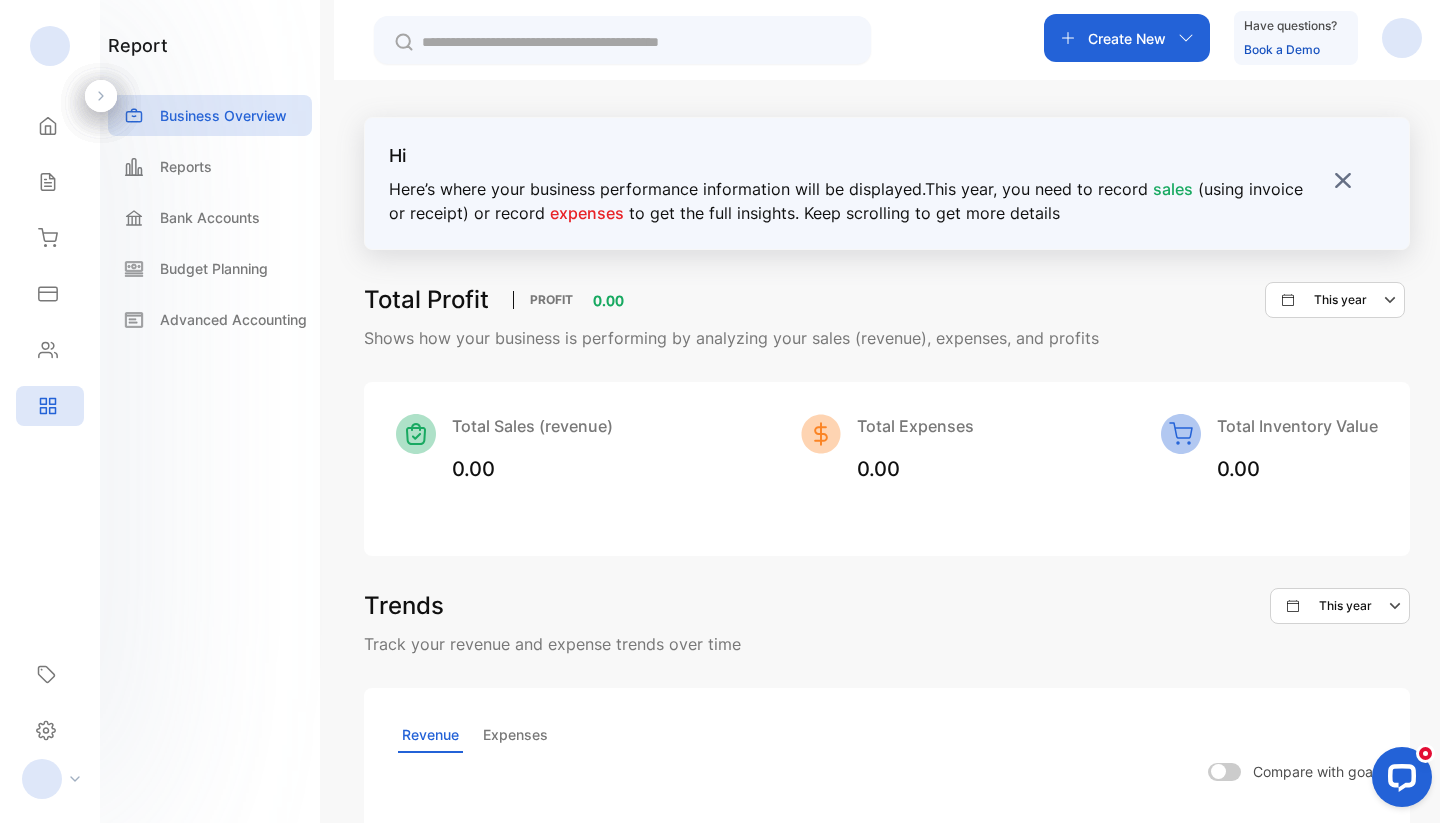 click on "This year" at bounding box center [1340, 300] 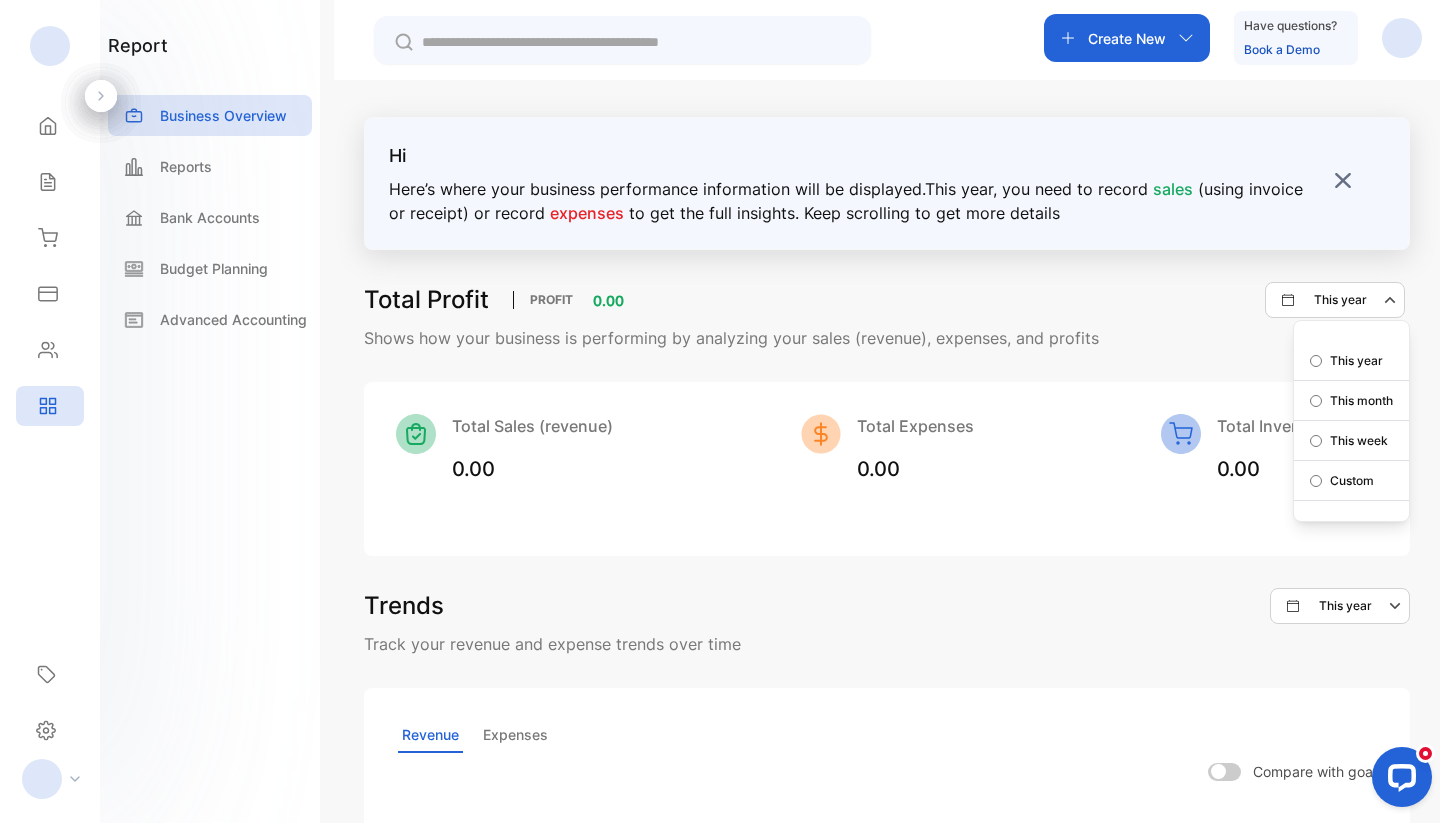 click on "This week" at bounding box center [1351, 441] 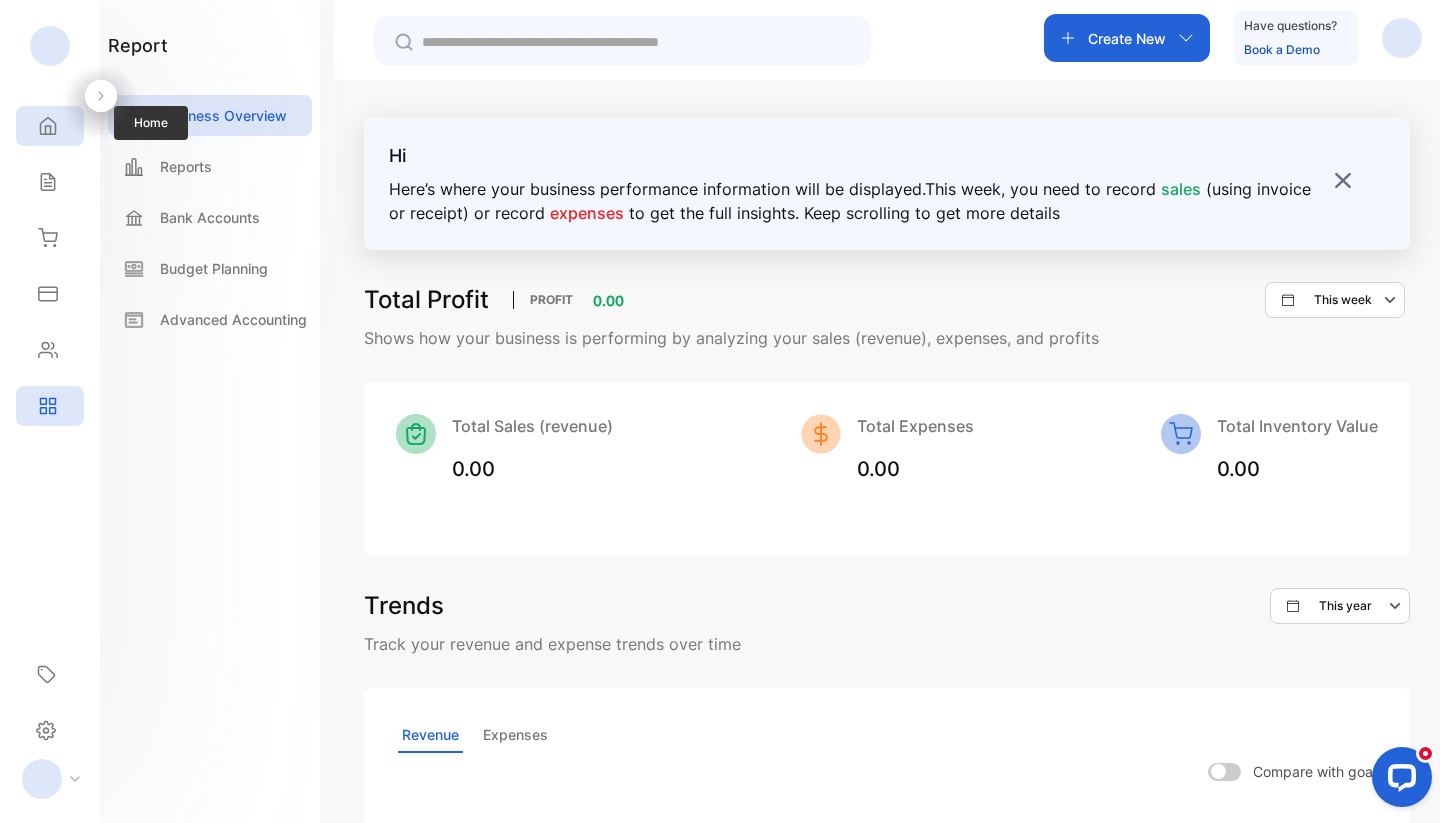 click on "Home" at bounding box center (50, 126) 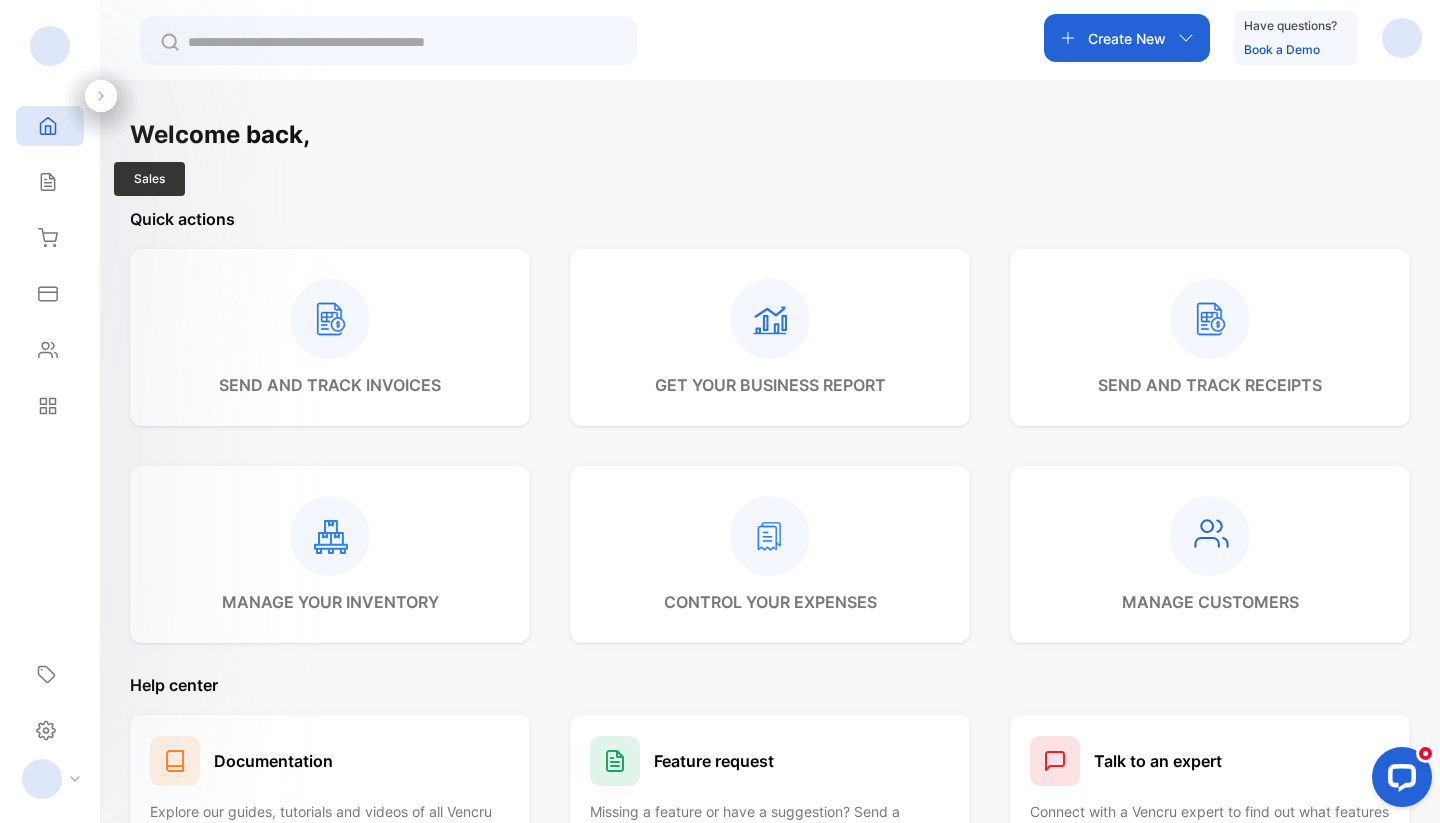 click on "Sales Sales" at bounding box center (50, 182) 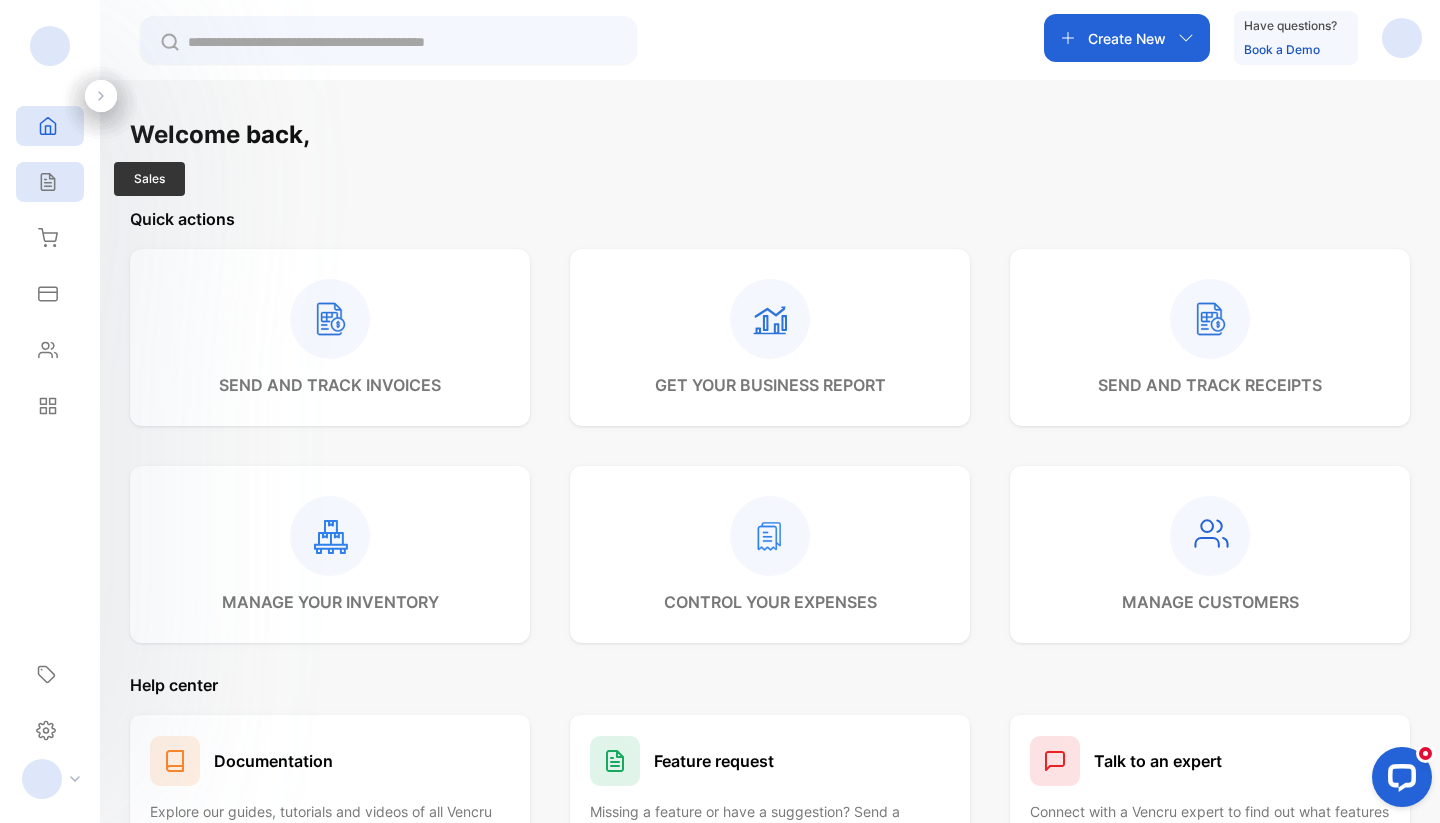 click 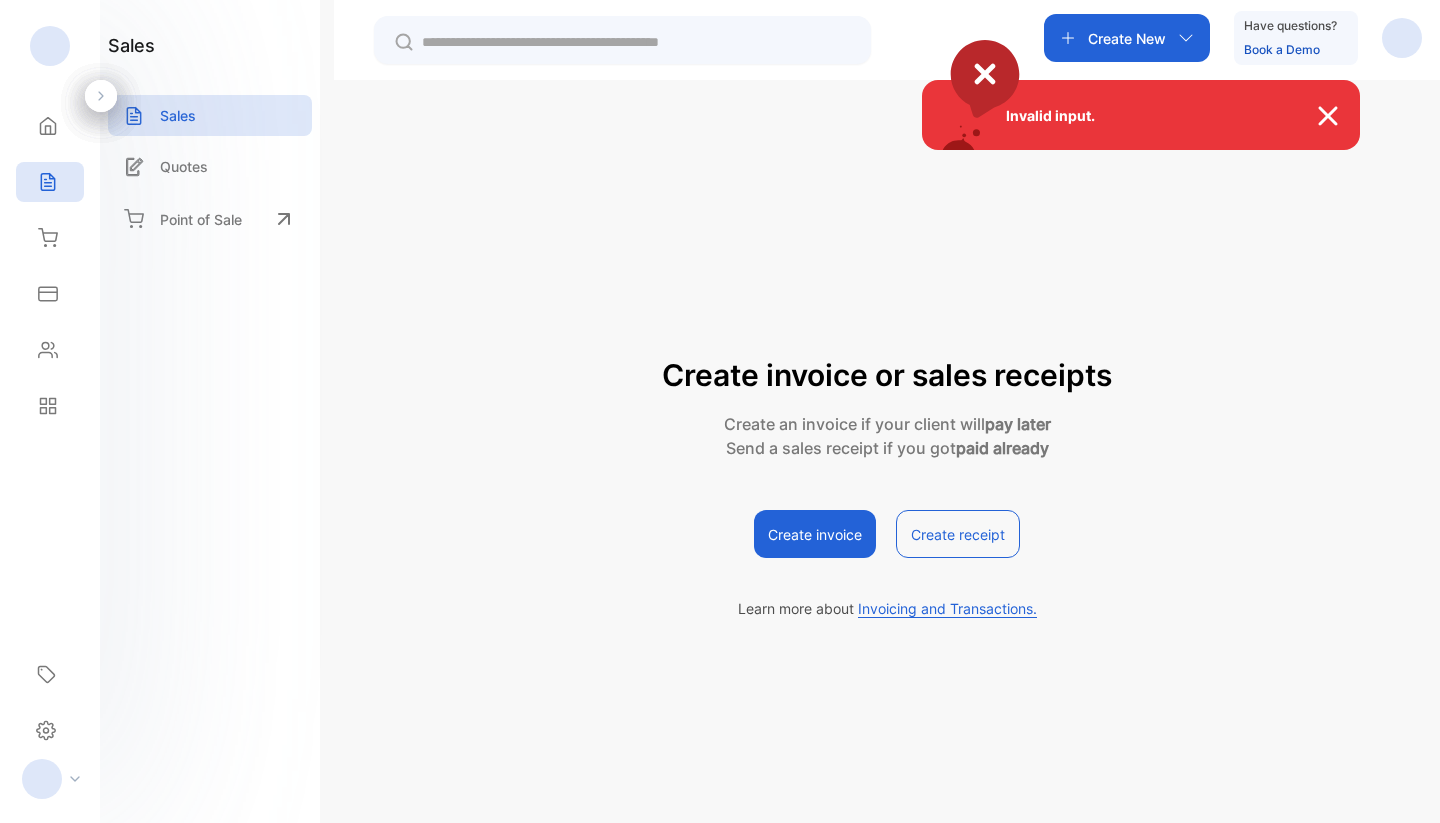 scroll, scrollTop: 0, scrollLeft: 0, axis: both 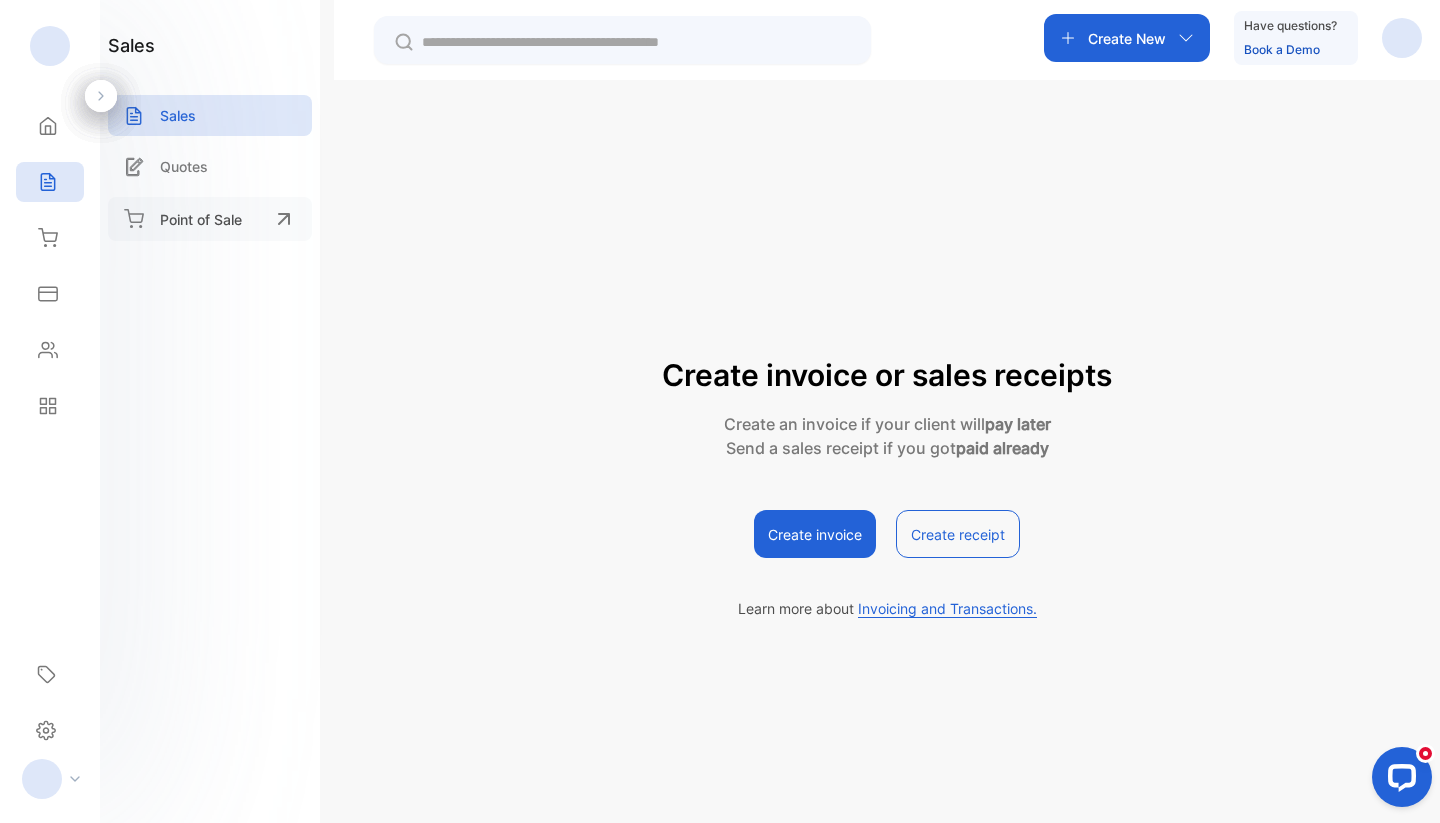 click on "Point of Sale" at bounding box center (201, 219) 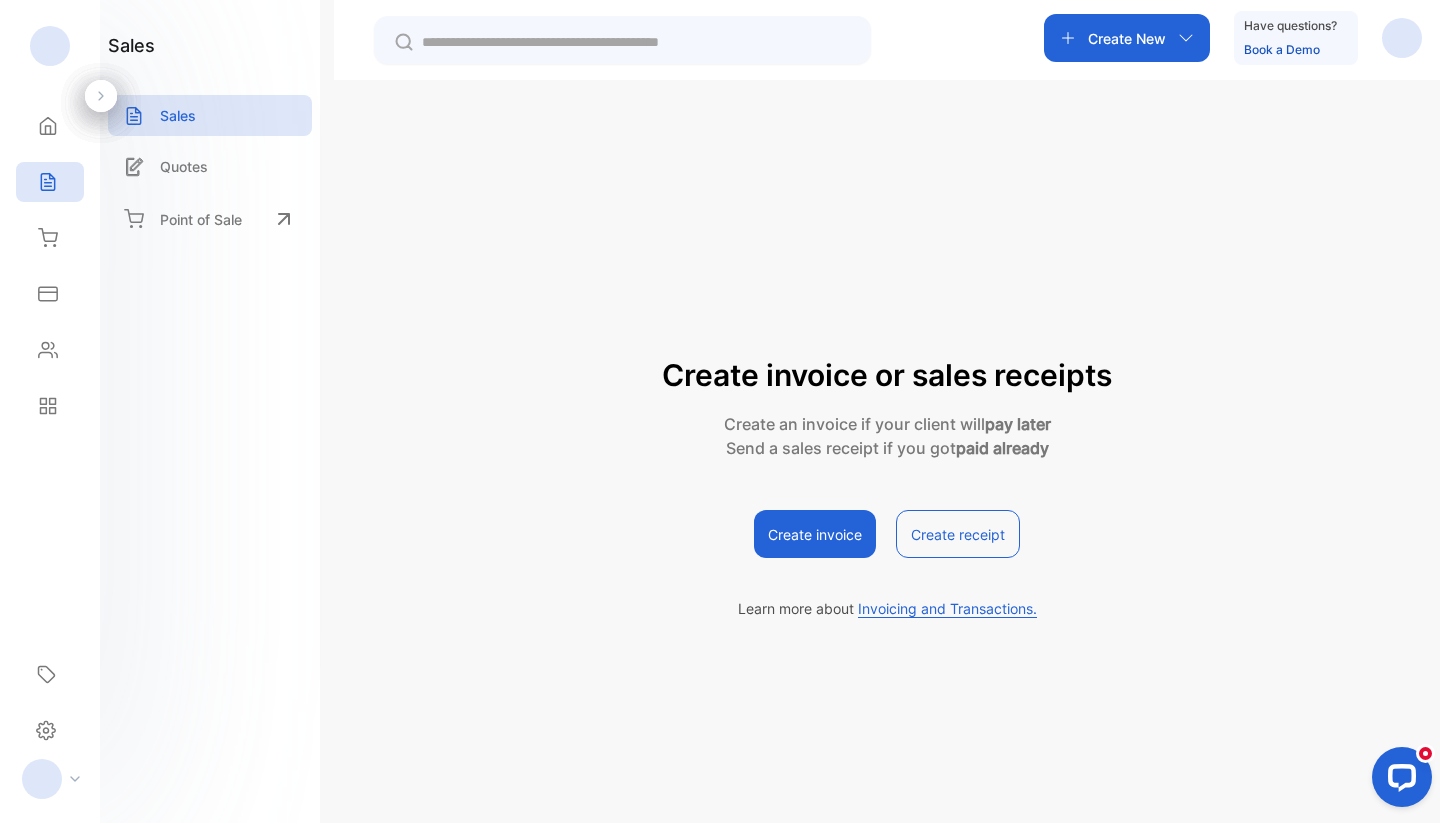 click on "Create invoice" at bounding box center (815, 534) 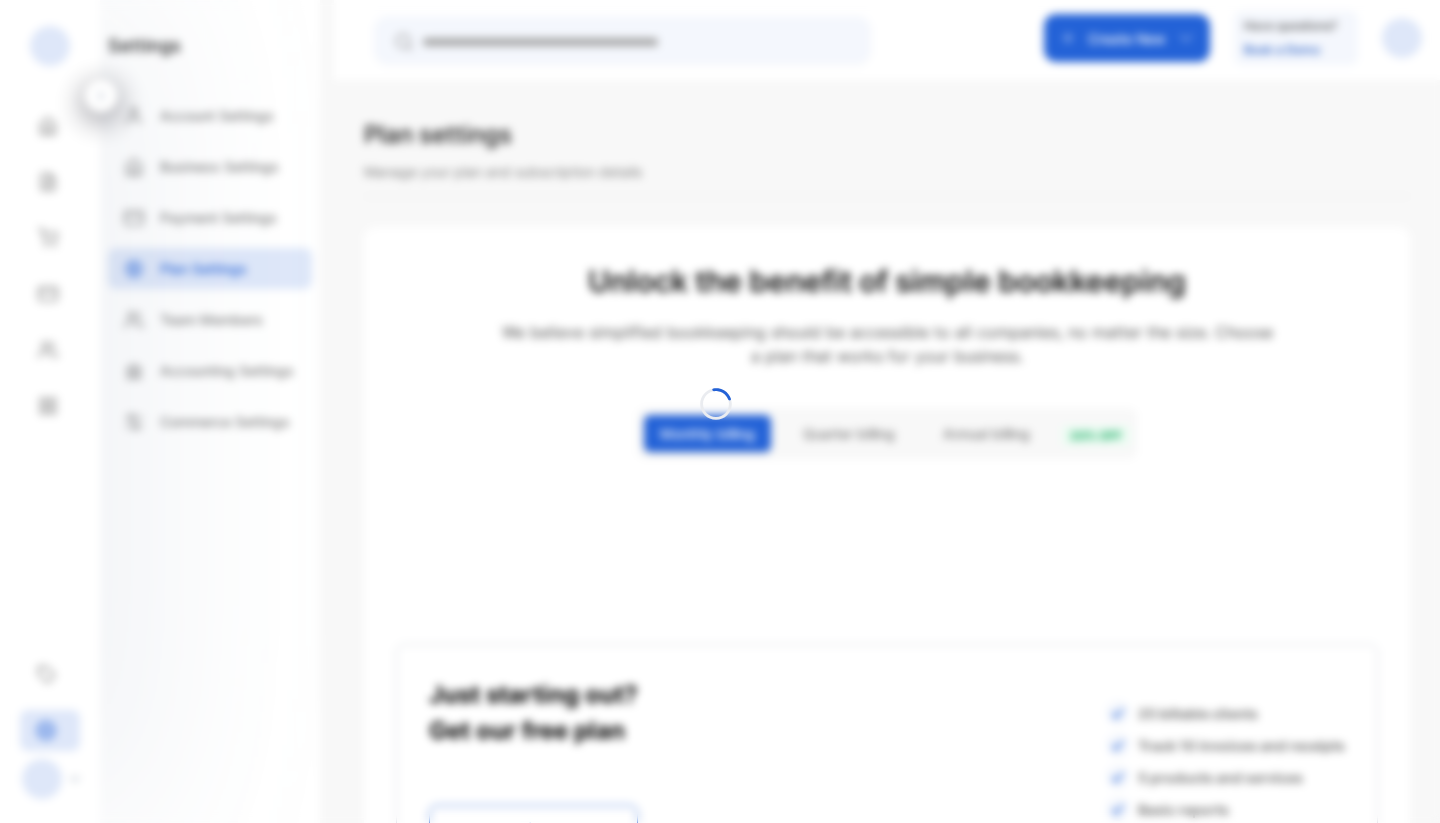 scroll, scrollTop: 0, scrollLeft: 0, axis: both 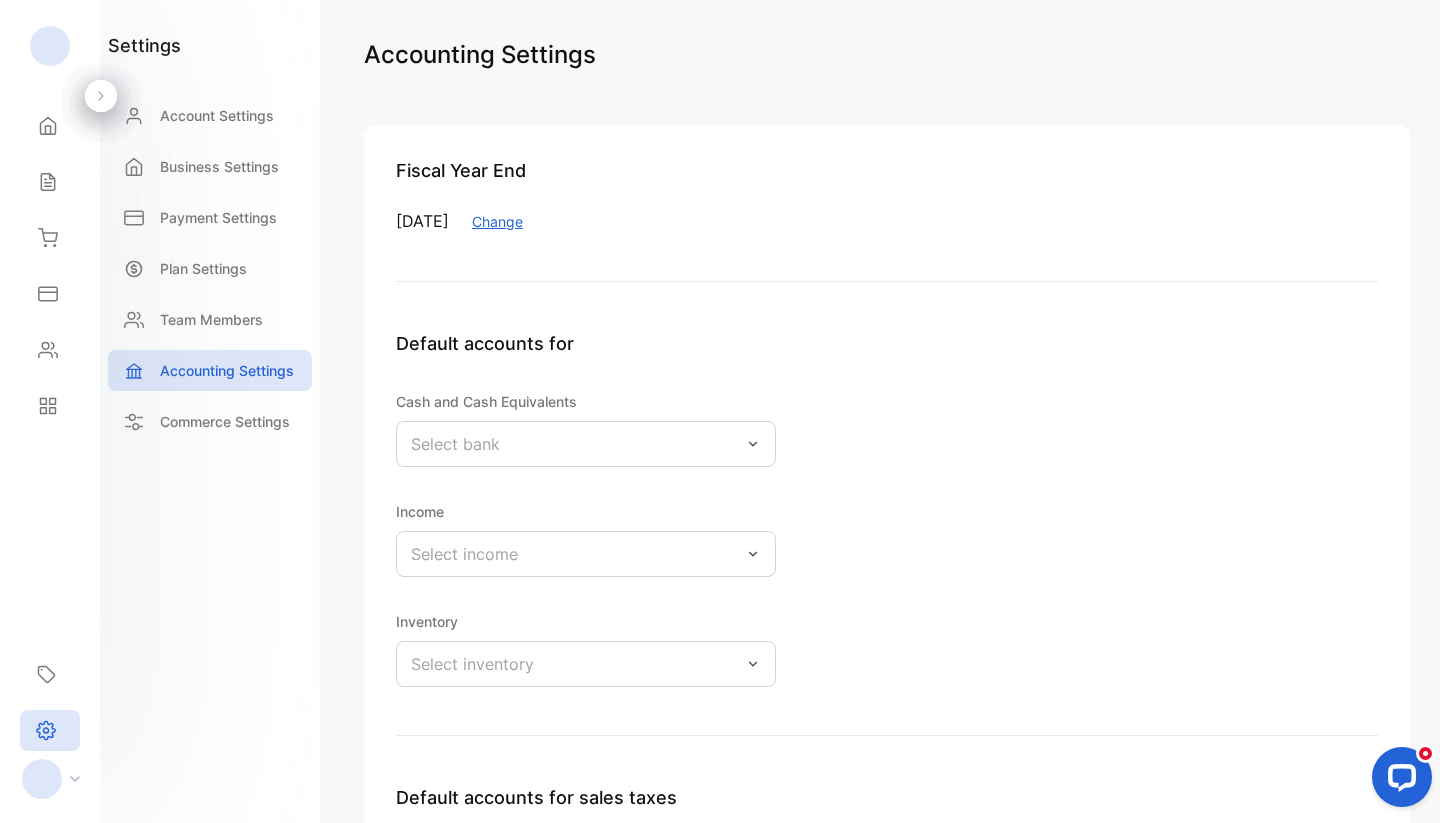 click on "Change" at bounding box center [497, 221] 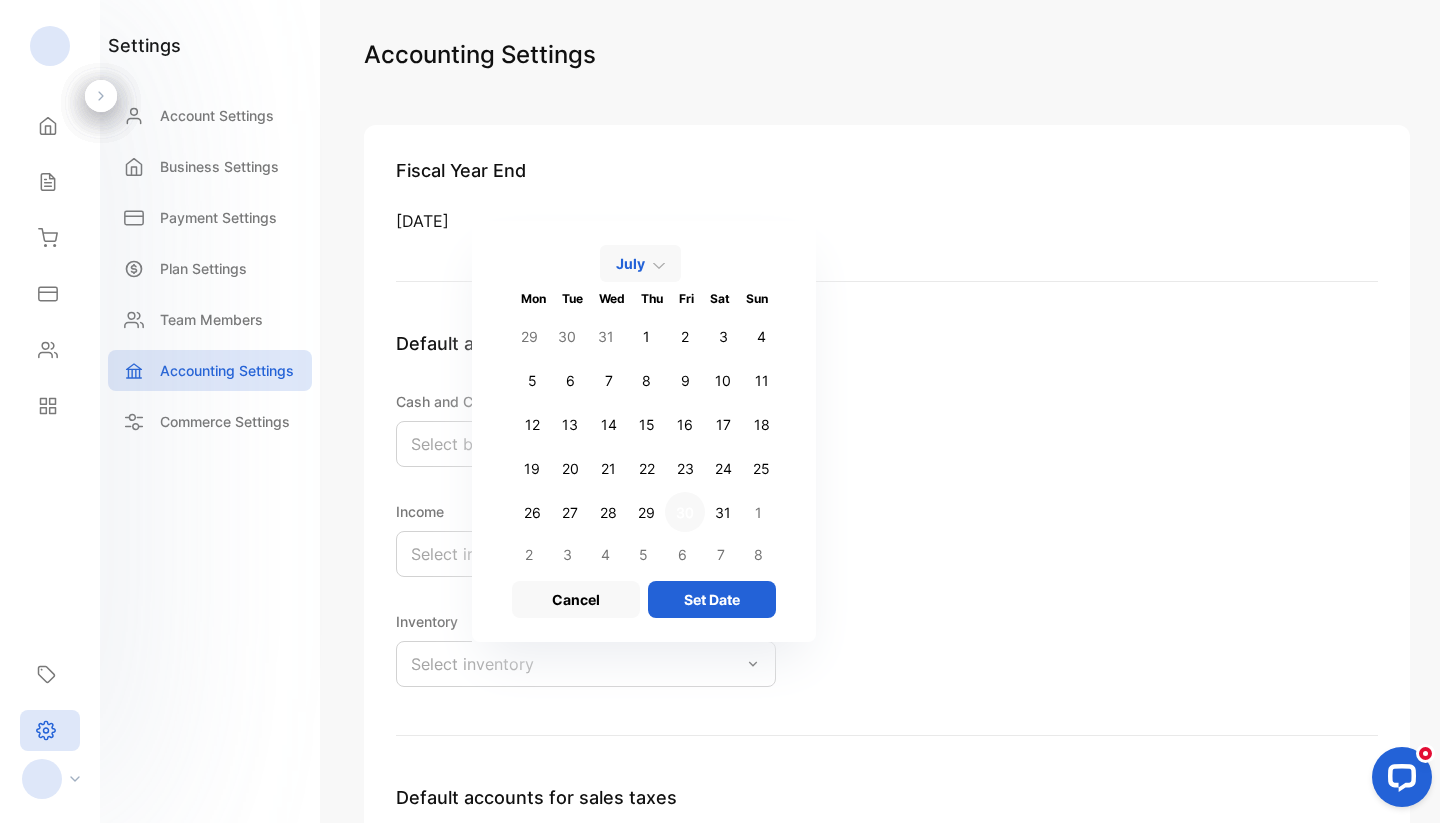 click on "July" at bounding box center (630, 263) 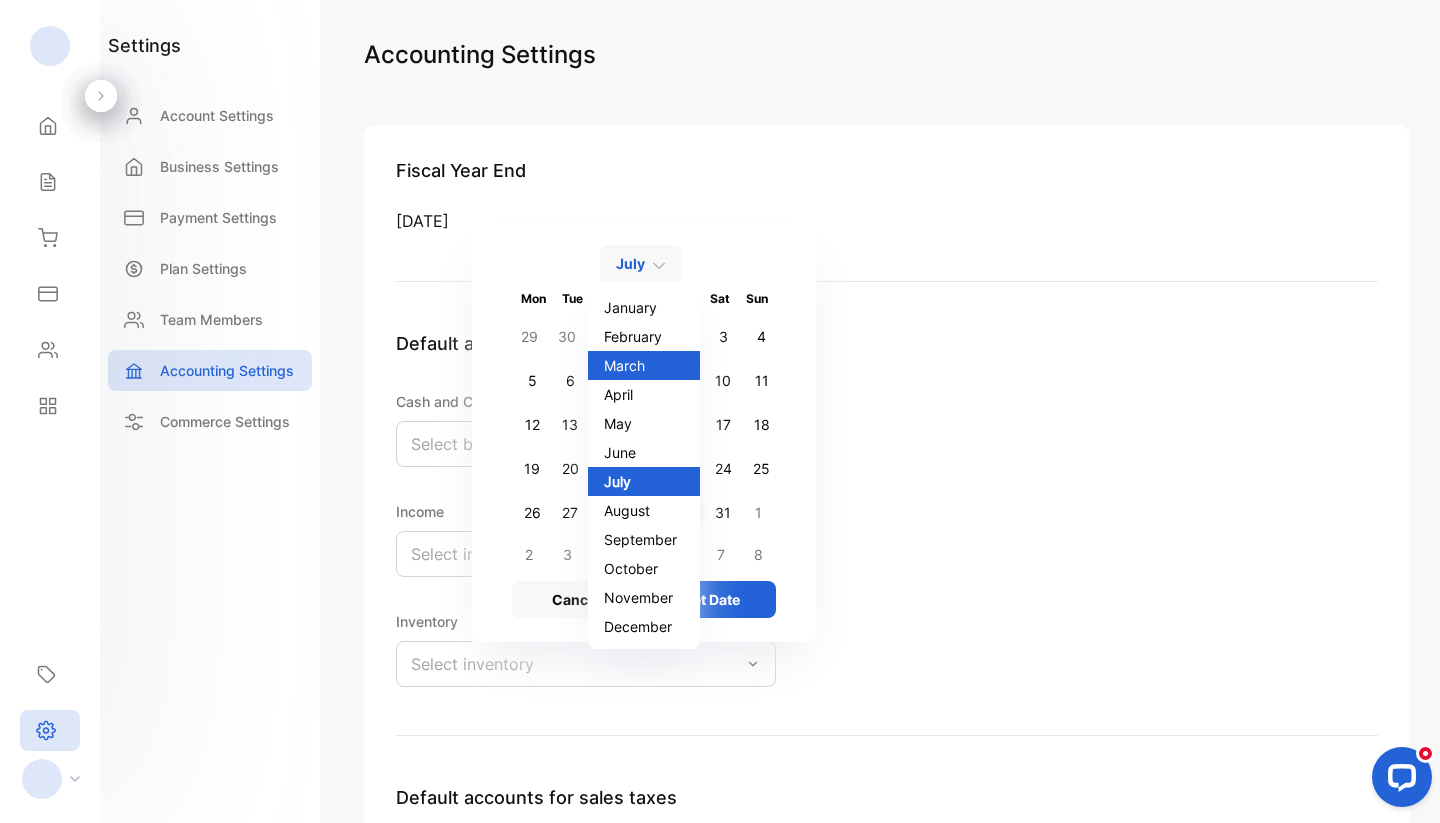 click on "March" at bounding box center (644, 365) 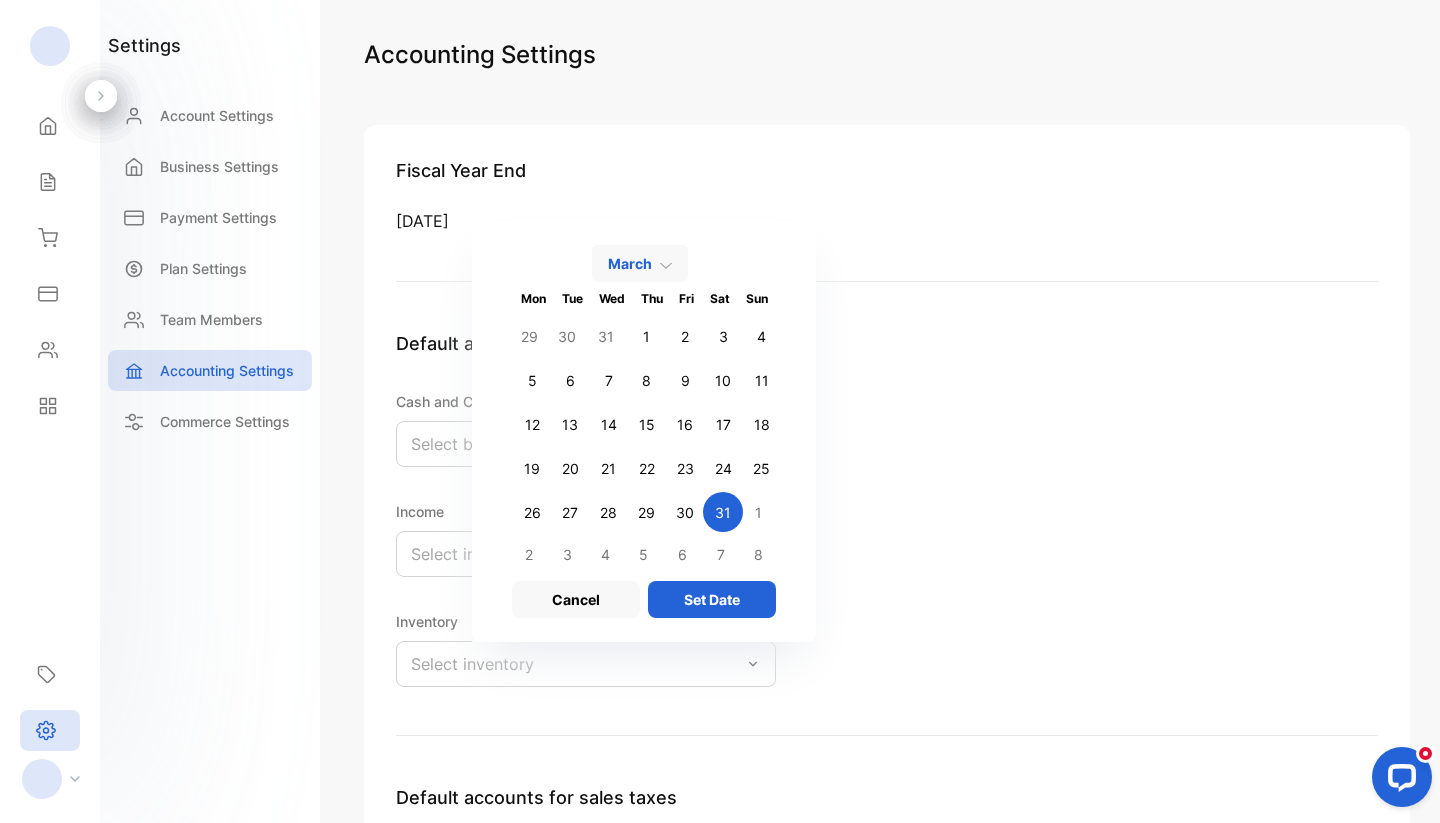click on "31" at bounding box center (723, 512) 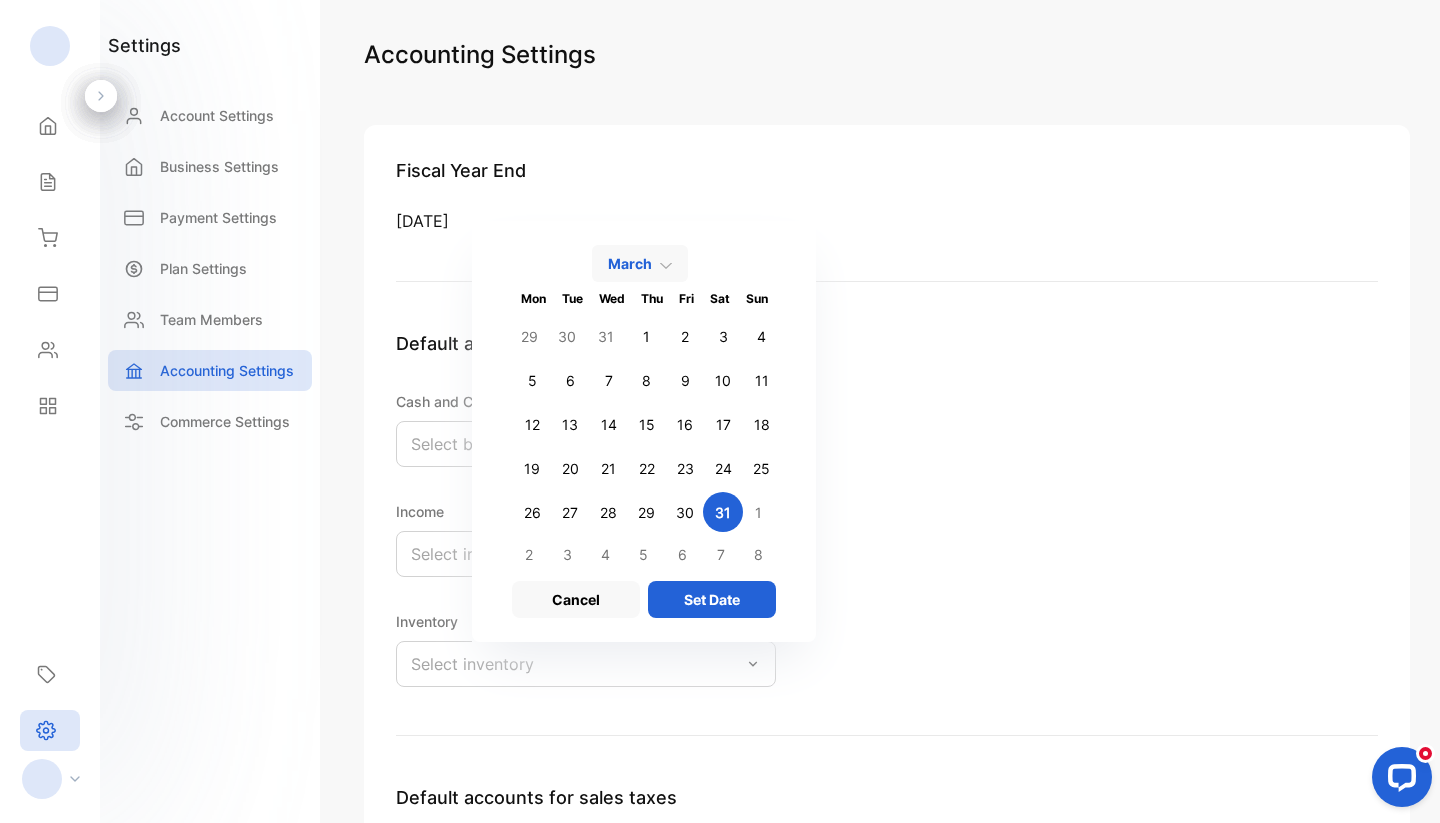 click on "Set Date" at bounding box center [712, 599] 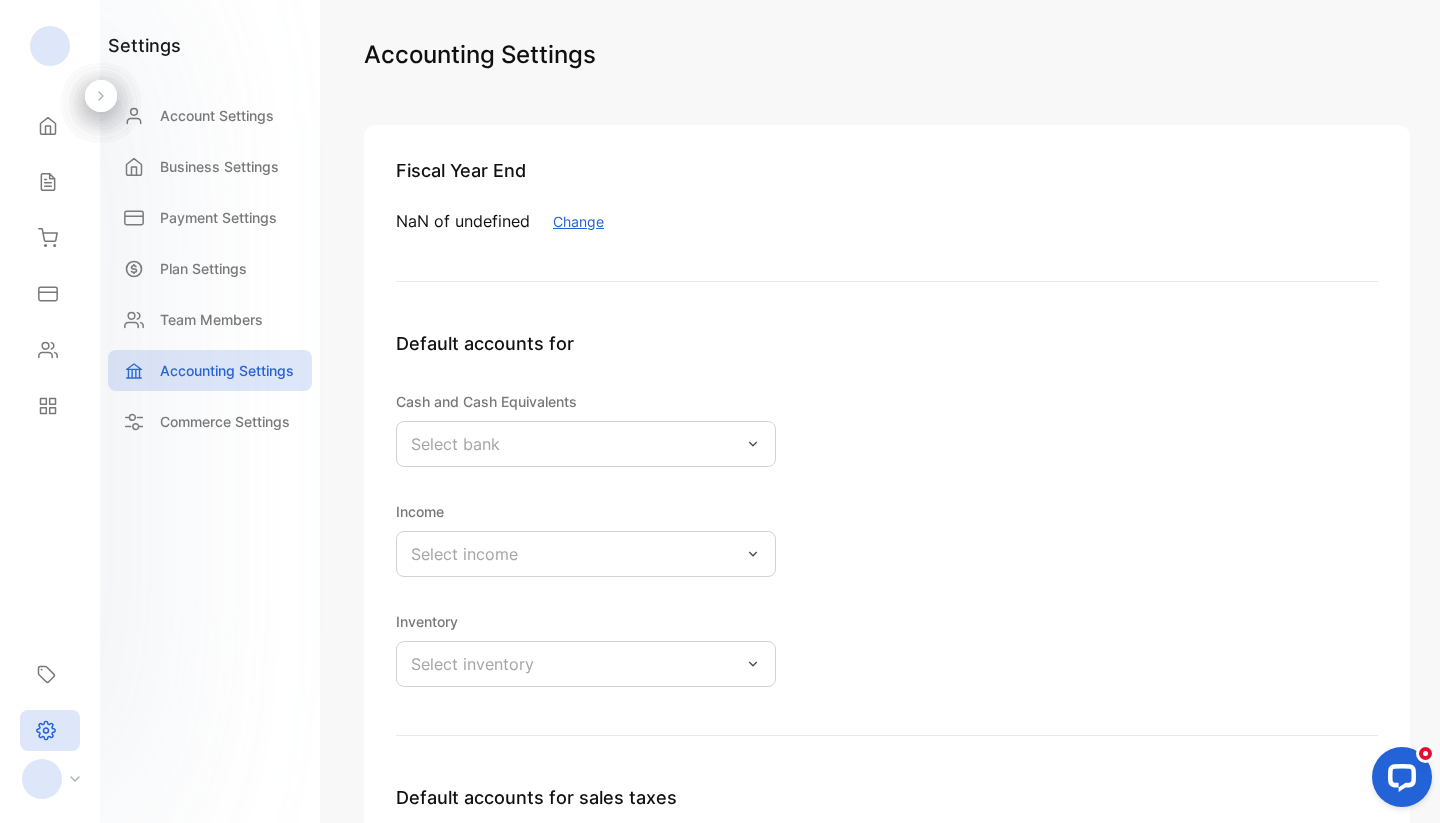 scroll, scrollTop: -11, scrollLeft: 0, axis: vertical 